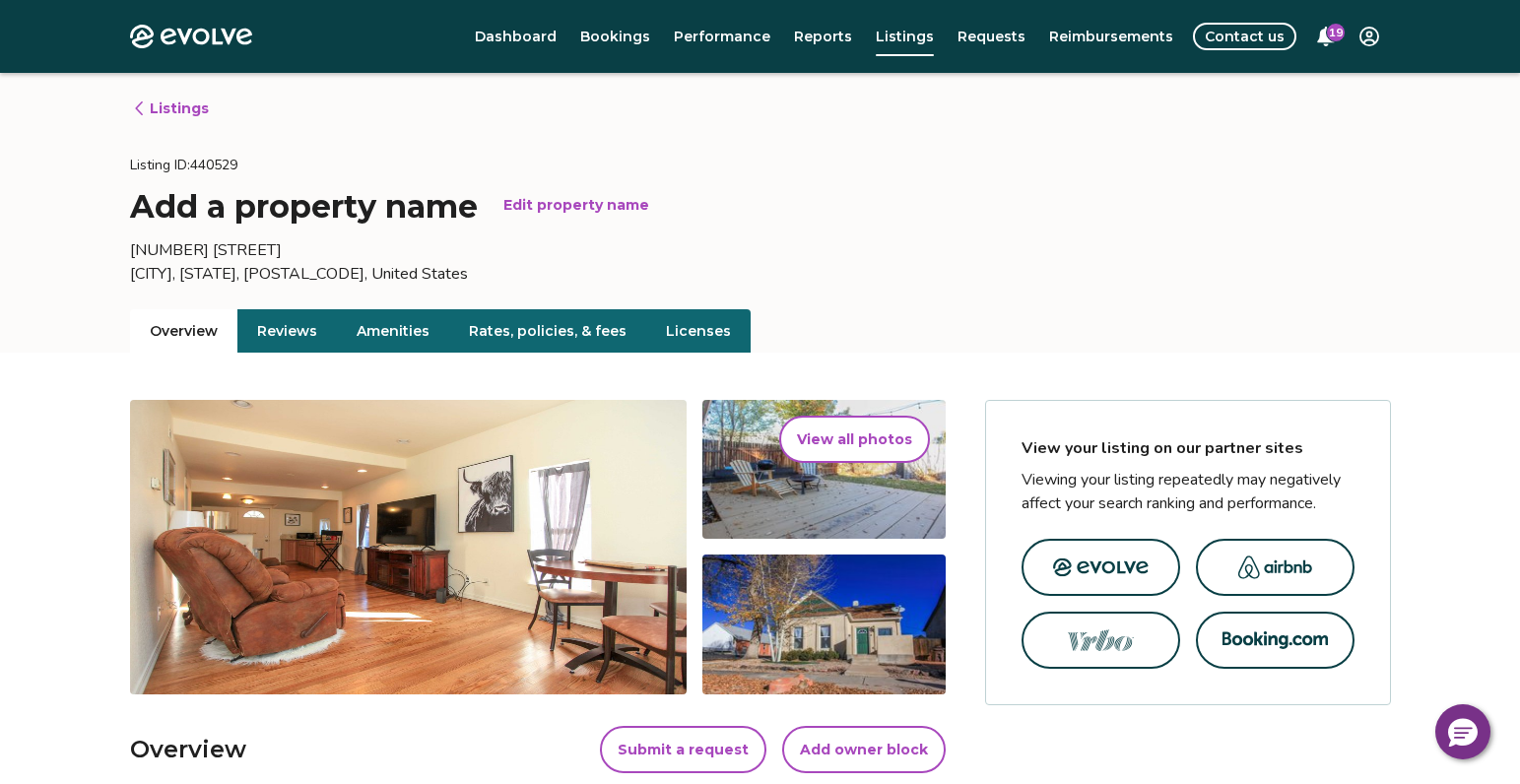 scroll, scrollTop: 1807, scrollLeft: 0, axis: vertical 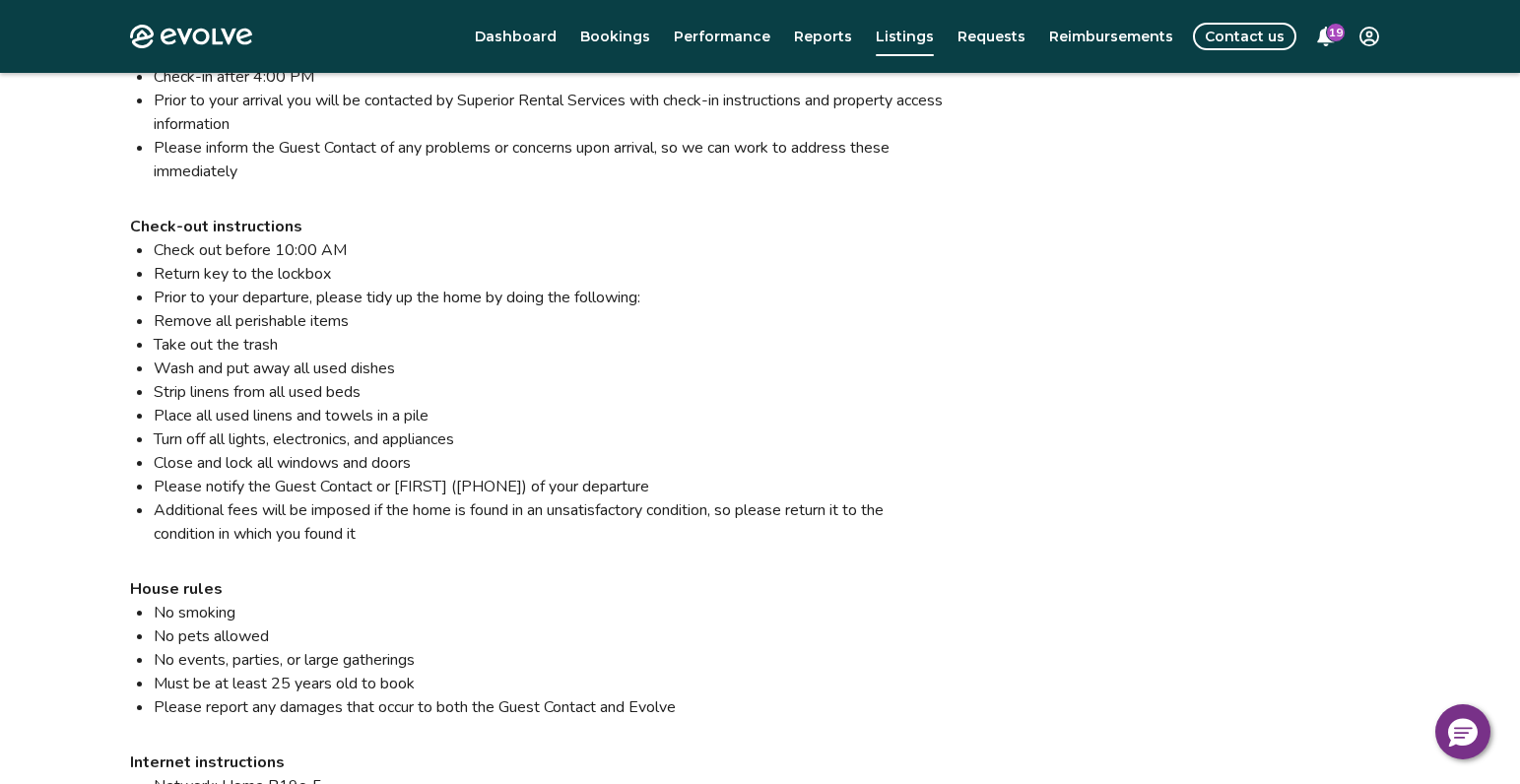 click on "Bookings" at bounding box center (615, 36) 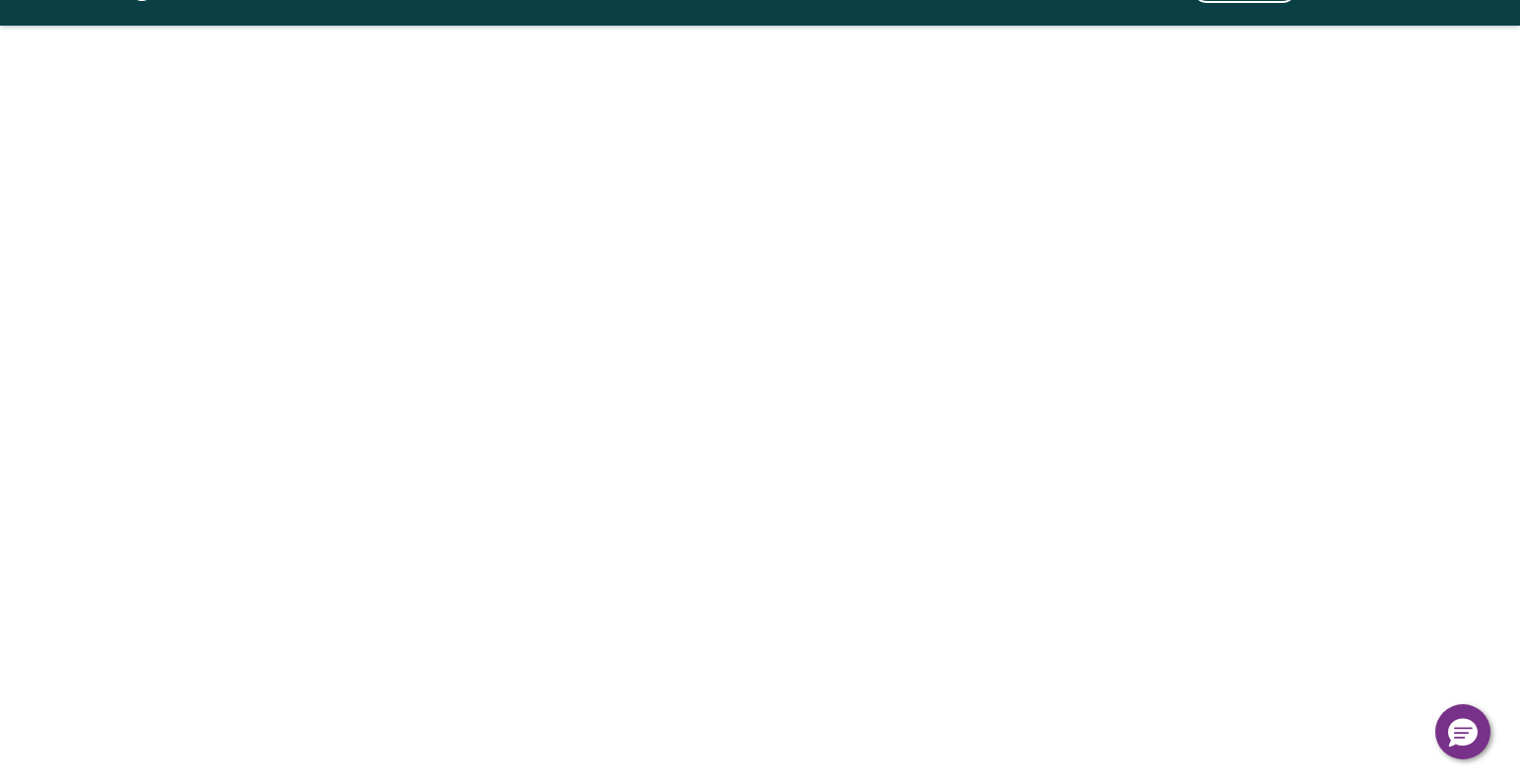 scroll, scrollTop: 0, scrollLeft: 0, axis: both 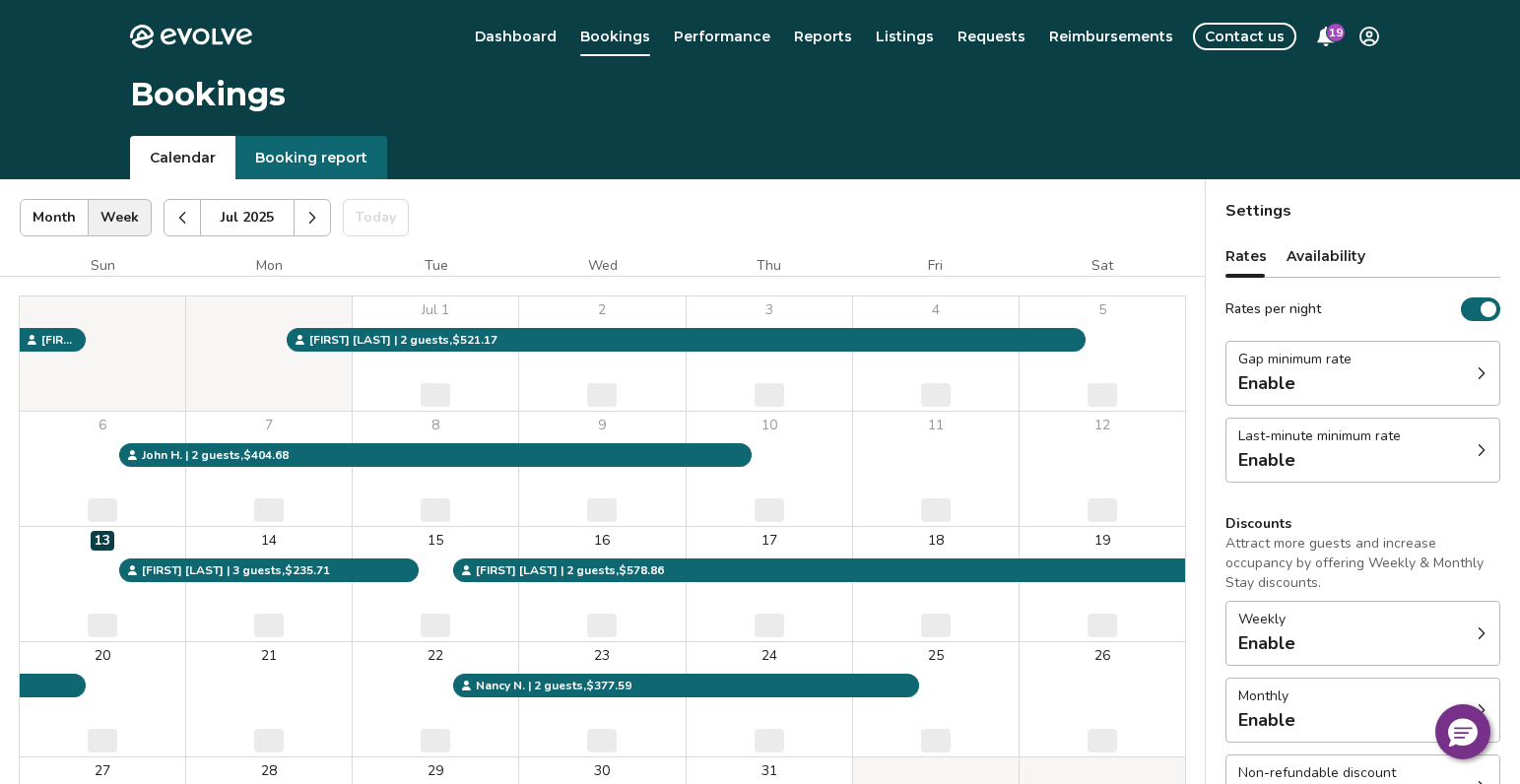 click on "Listings" at bounding box center (904, 36) 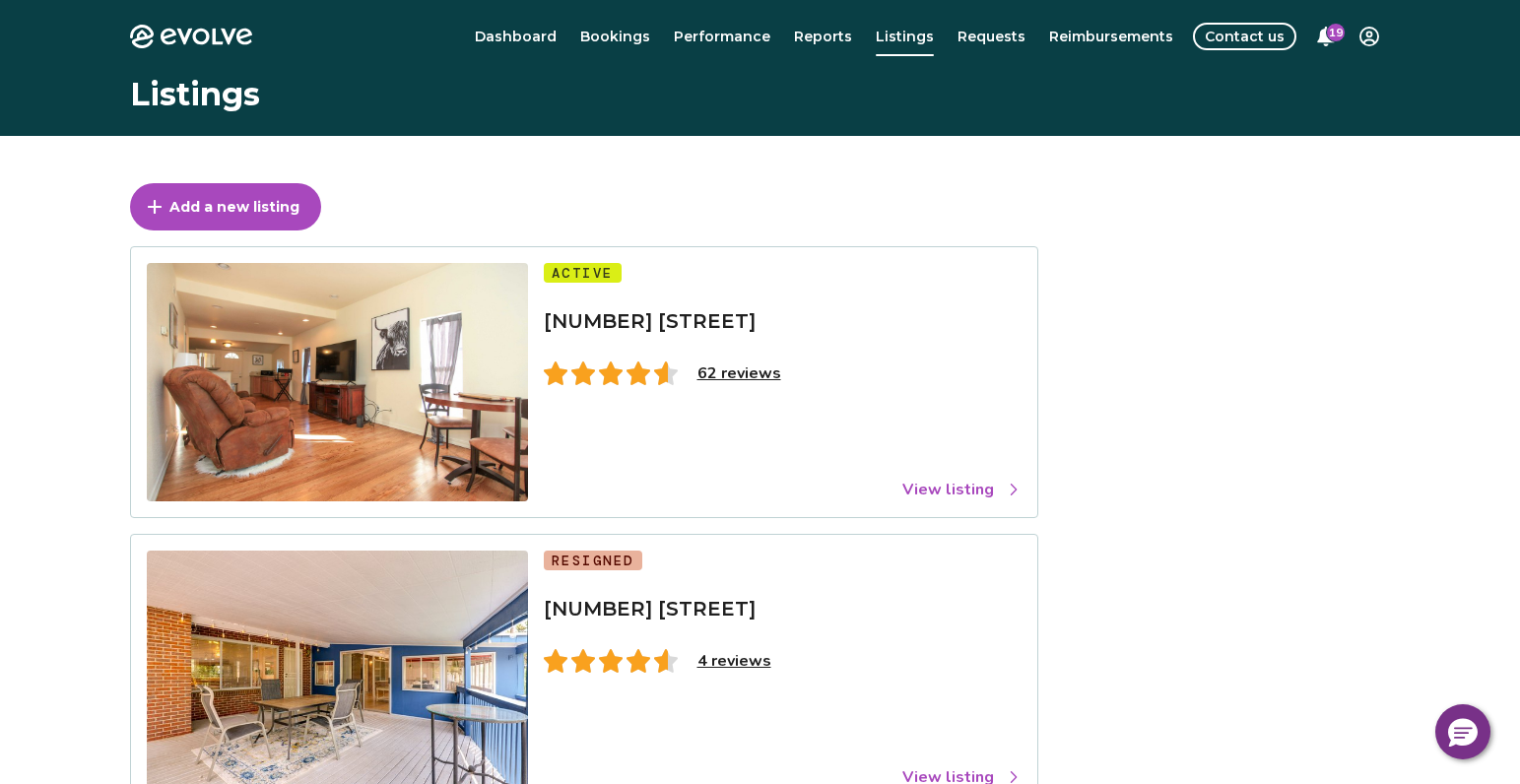 click on "View listing" at bounding box center (961, 490) 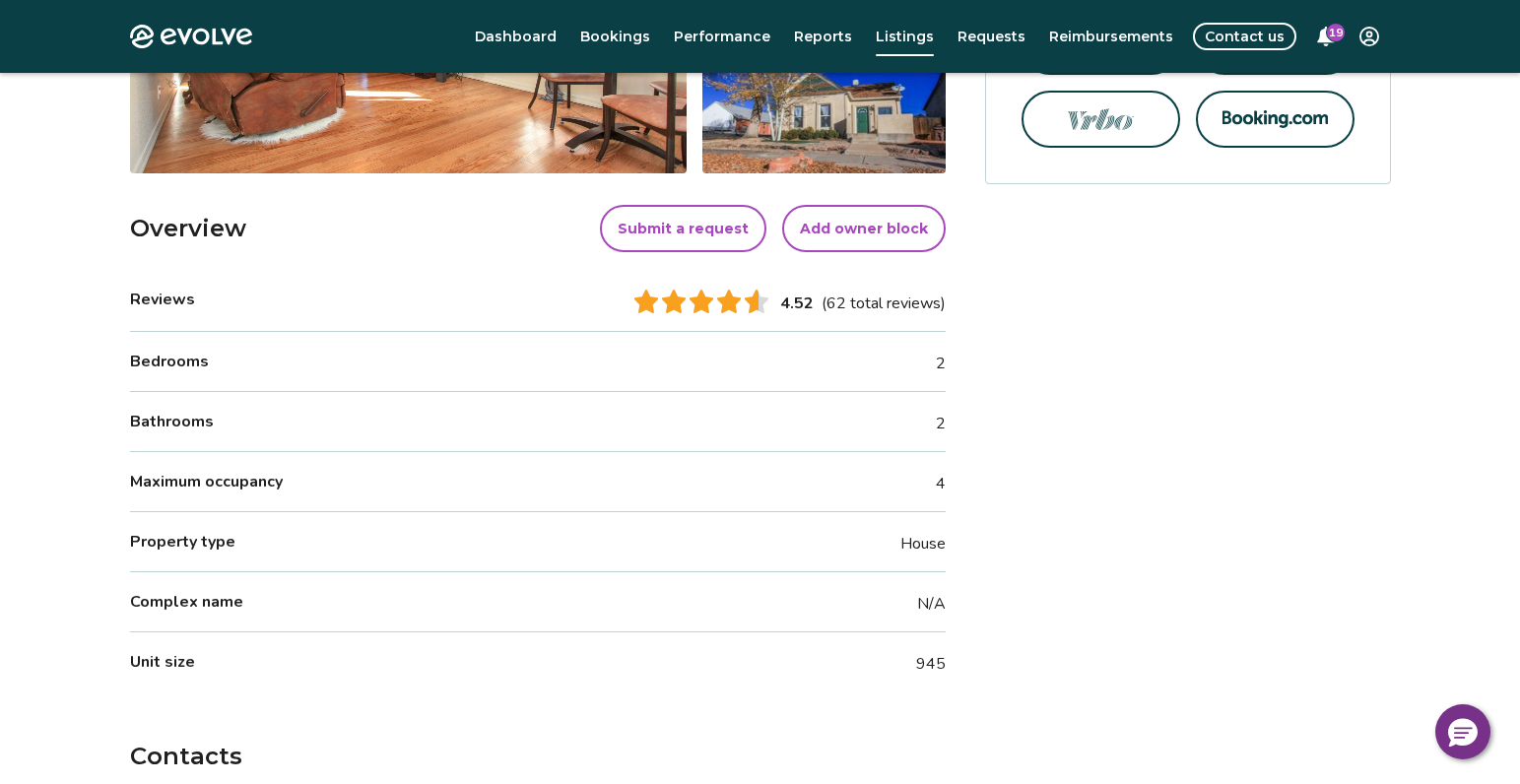 scroll, scrollTop: 542, scrollLeft: 0, axis: vertical 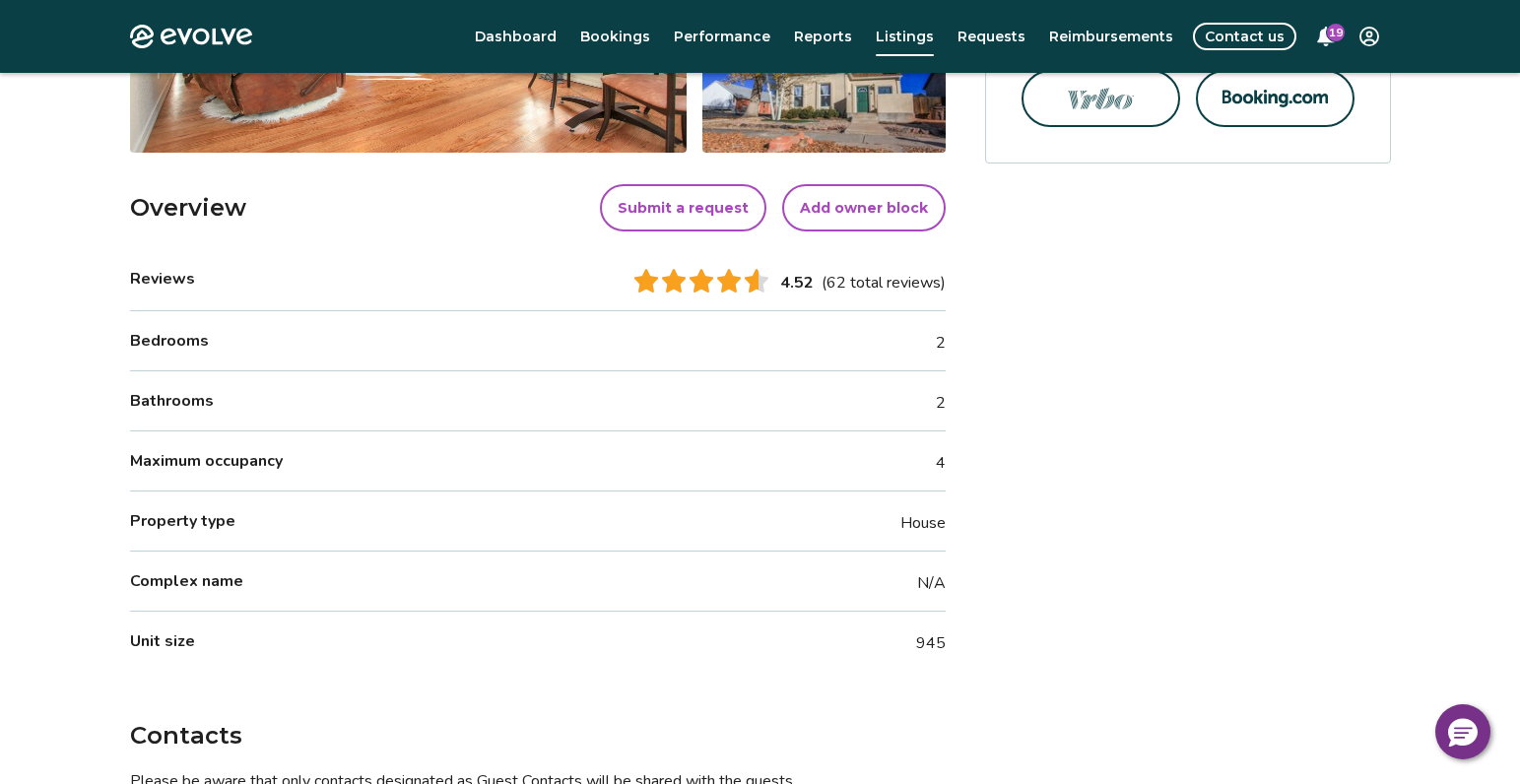 click on "Reviews" at bounding box center [163, 279] 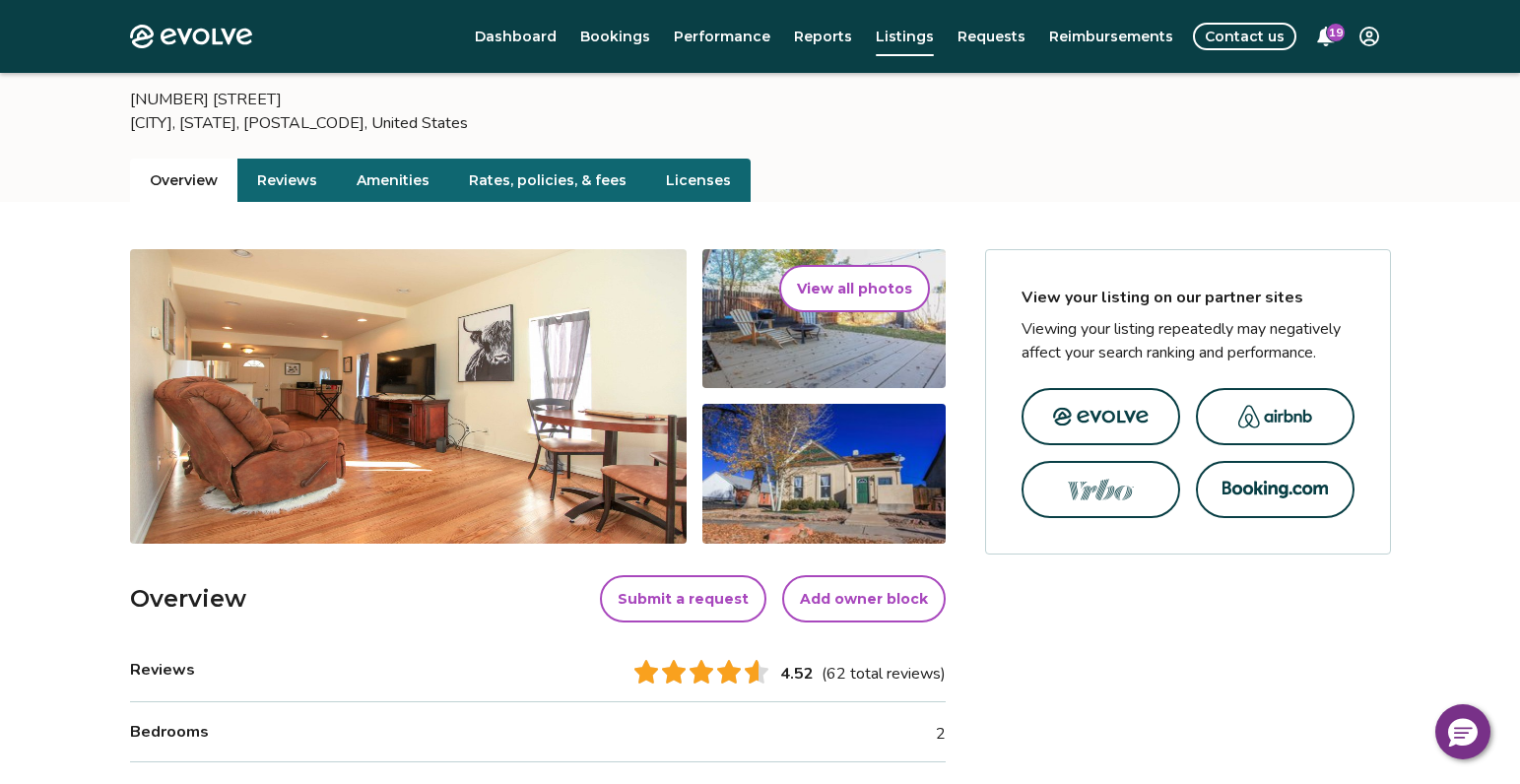 scroll, scrollTop: 0, scrollLeft: 0, axis: both 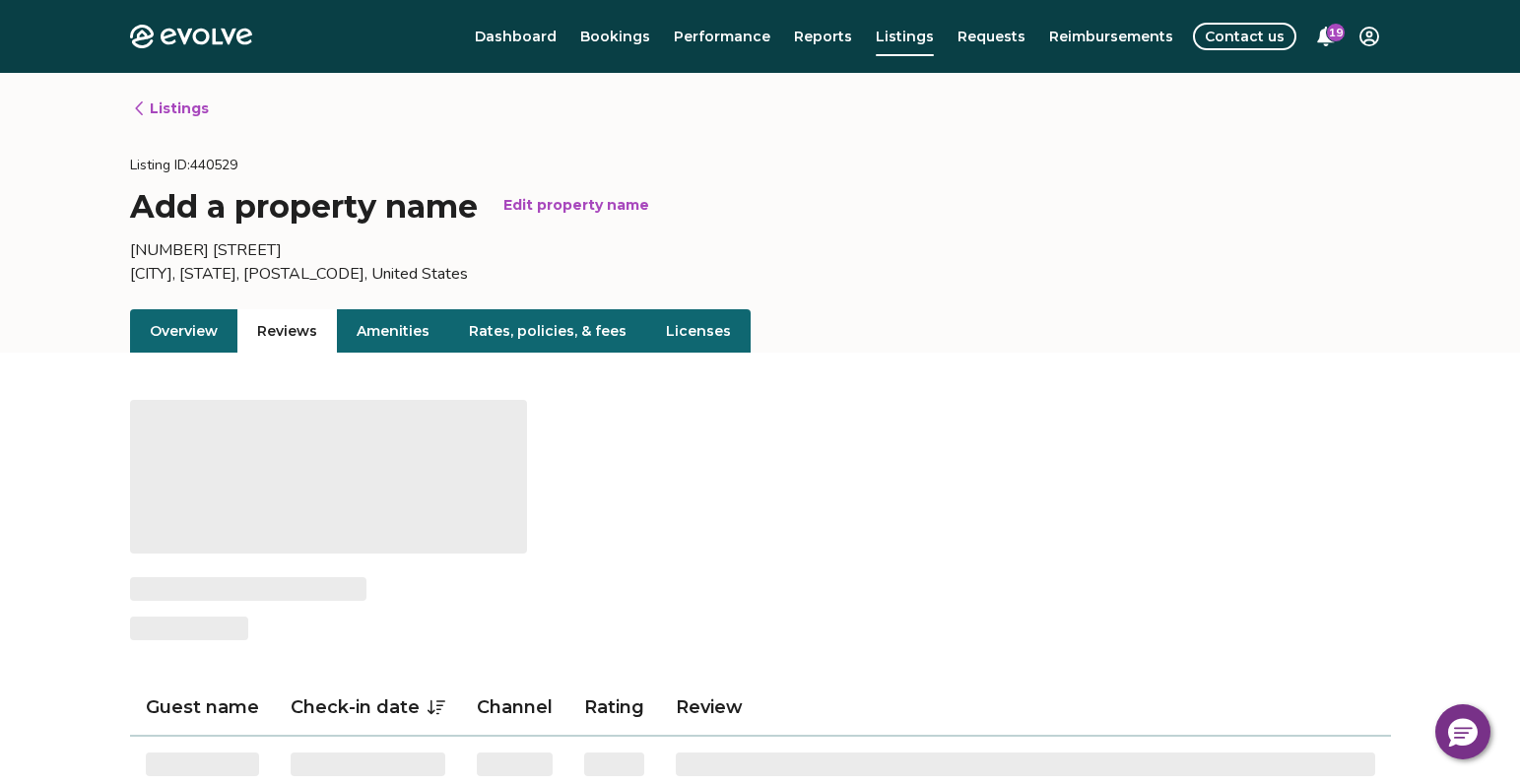 click on "Reviews" at bounding box center (287, 331) 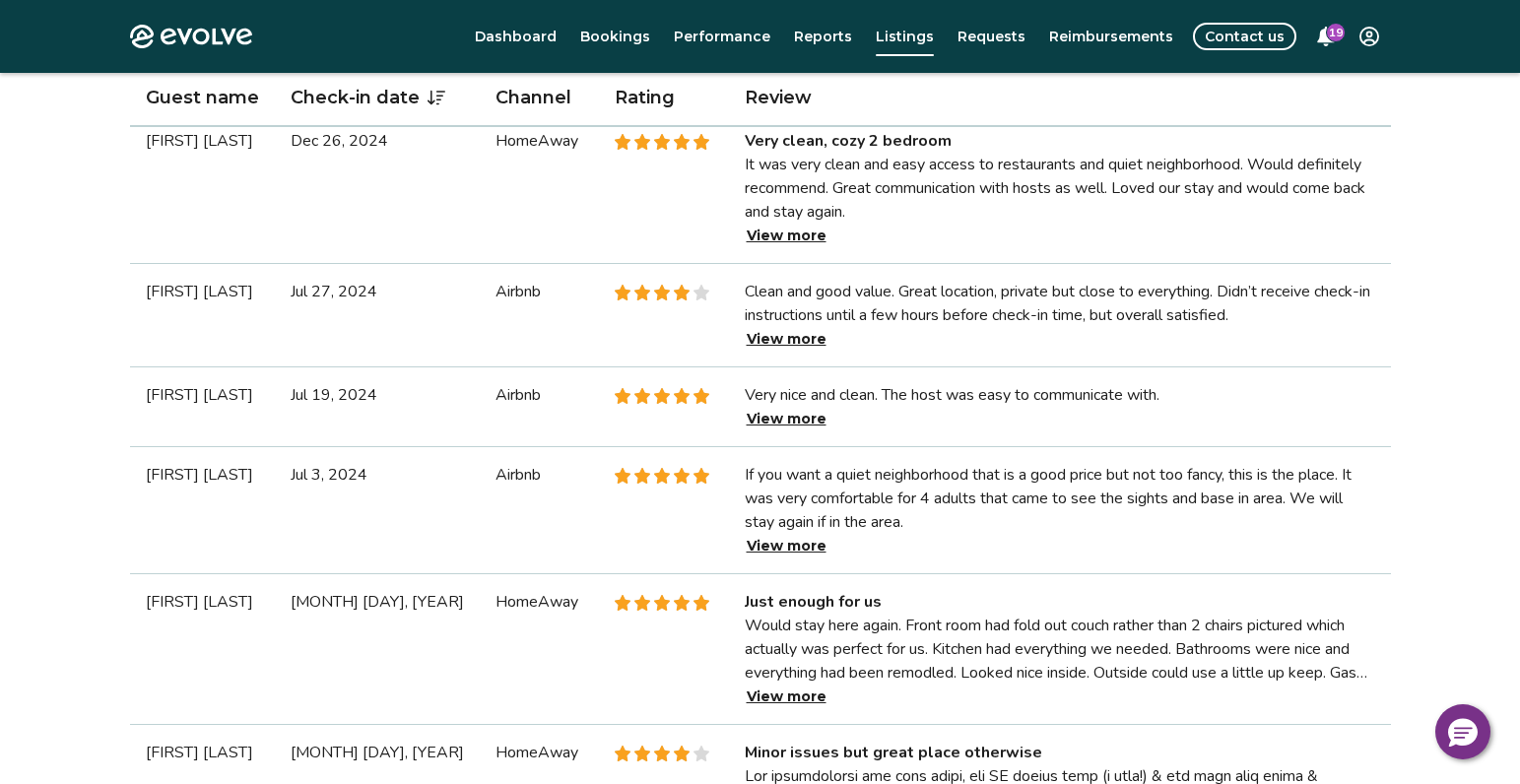 scroll, scrollTop: 1541, scrollLeft: 0, axis: vertical 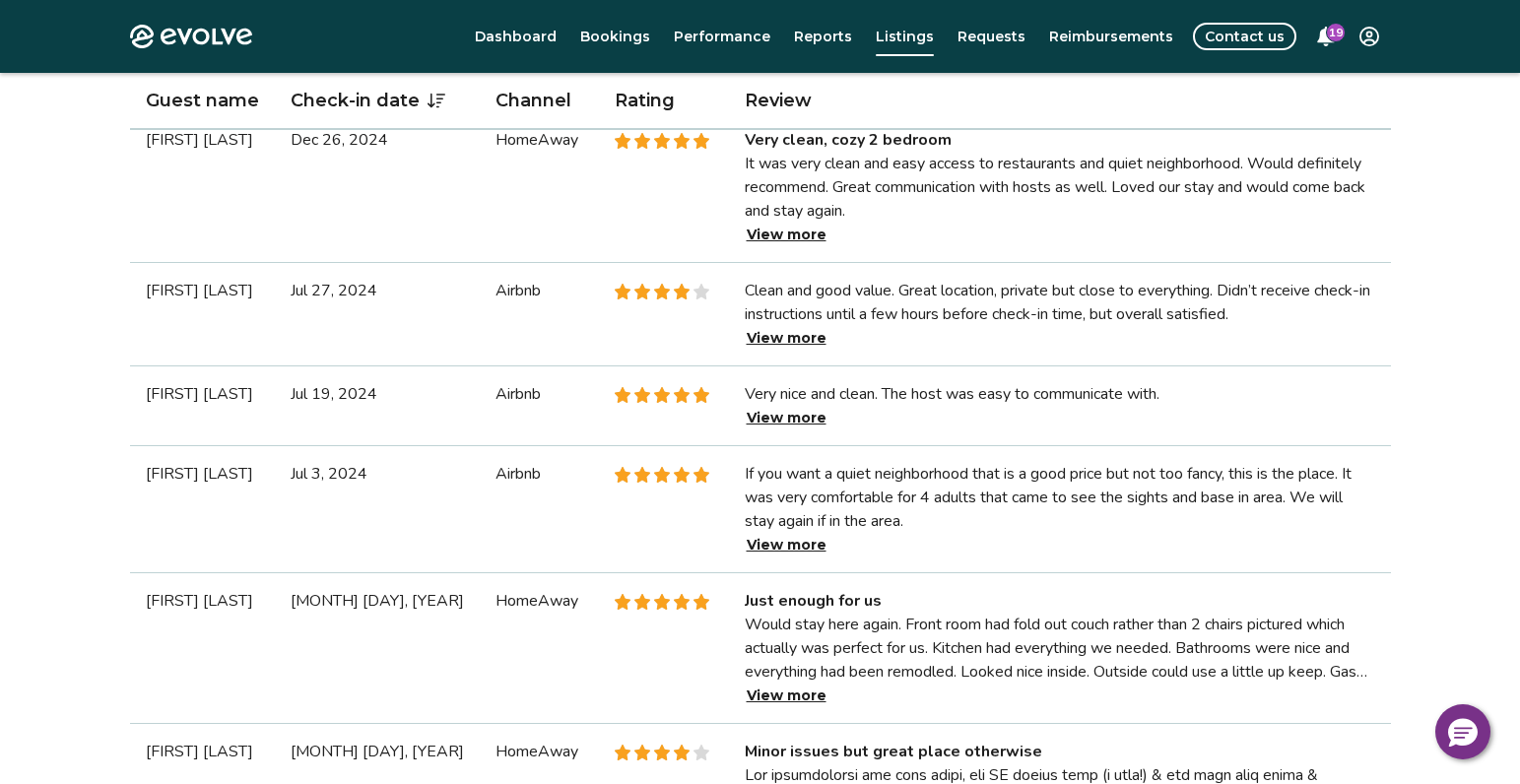 click on "View more" at bounding box center (786, 418) 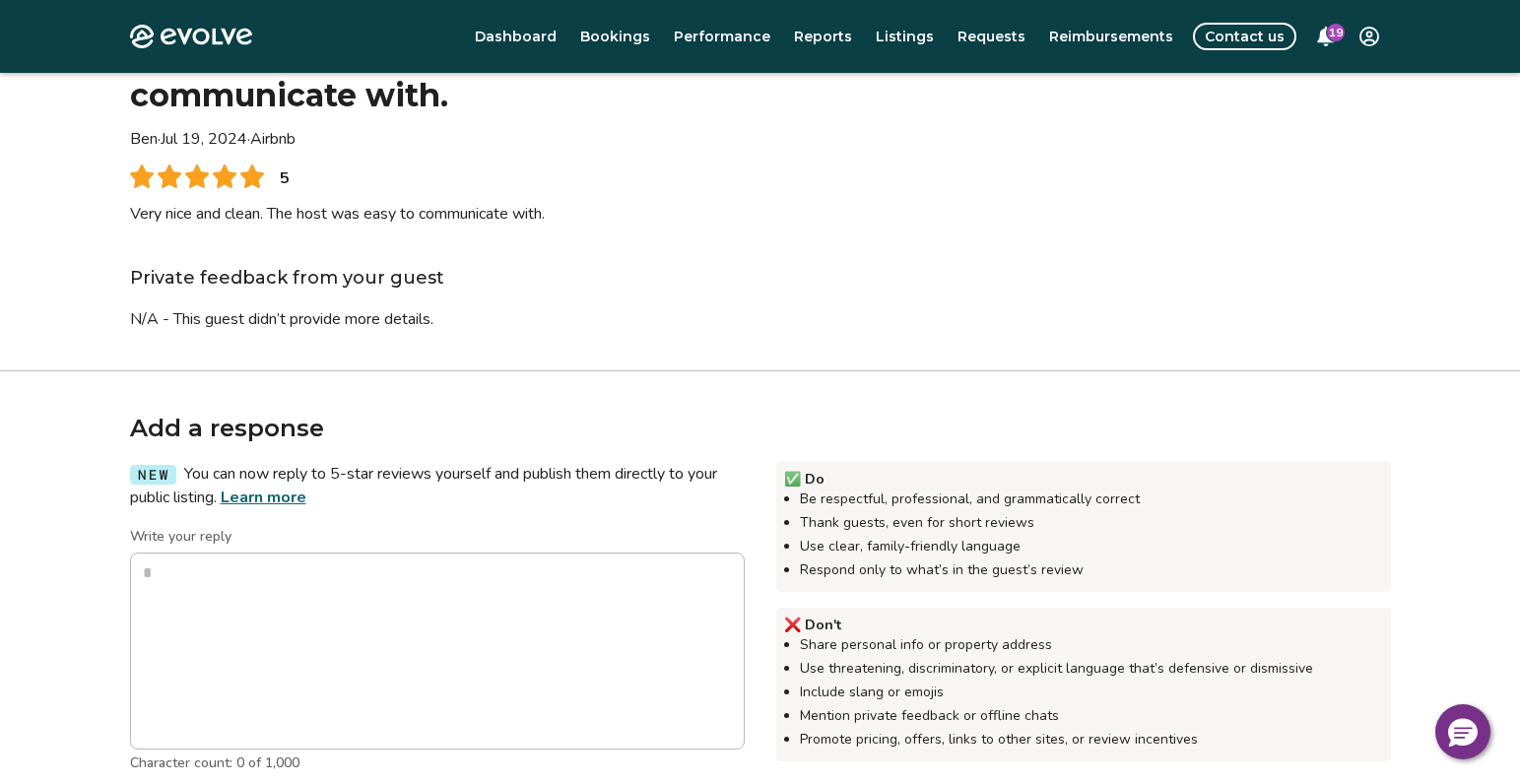 scroll, scrollTop: 133, scrollLeft: 0, axis: vertical 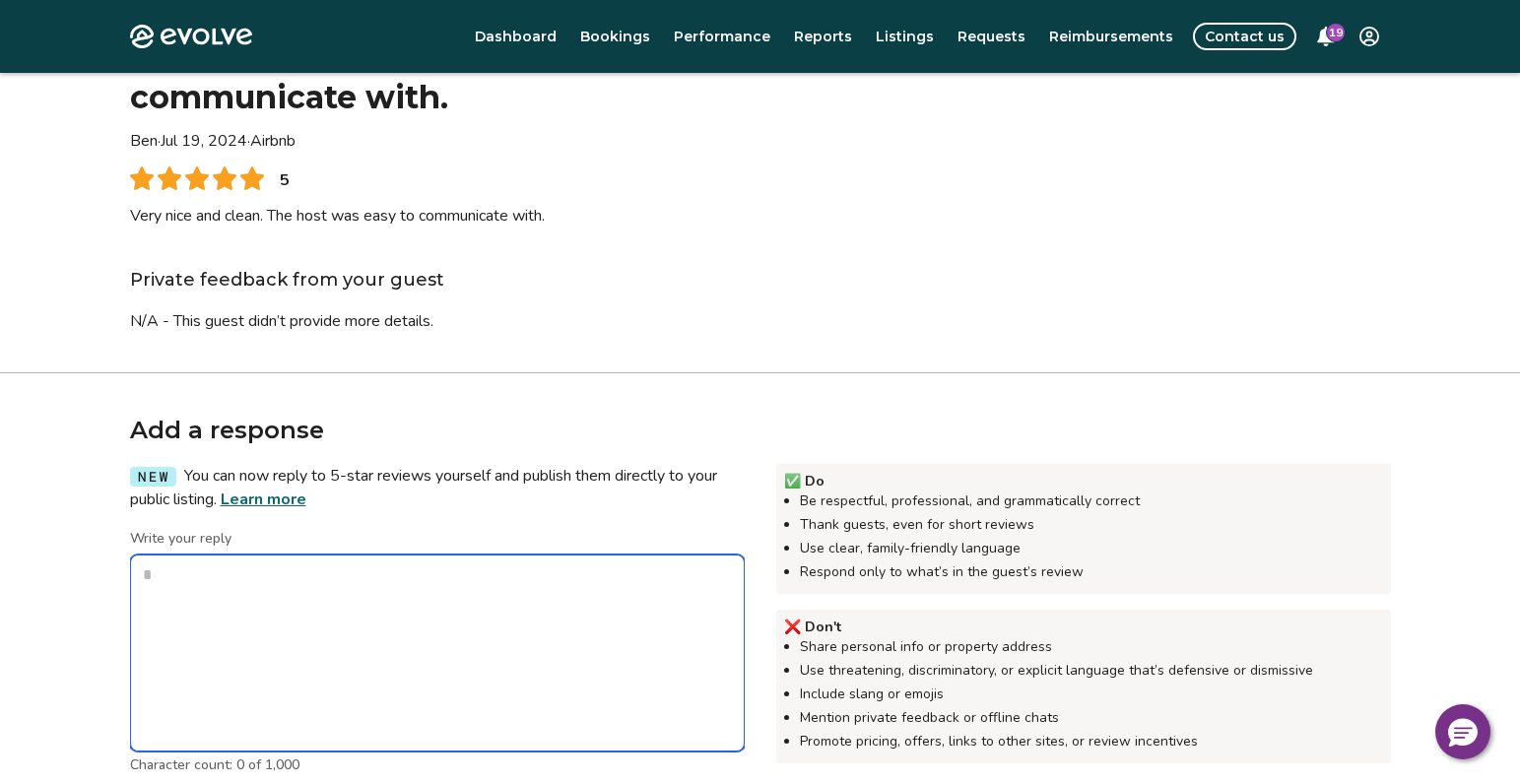 click on "Write your reply" at bounding box center (437, 653) 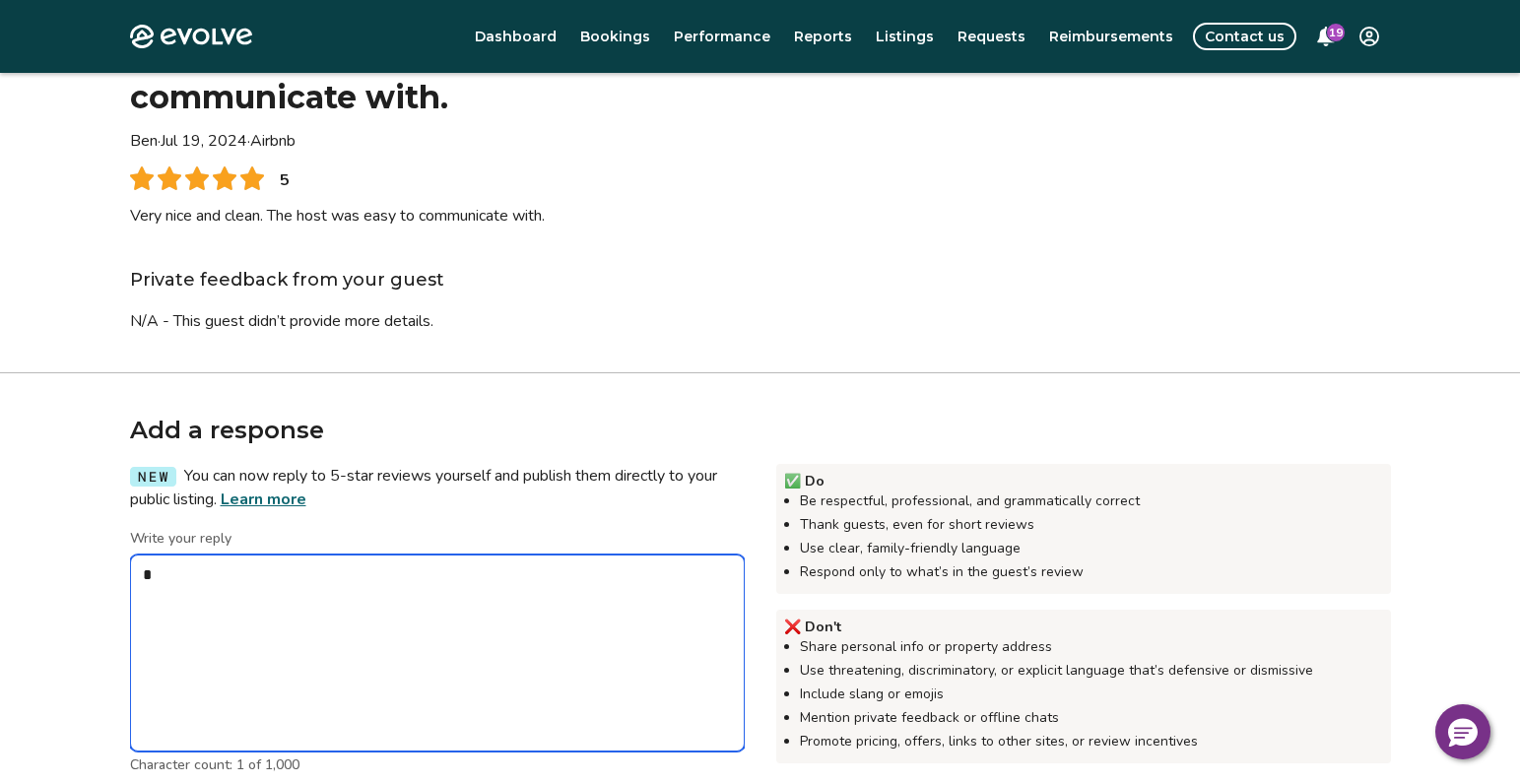 type on "*" 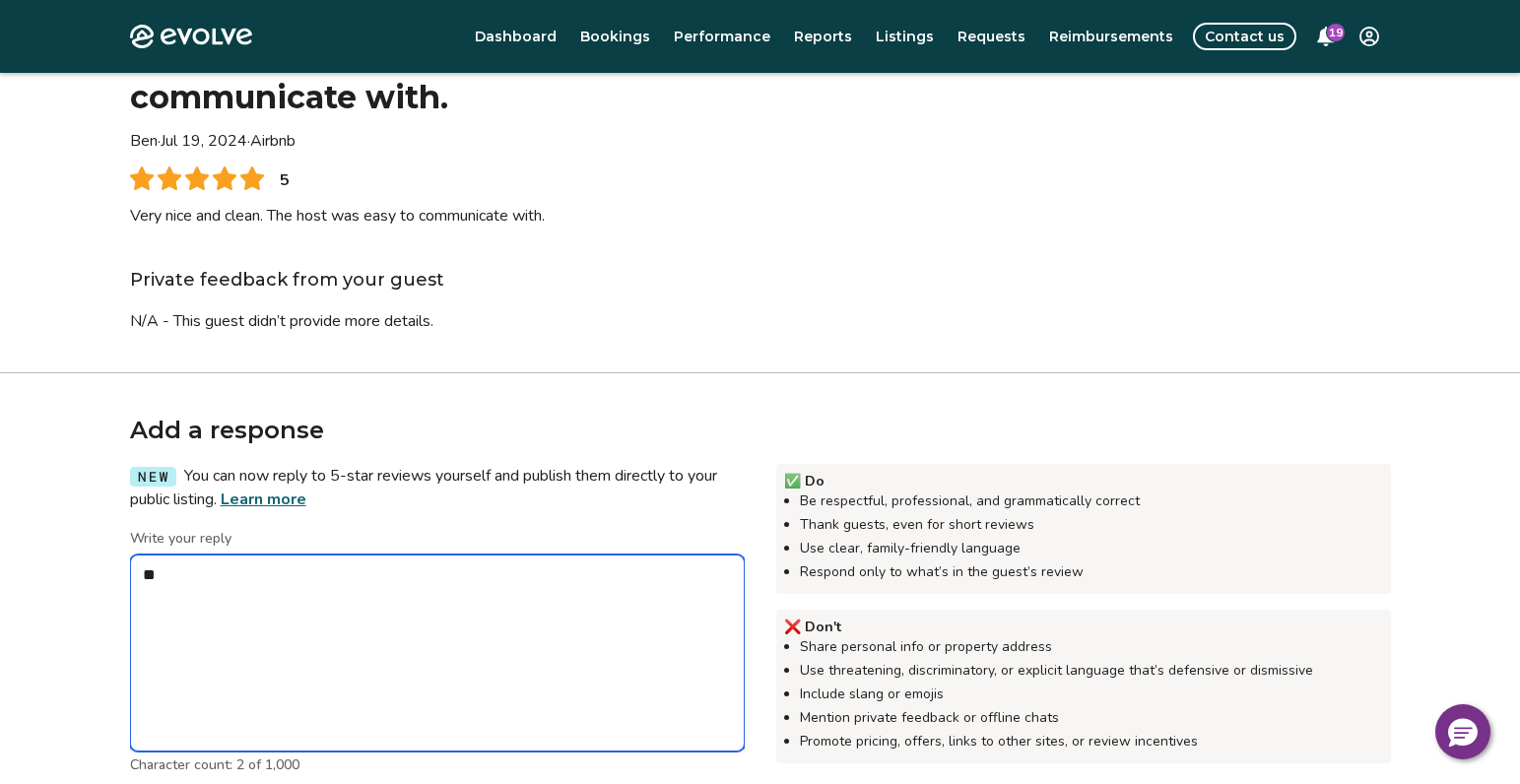 type on "*" 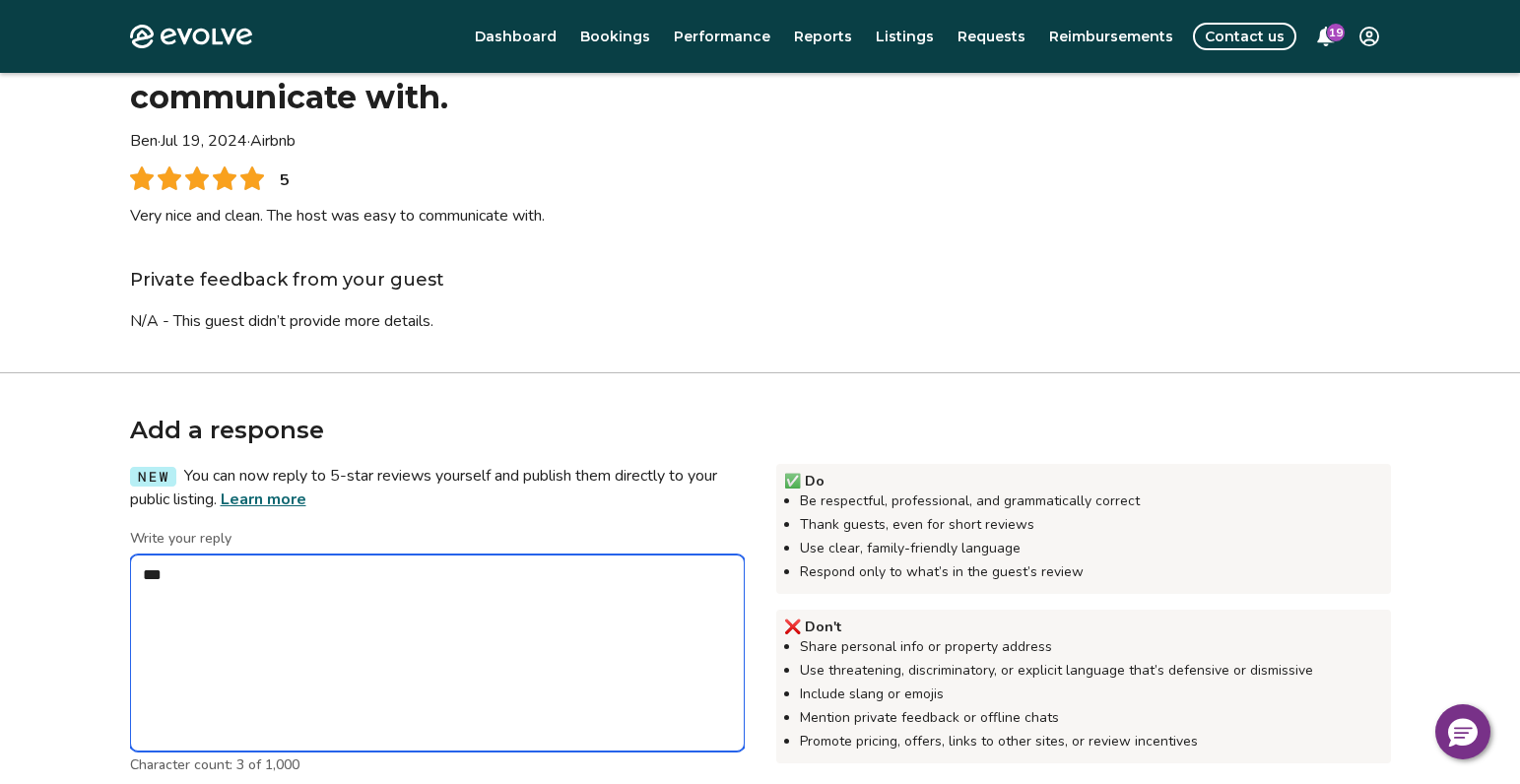 type on "*" 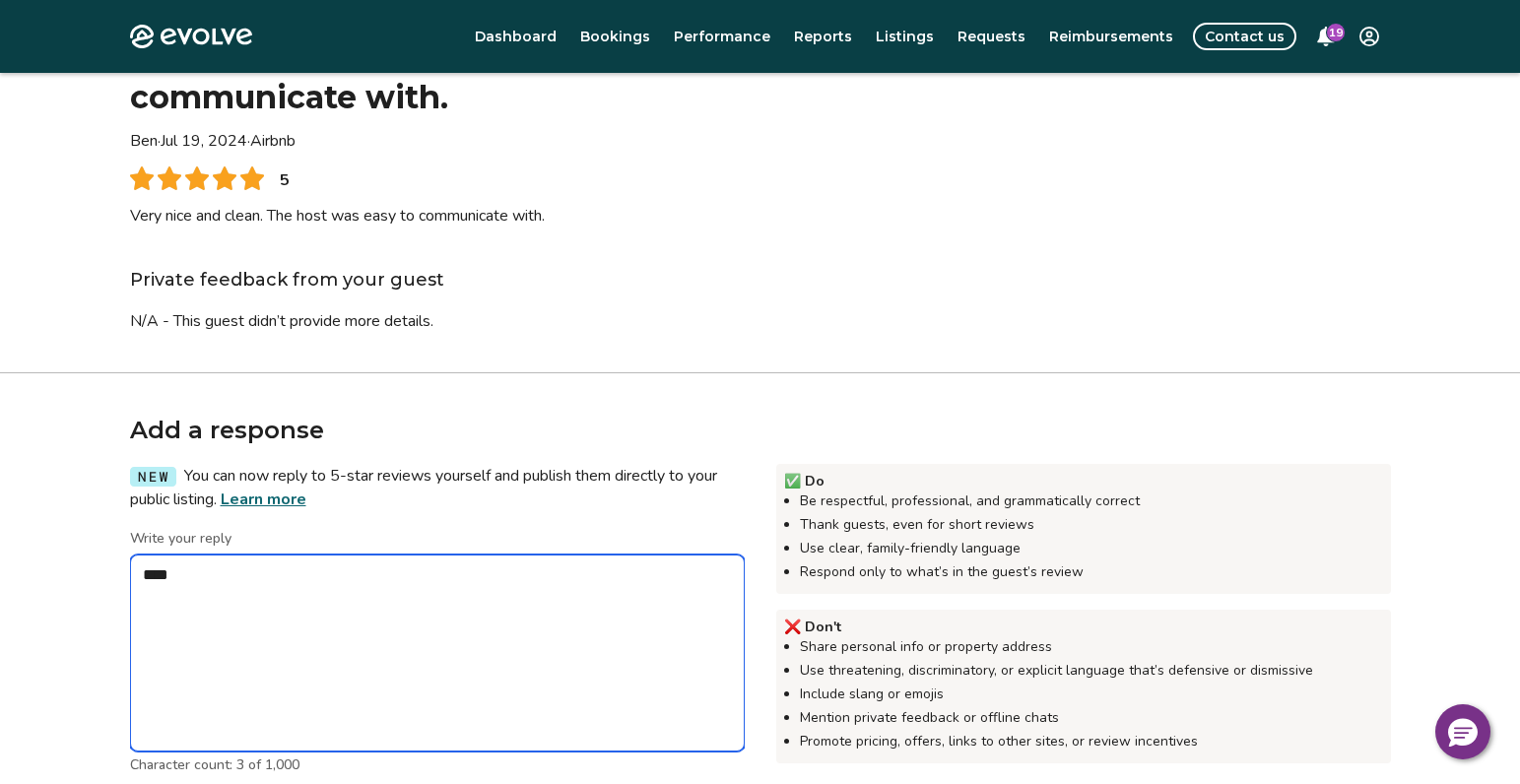 type on "*****" 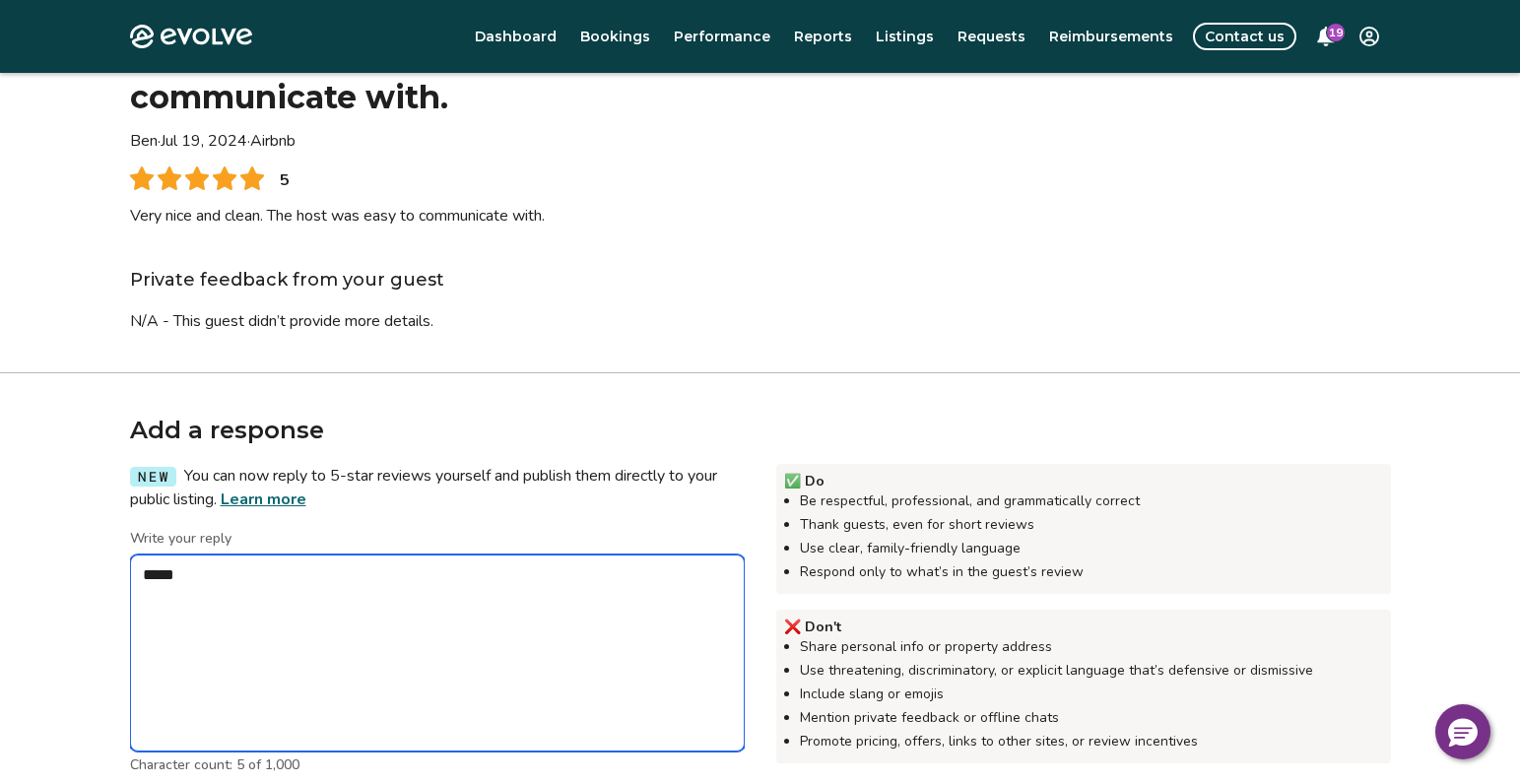 type on "*" 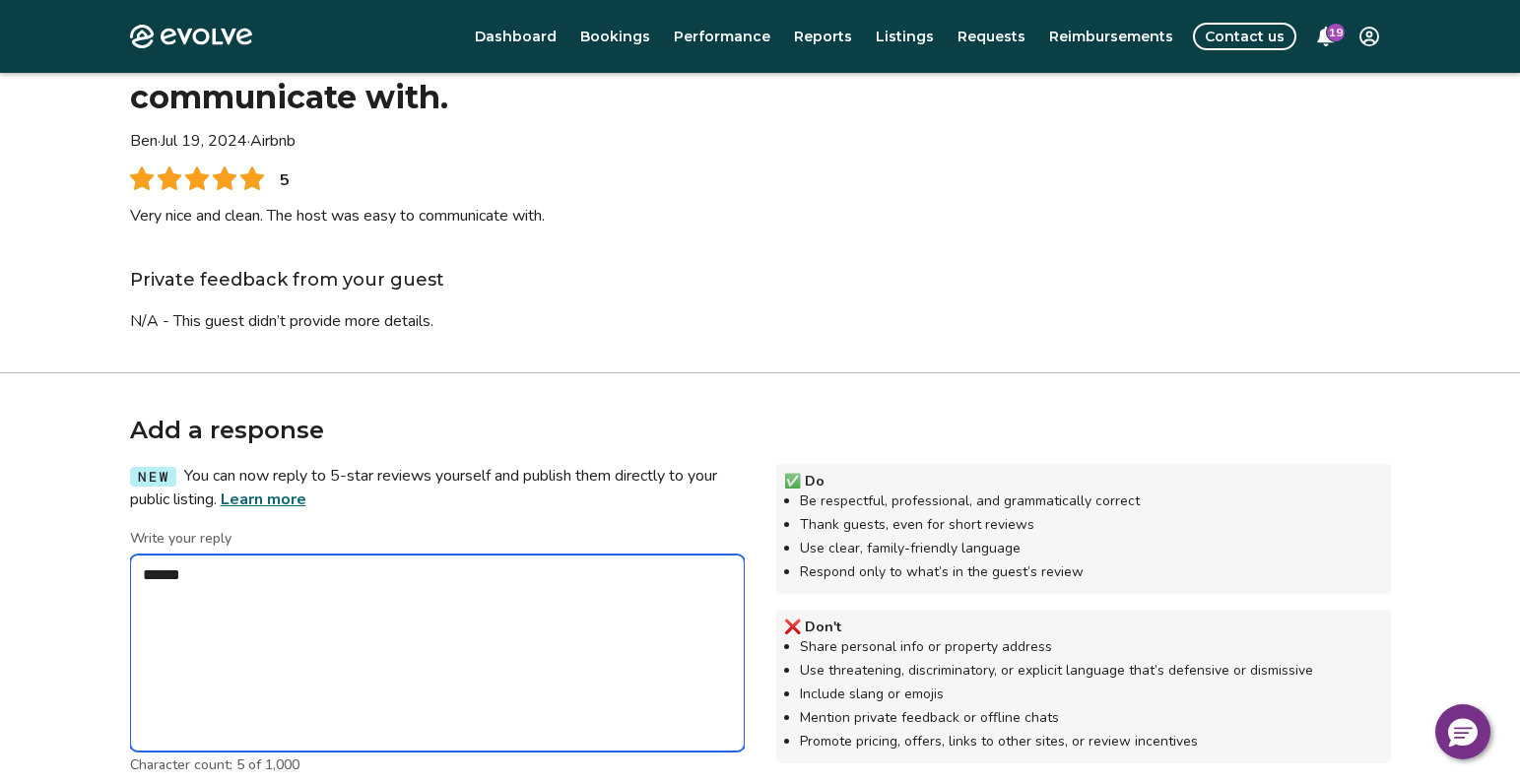 type on "*" 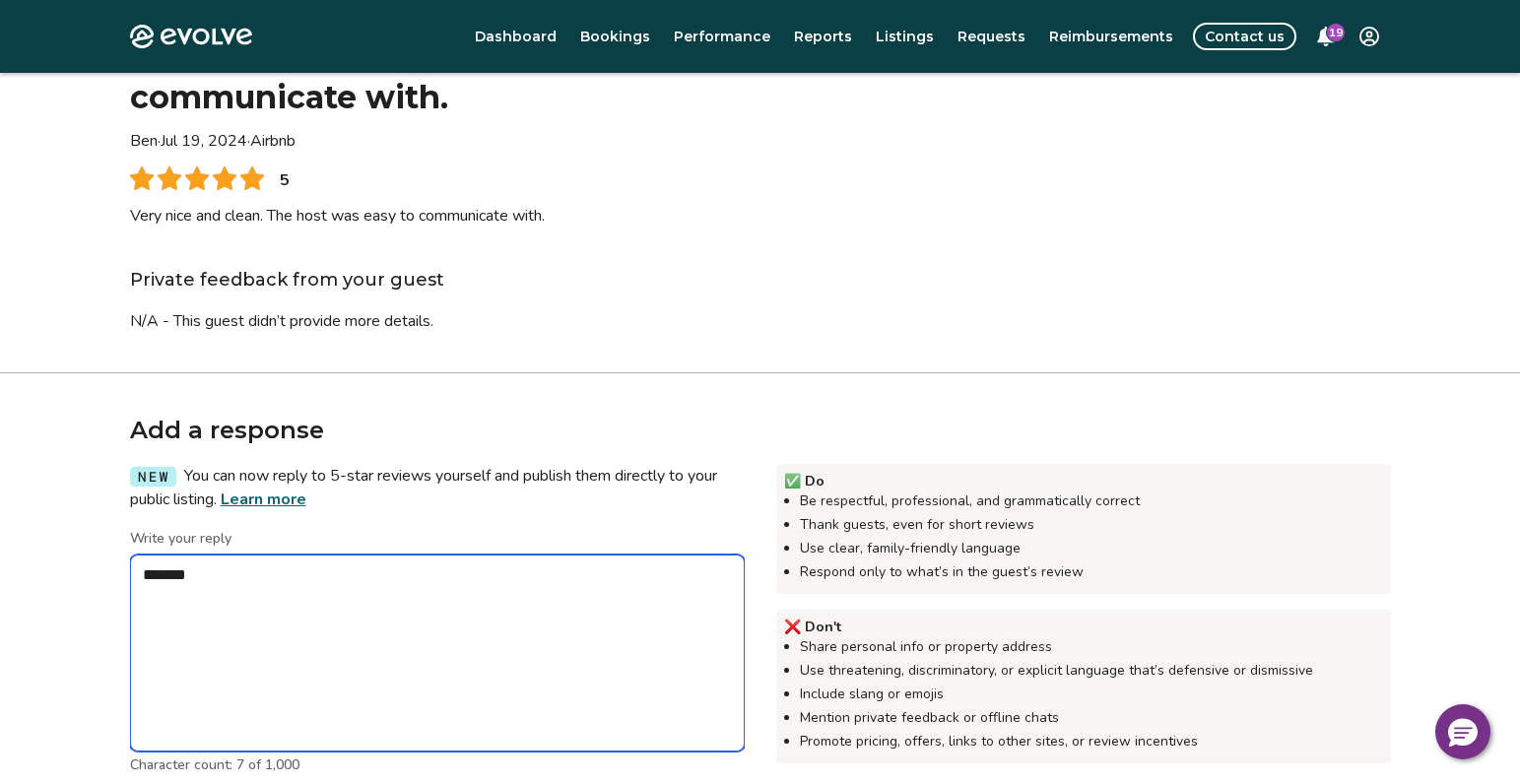 type on "*" 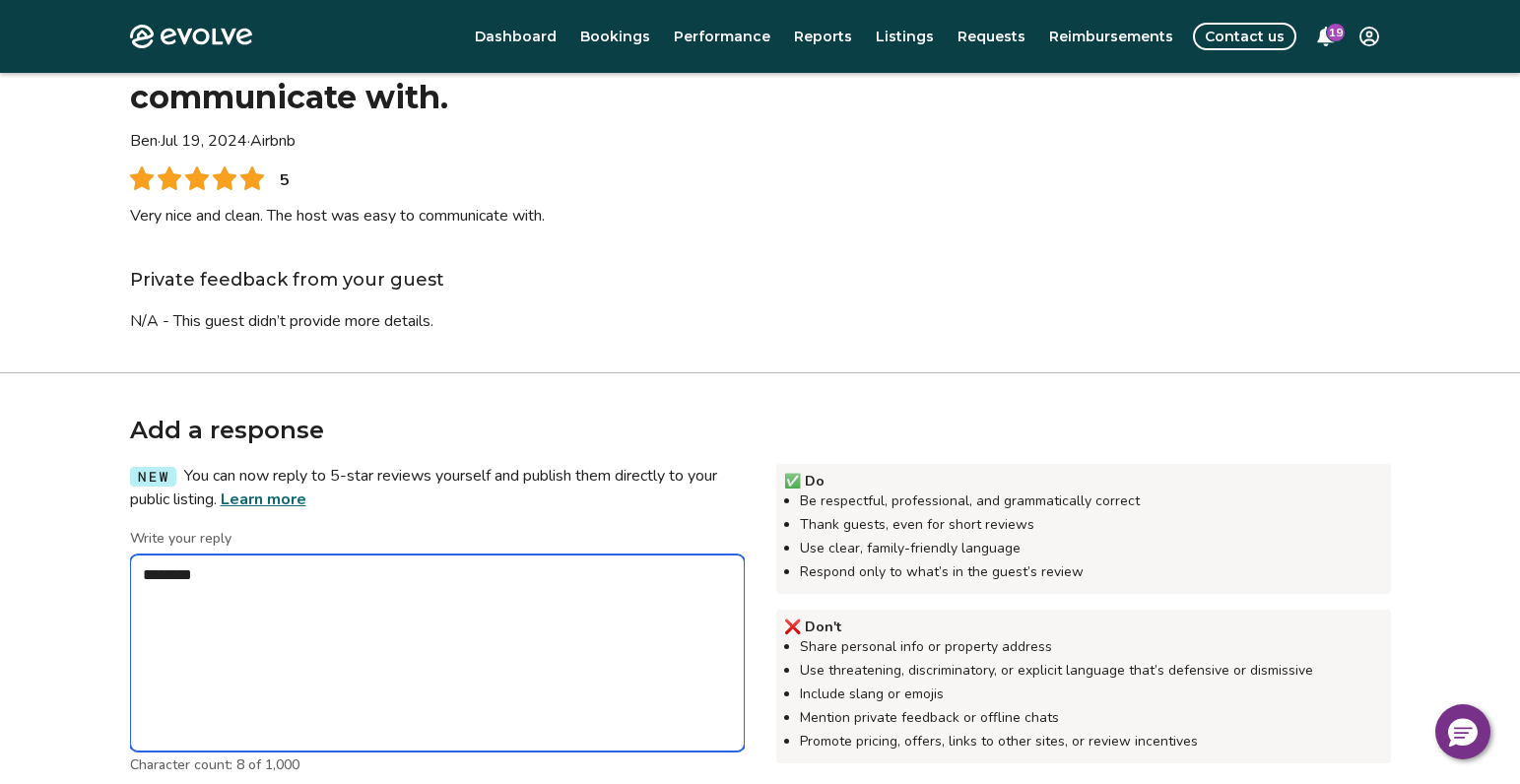 type on "*" 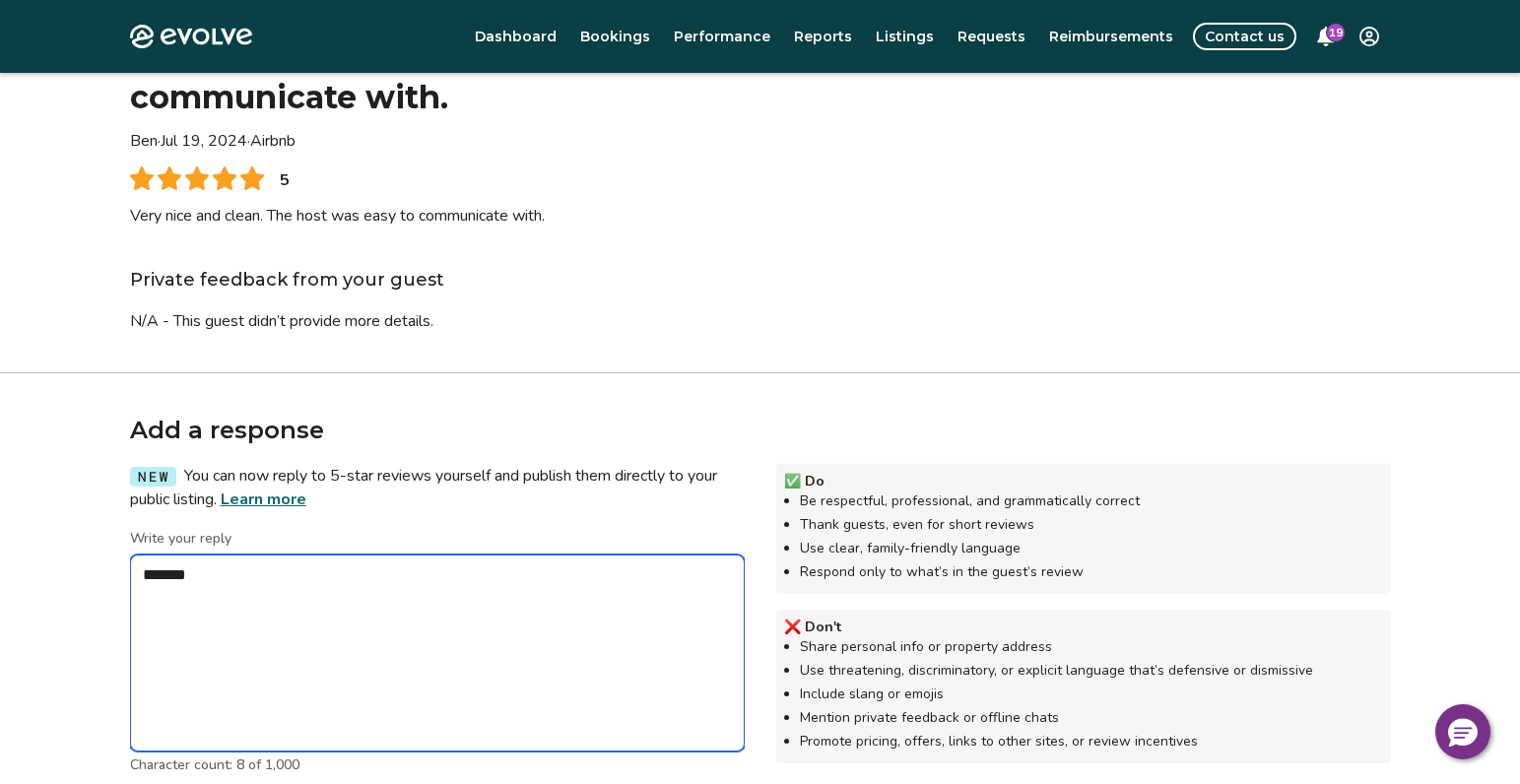 type on "*" 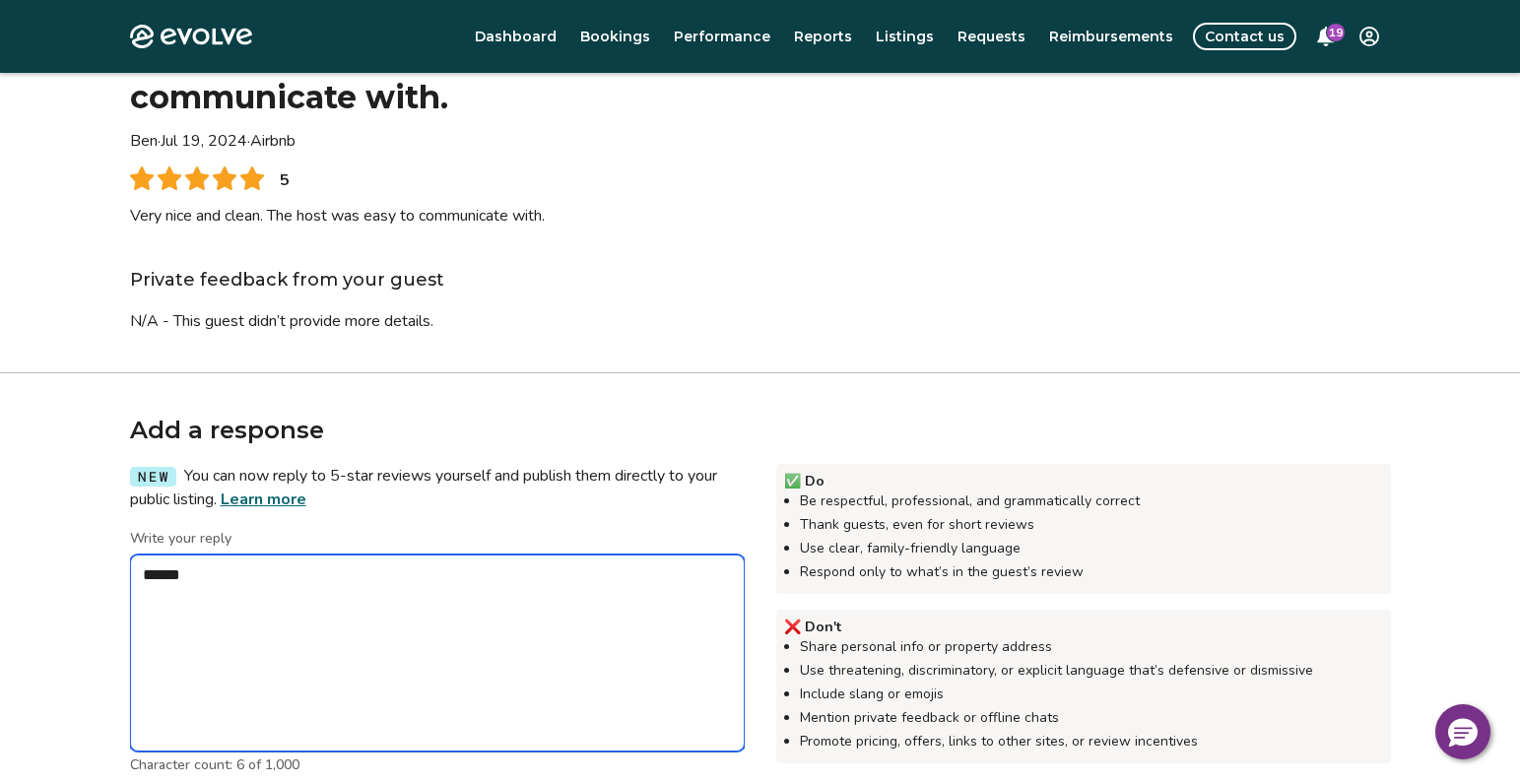 type on "*" 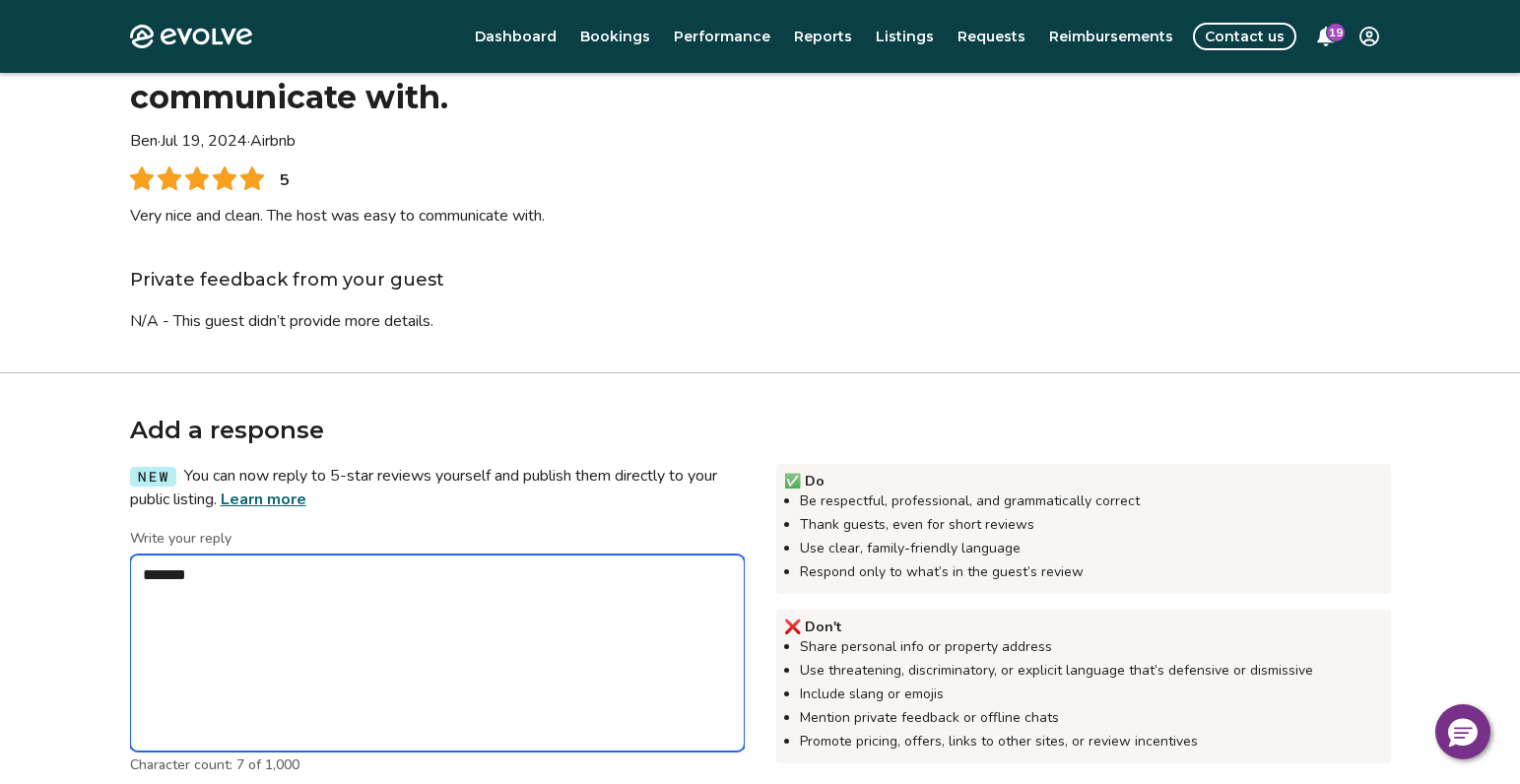 type on "*" 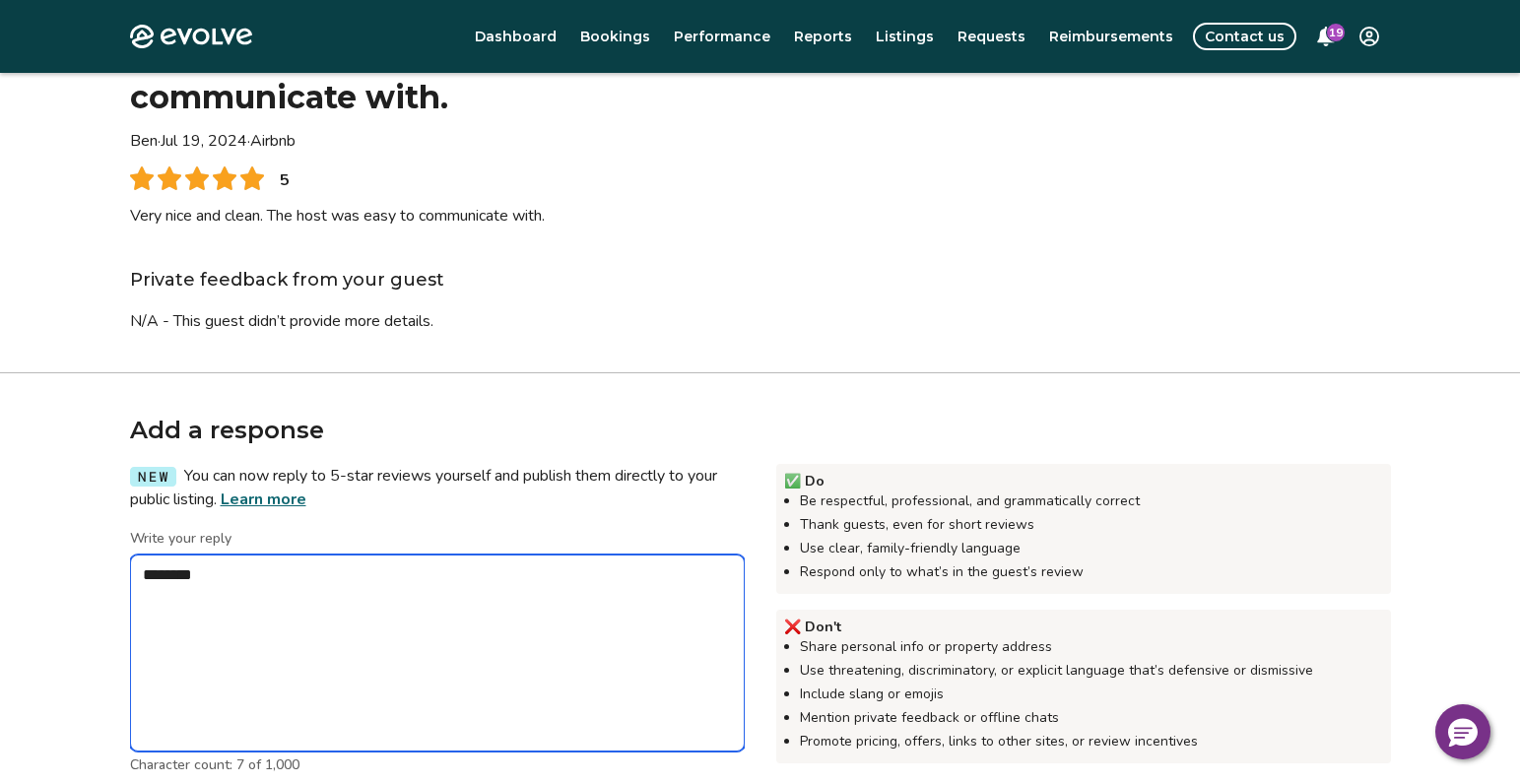 type on "*" 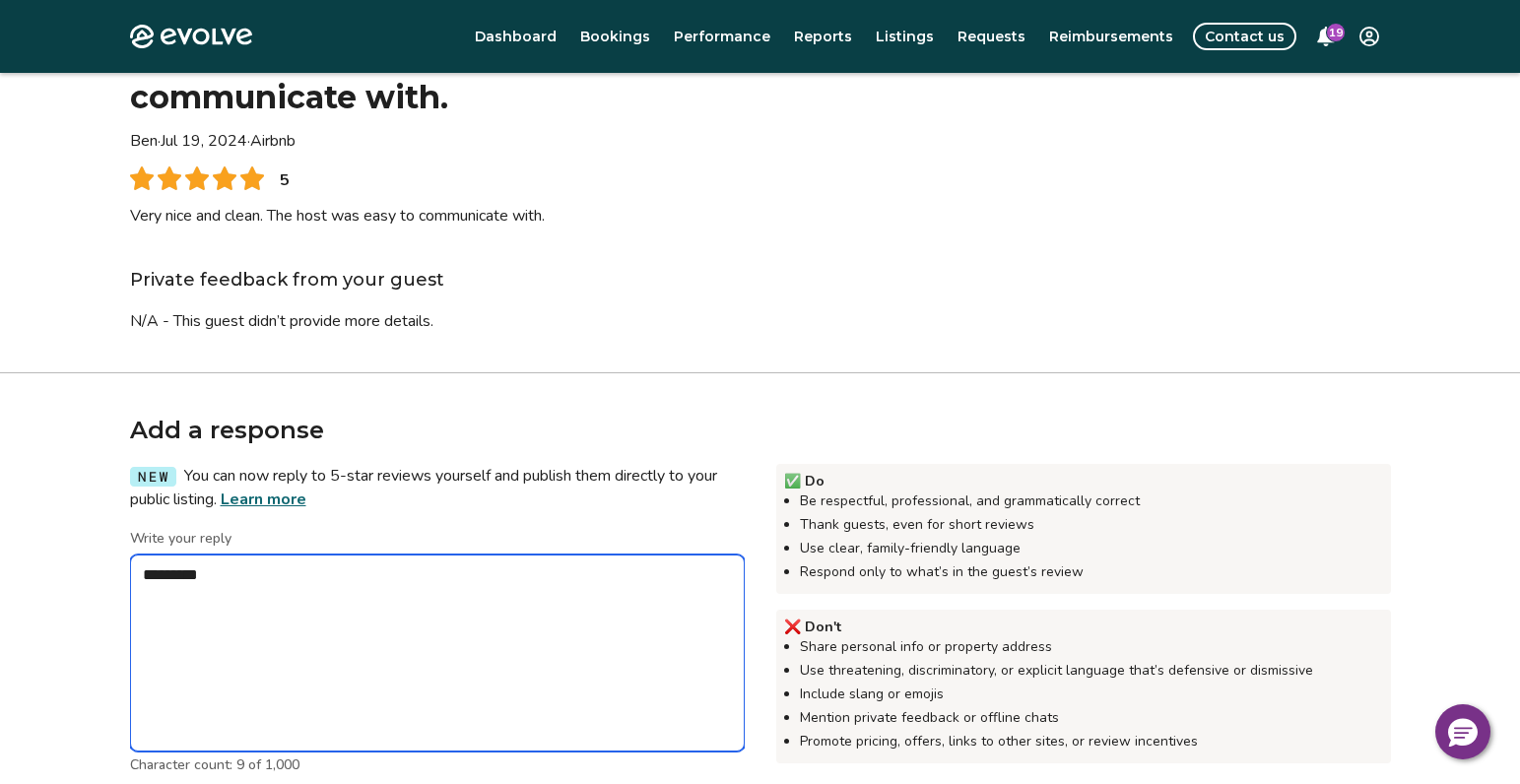 type on "*" 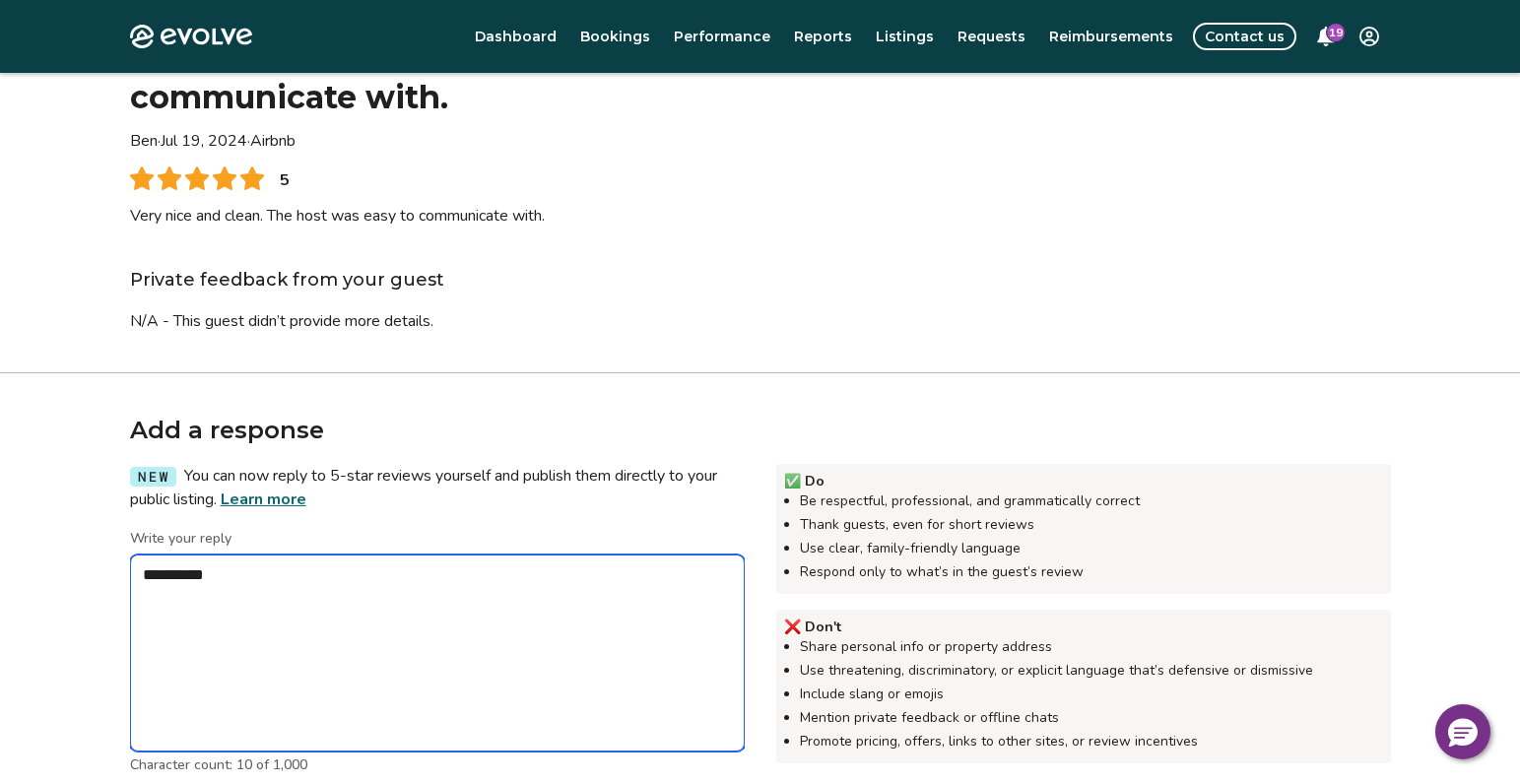 type on "*" 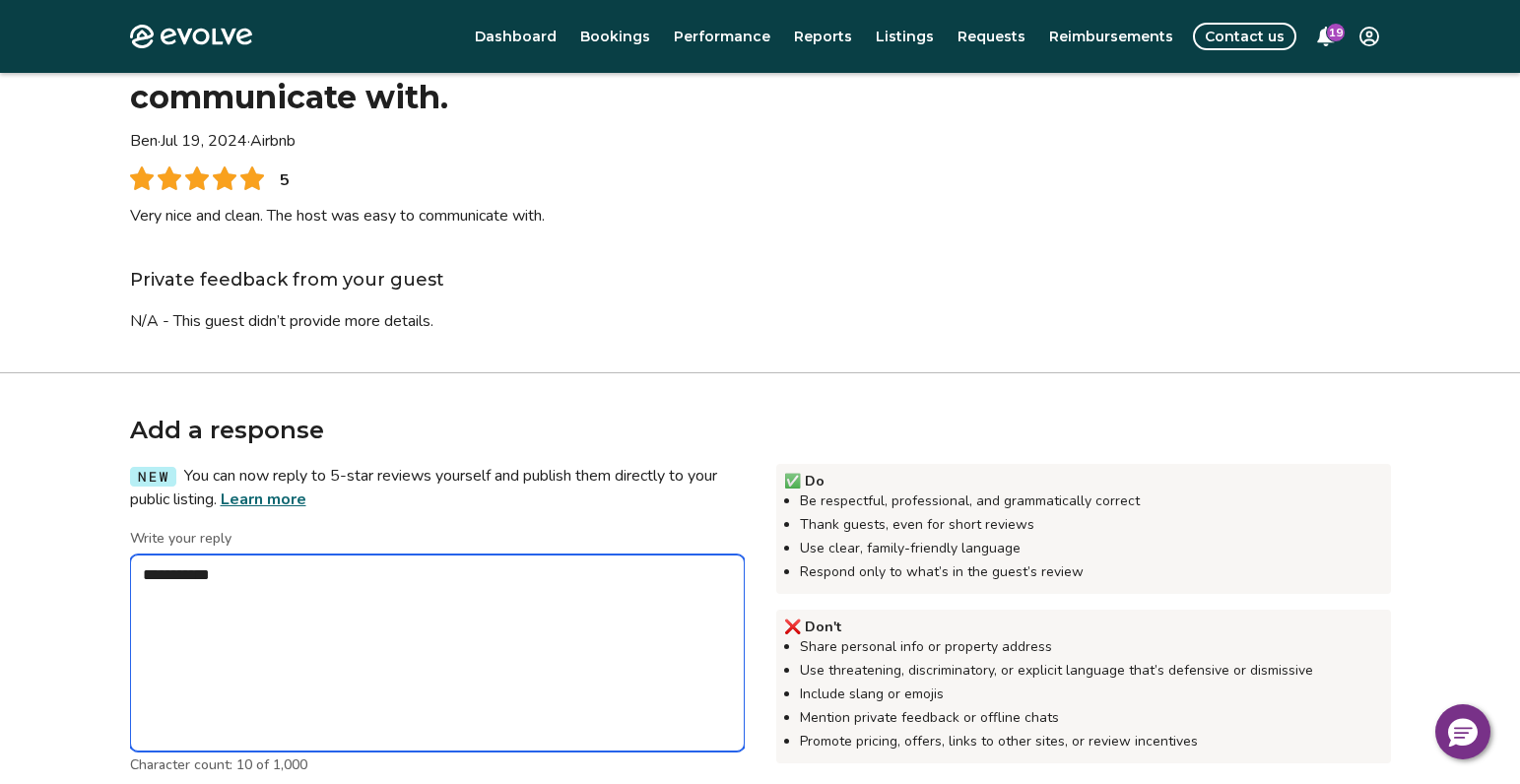 type on "*" 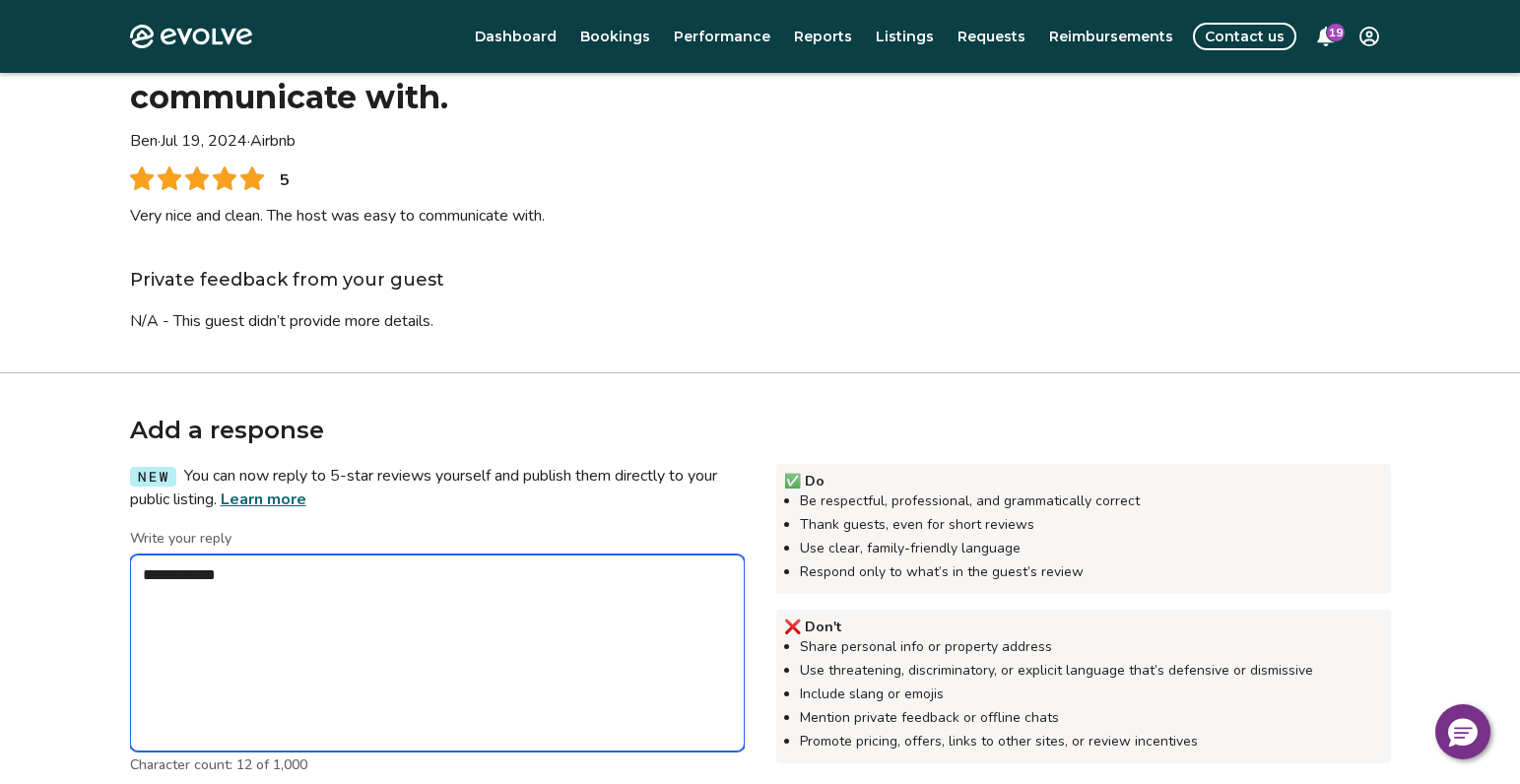 type on "*" 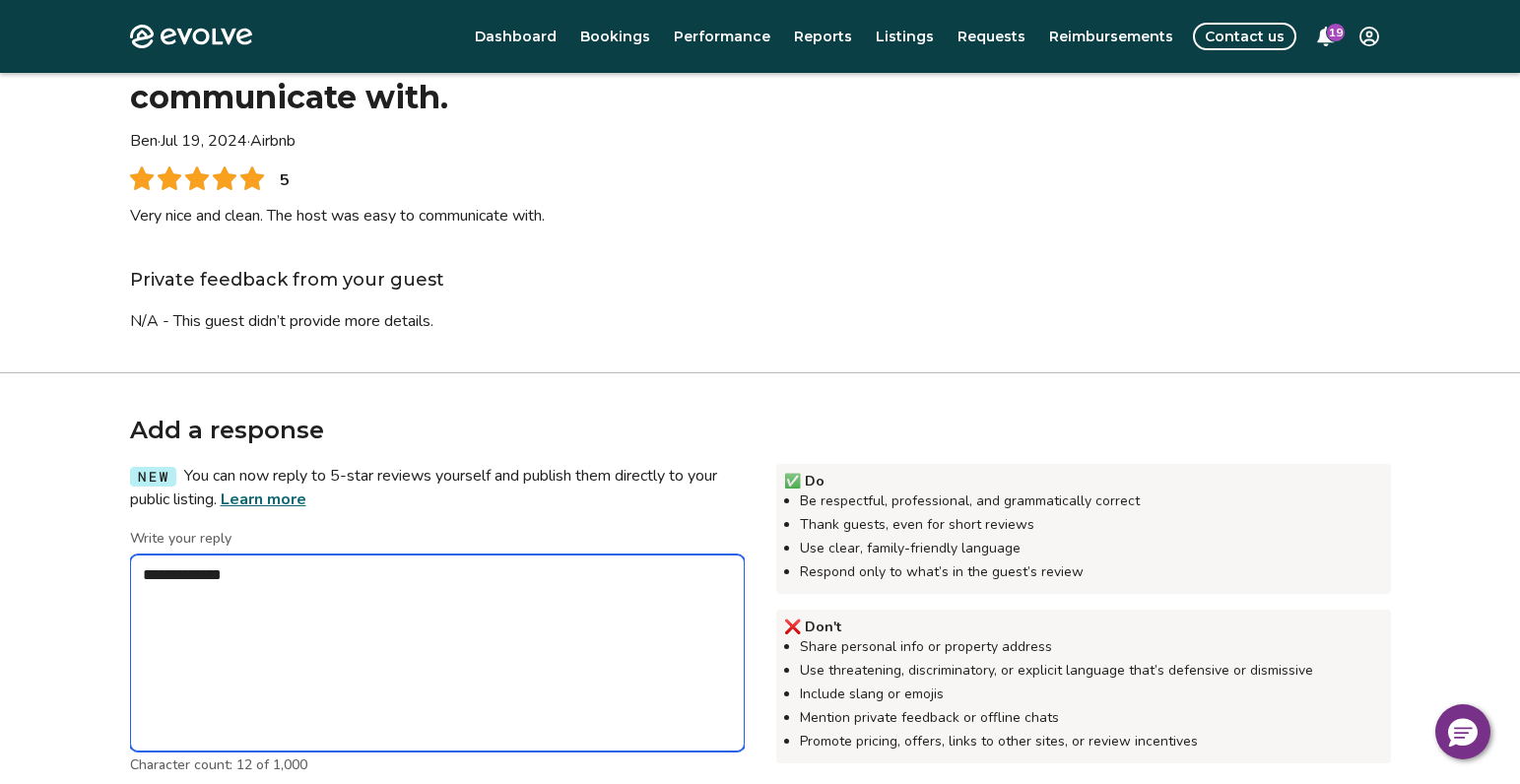 type on "*" 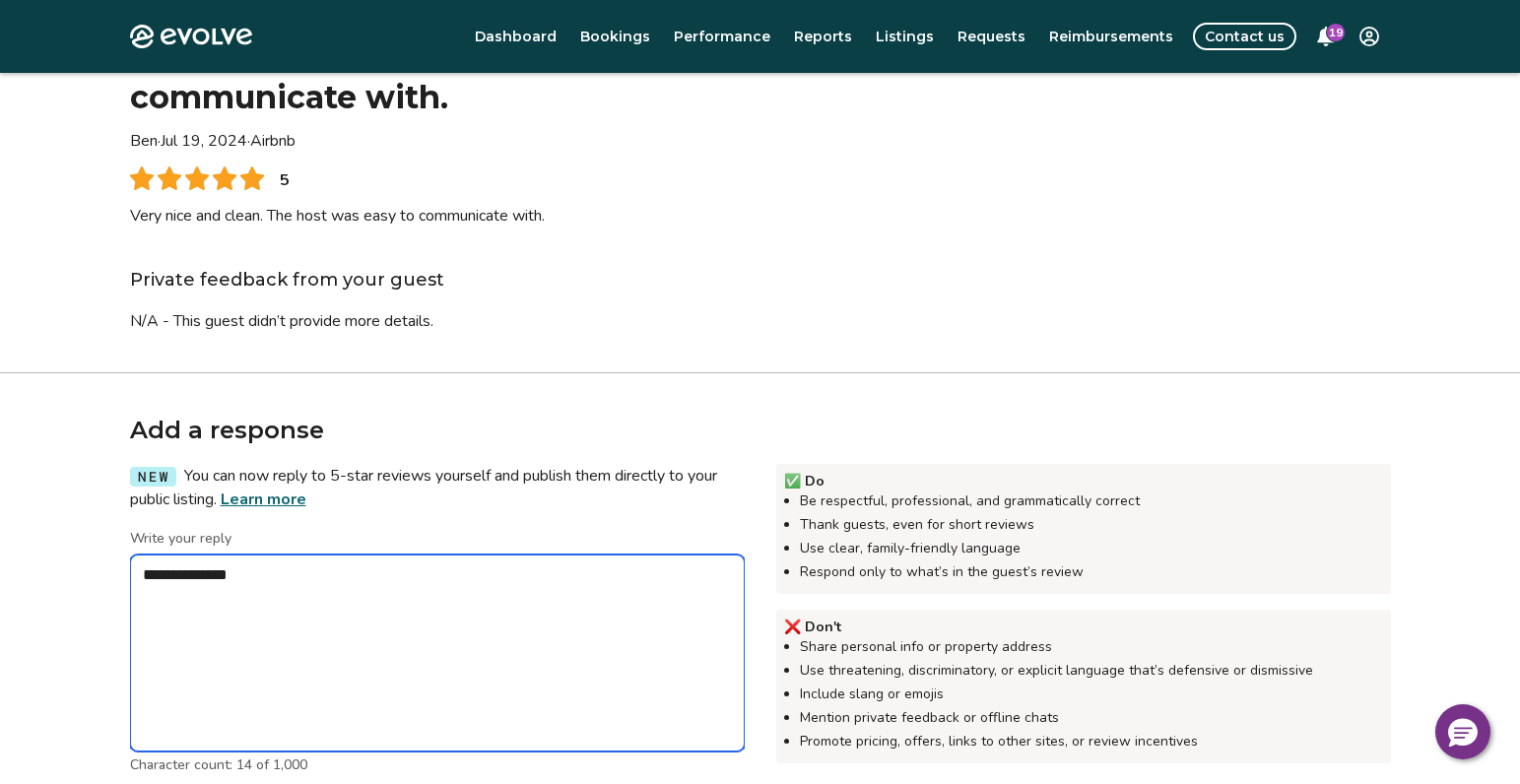 type on "*" 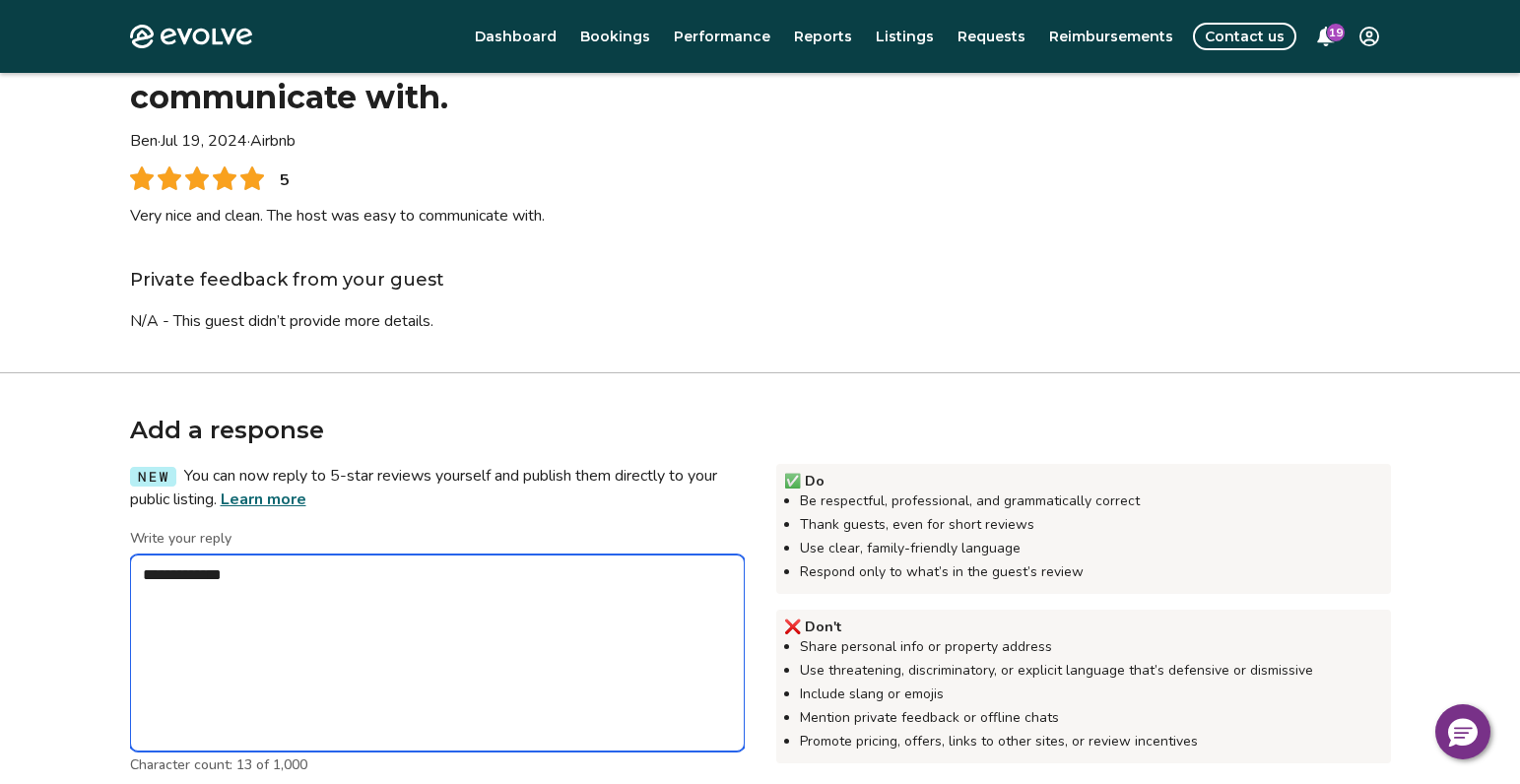 type on "*" 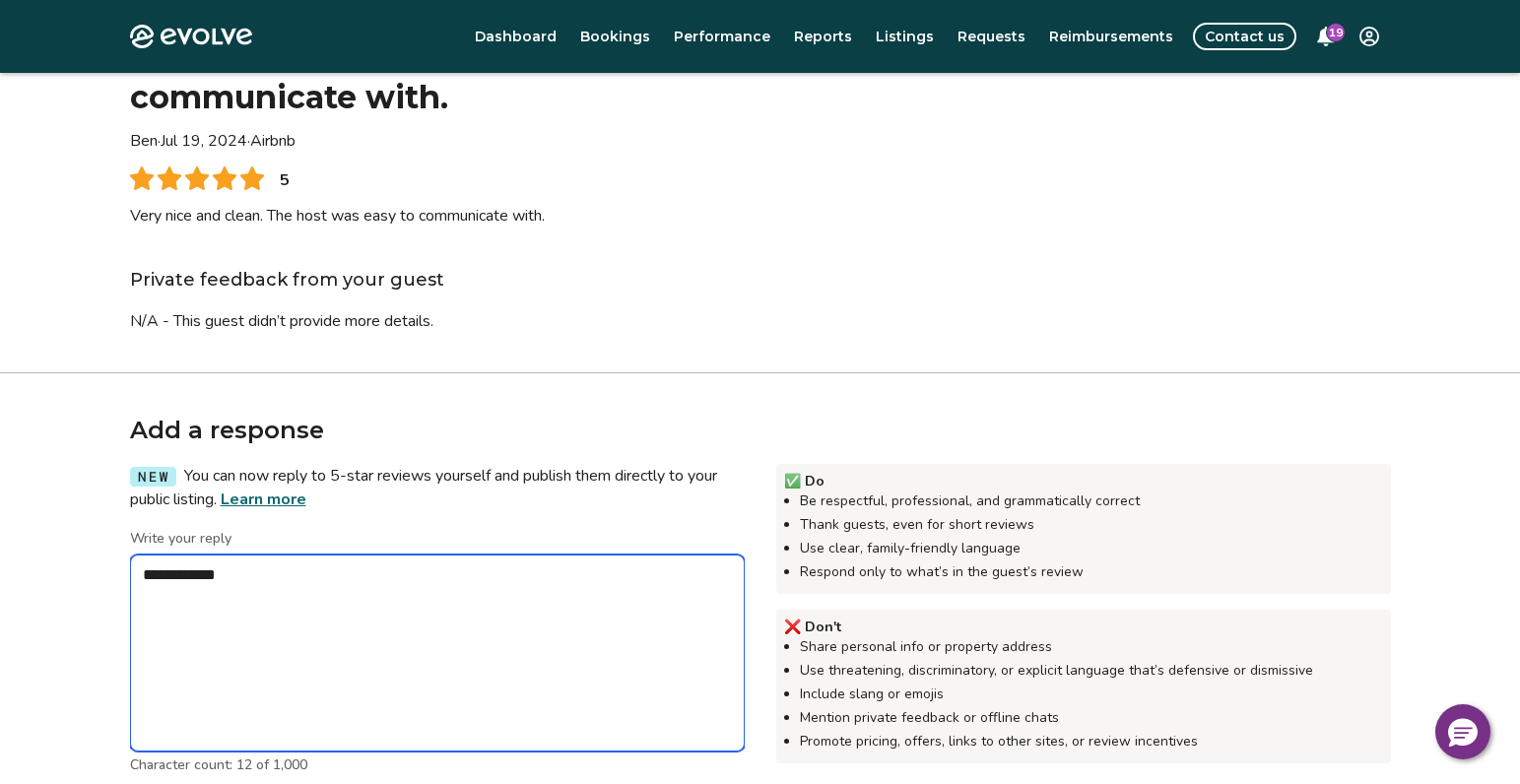 type on "*" 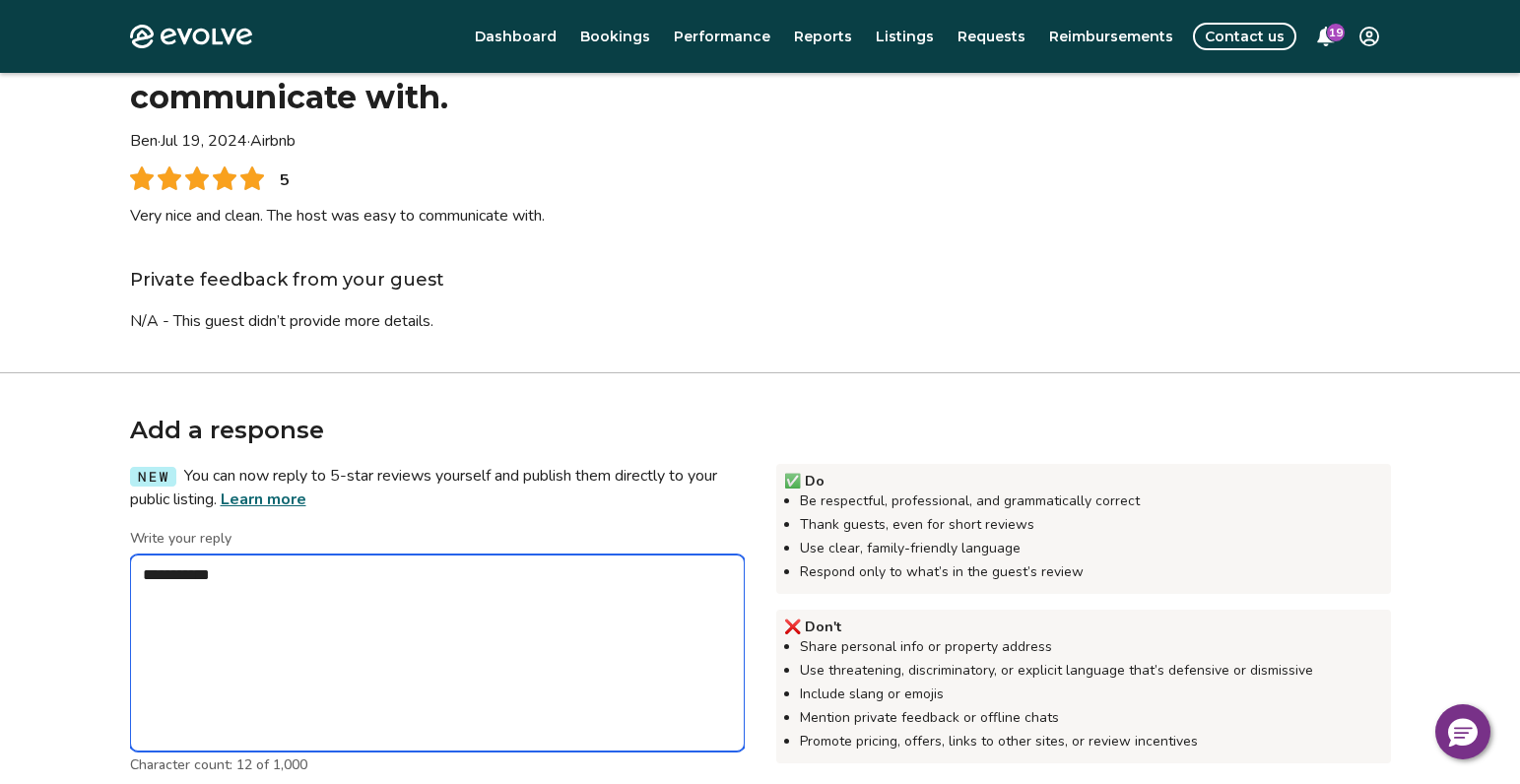 type on "*" 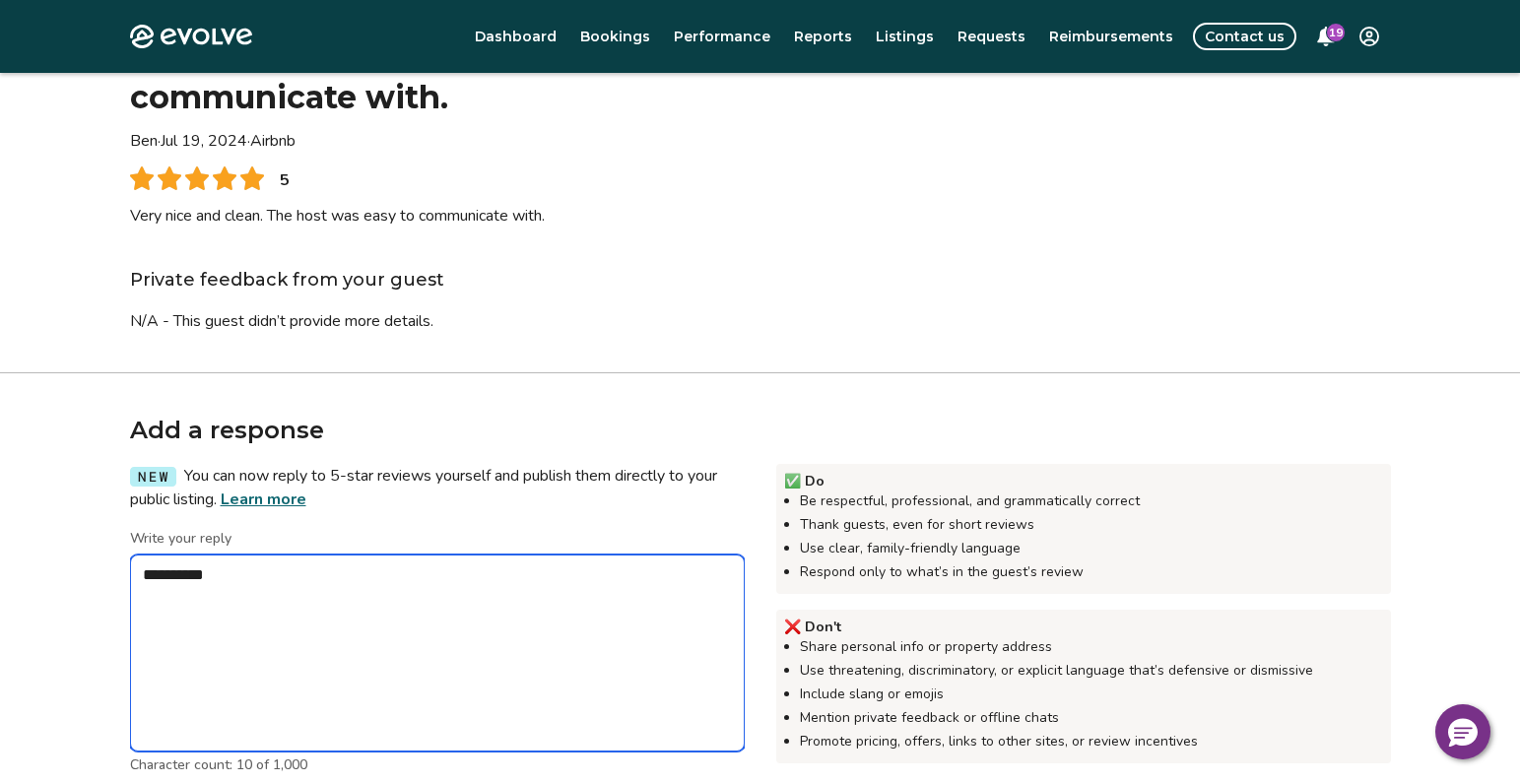 type on "*" 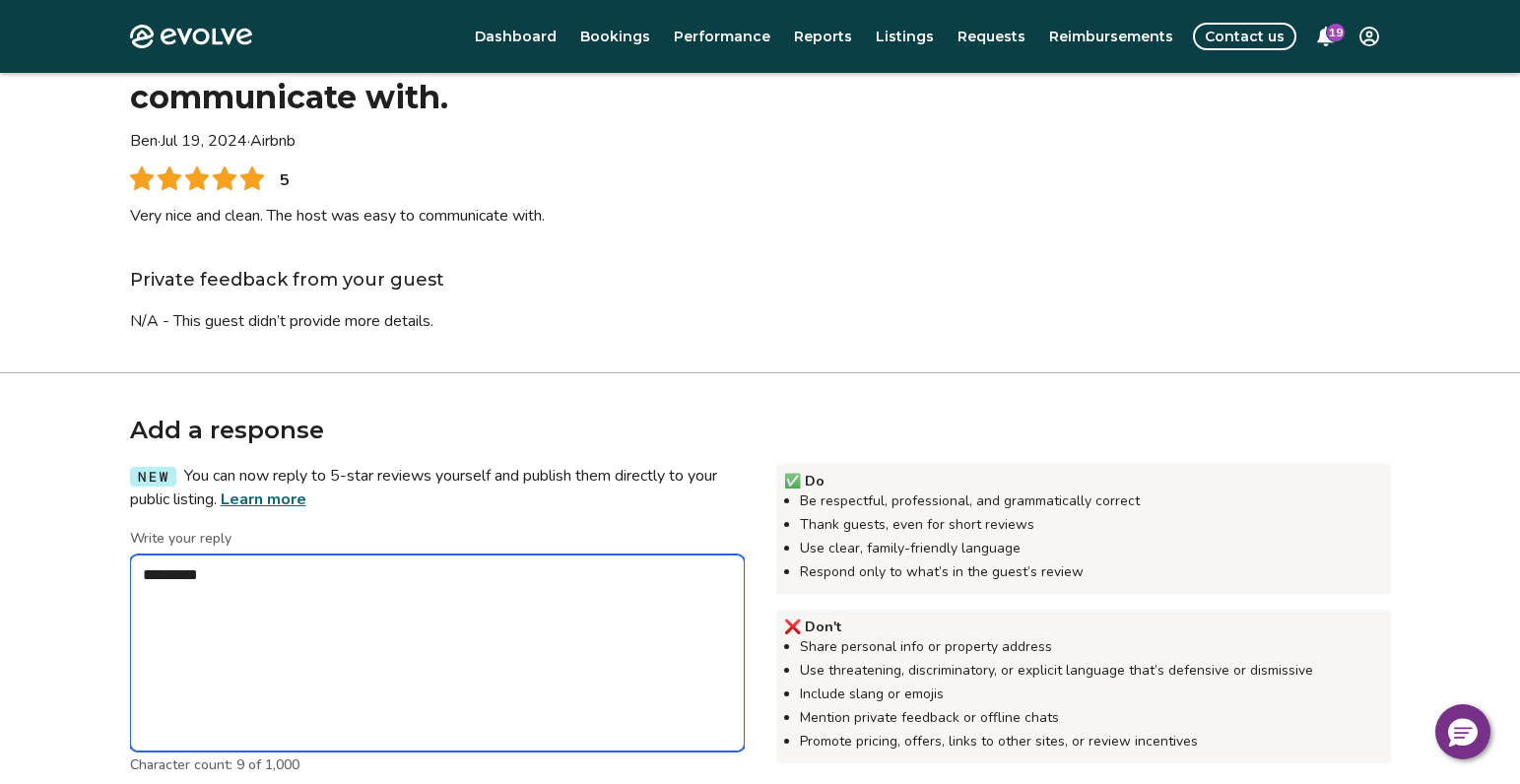 type on "*" 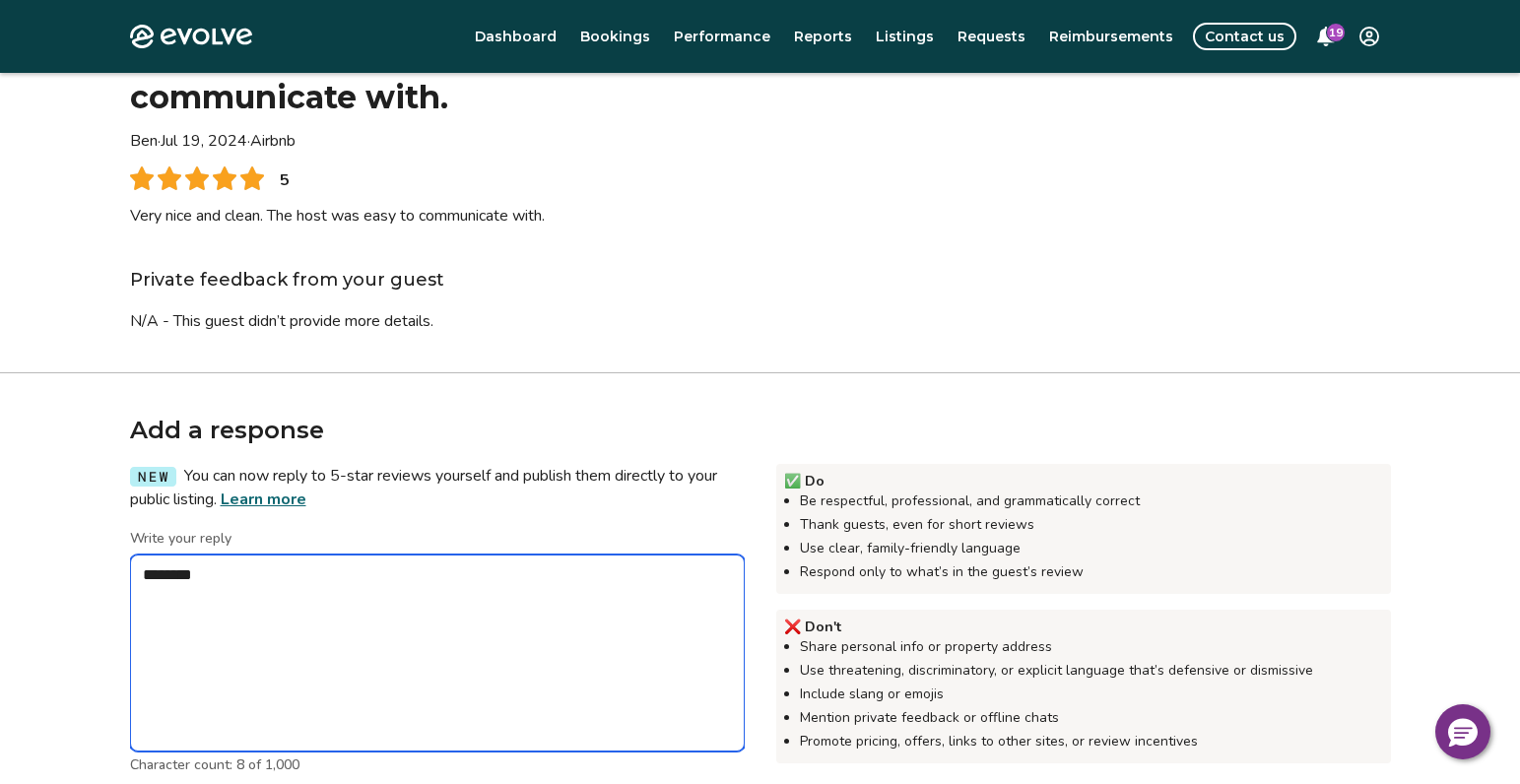 type on "*" 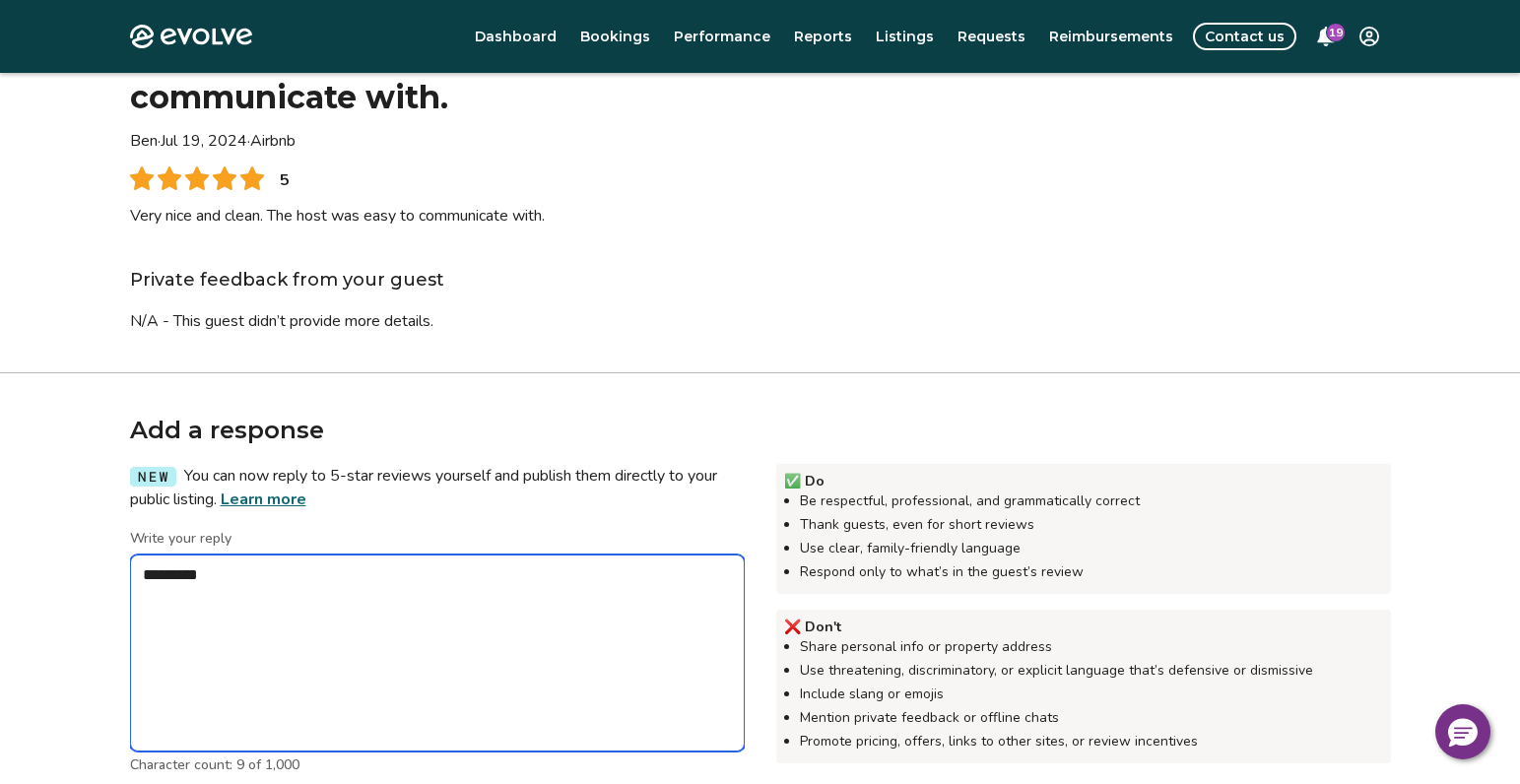 type on "*" 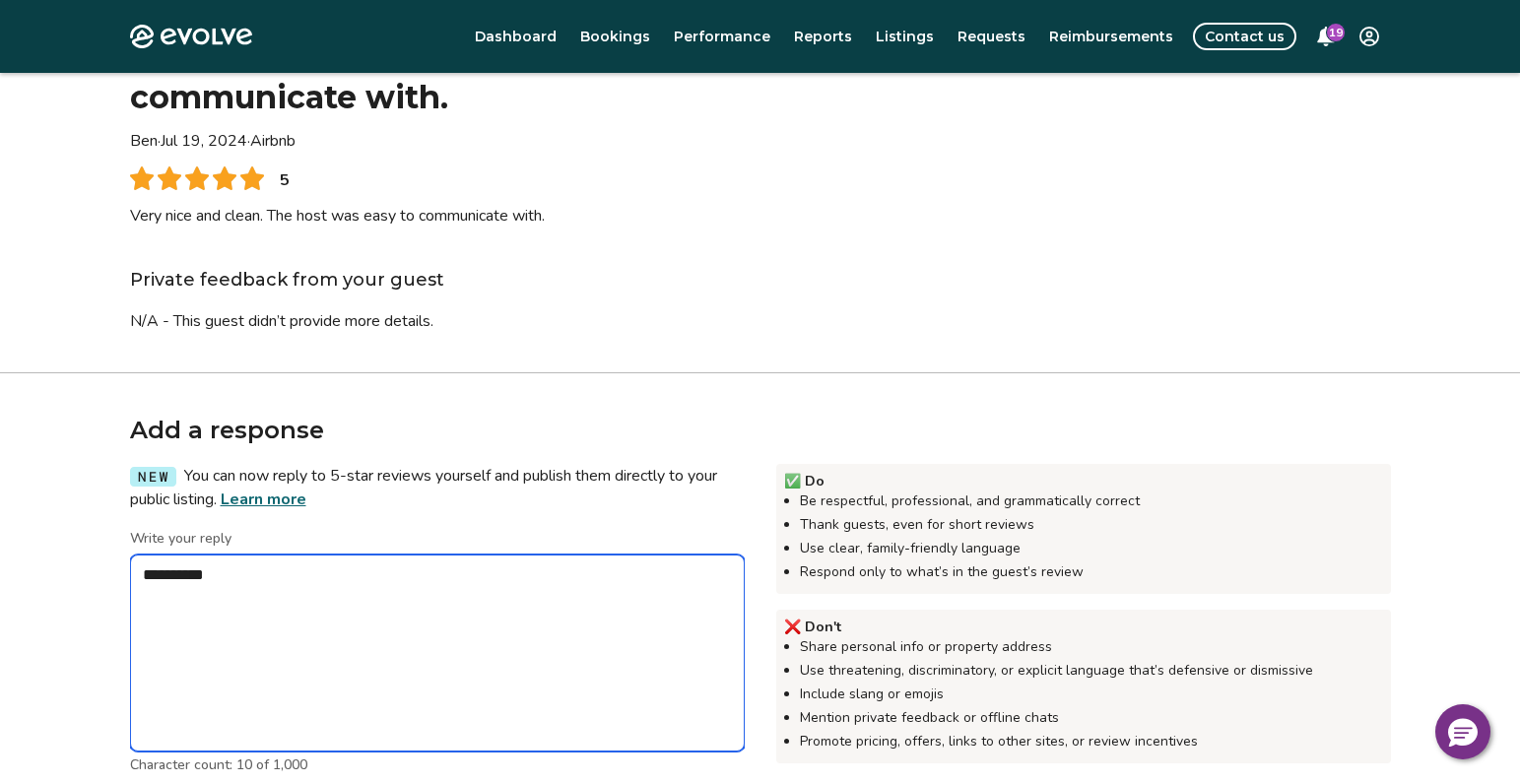type on "*" 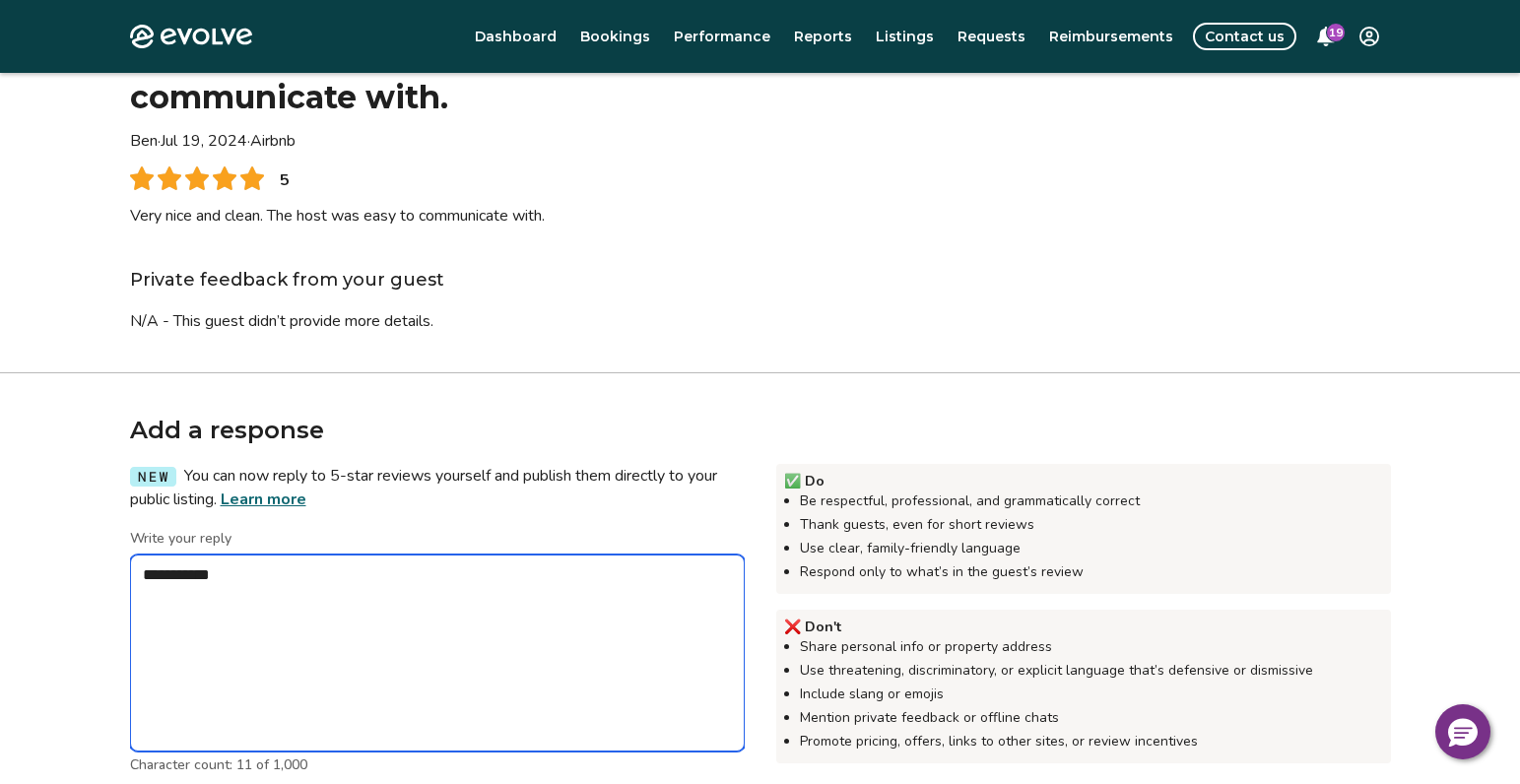 type on "*" 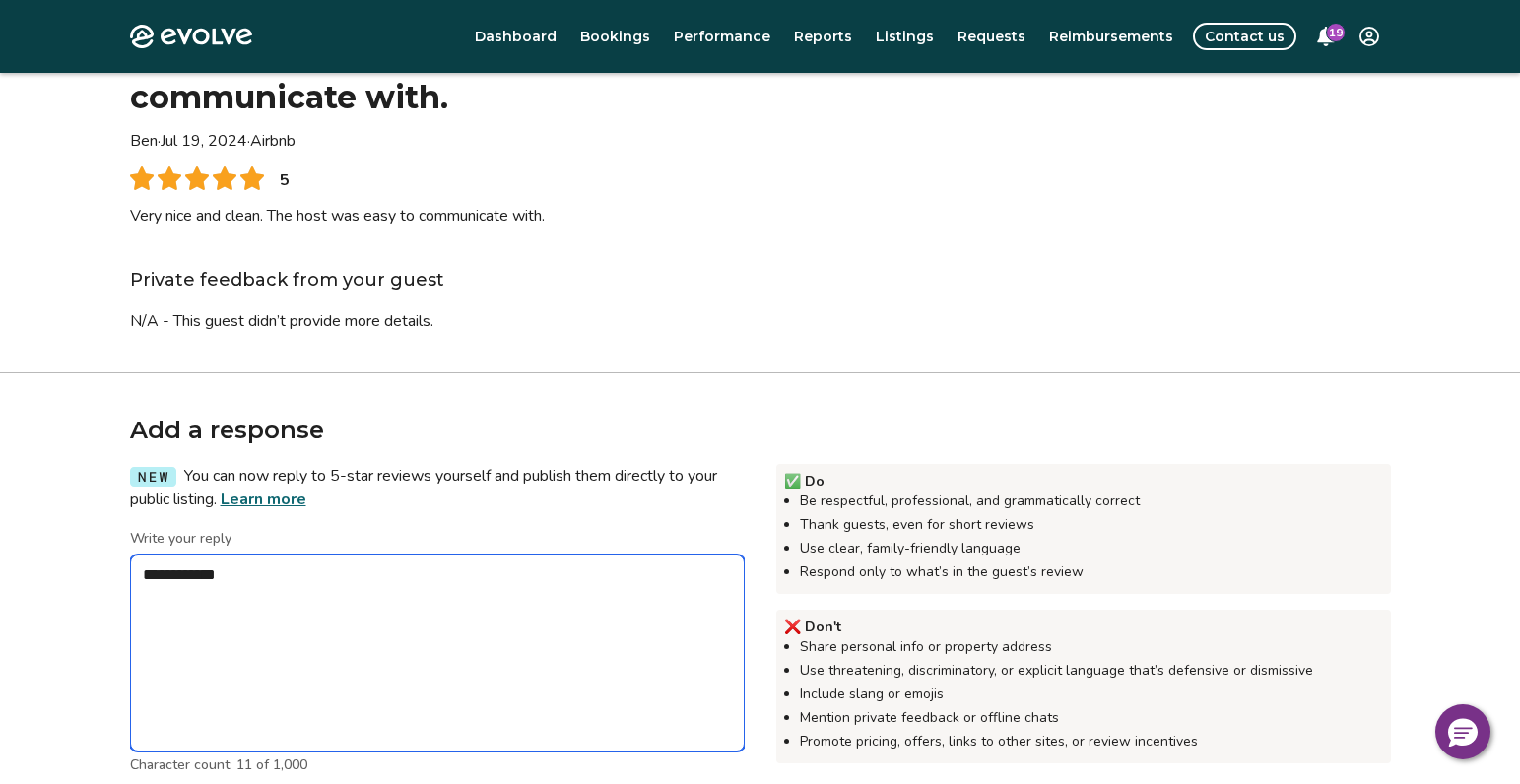 type on "*" 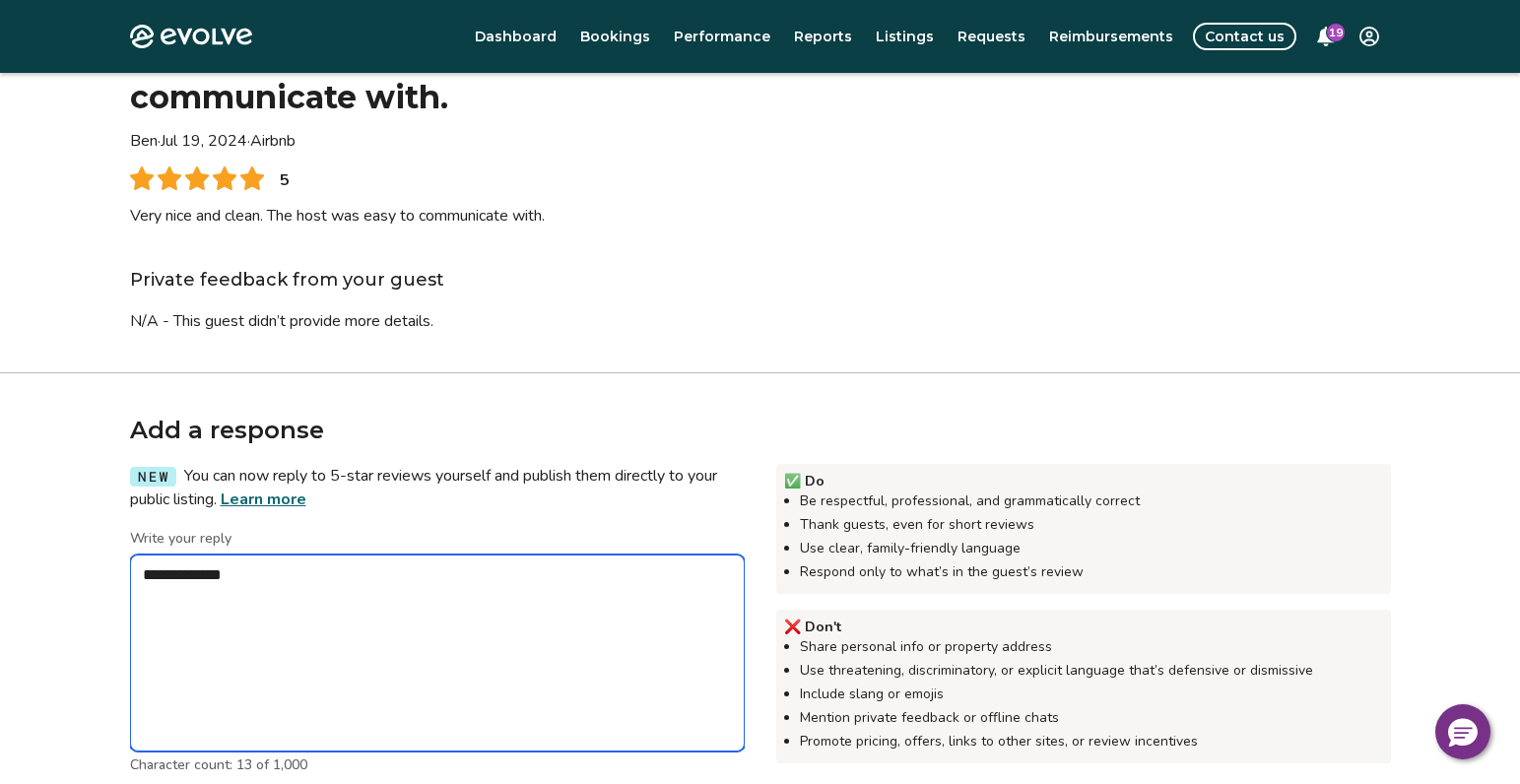 type on "*" 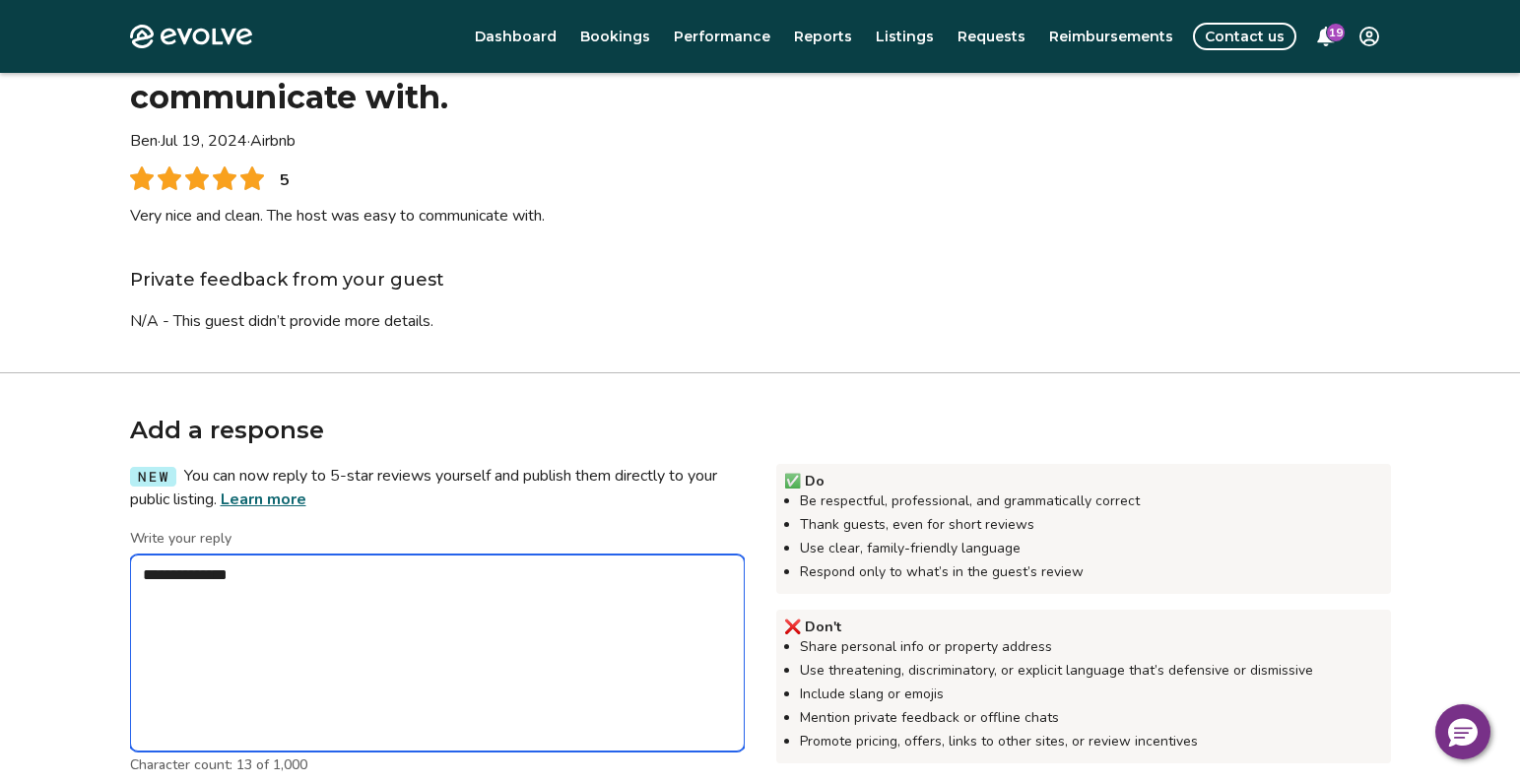 type on "*" 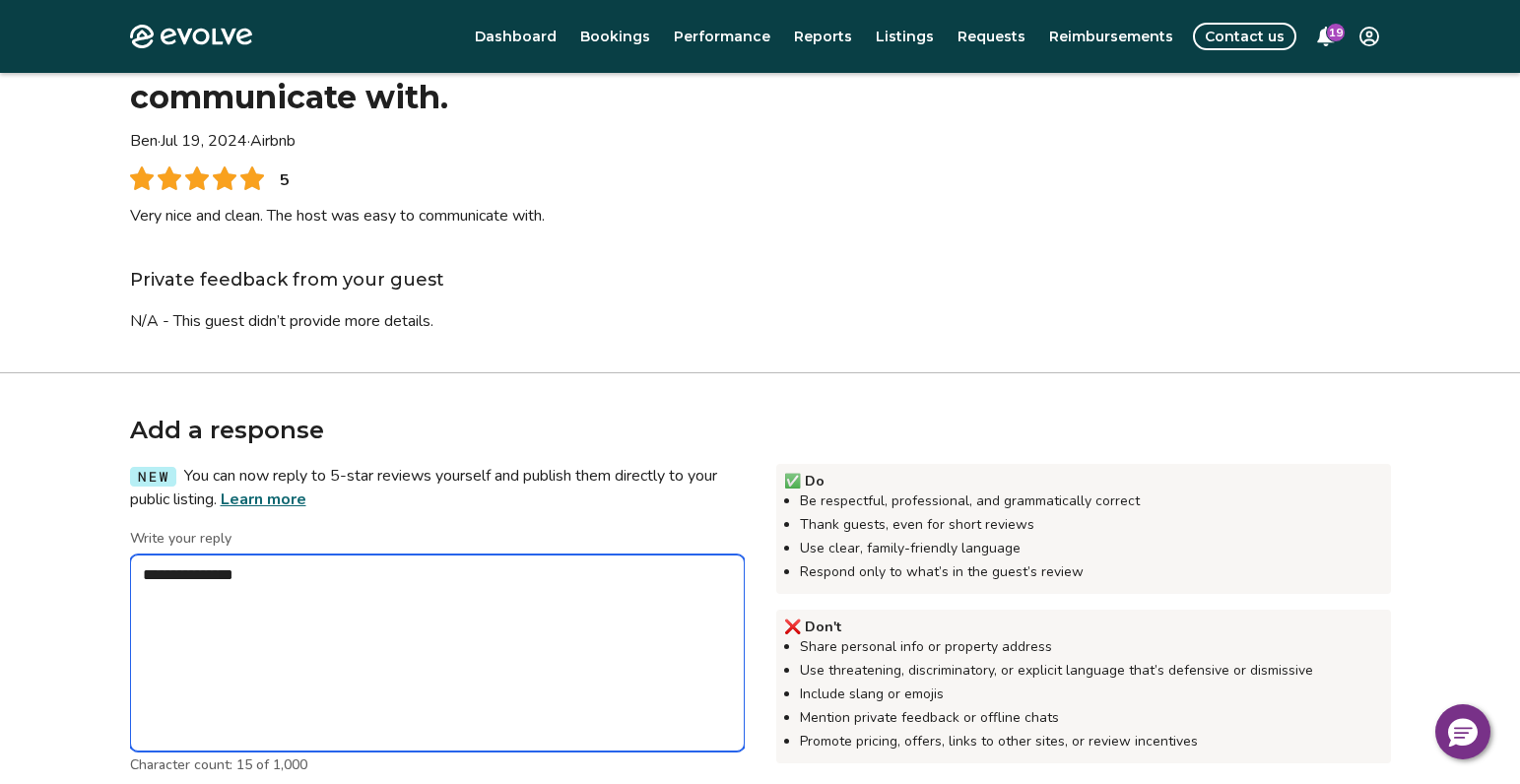 type on "*" 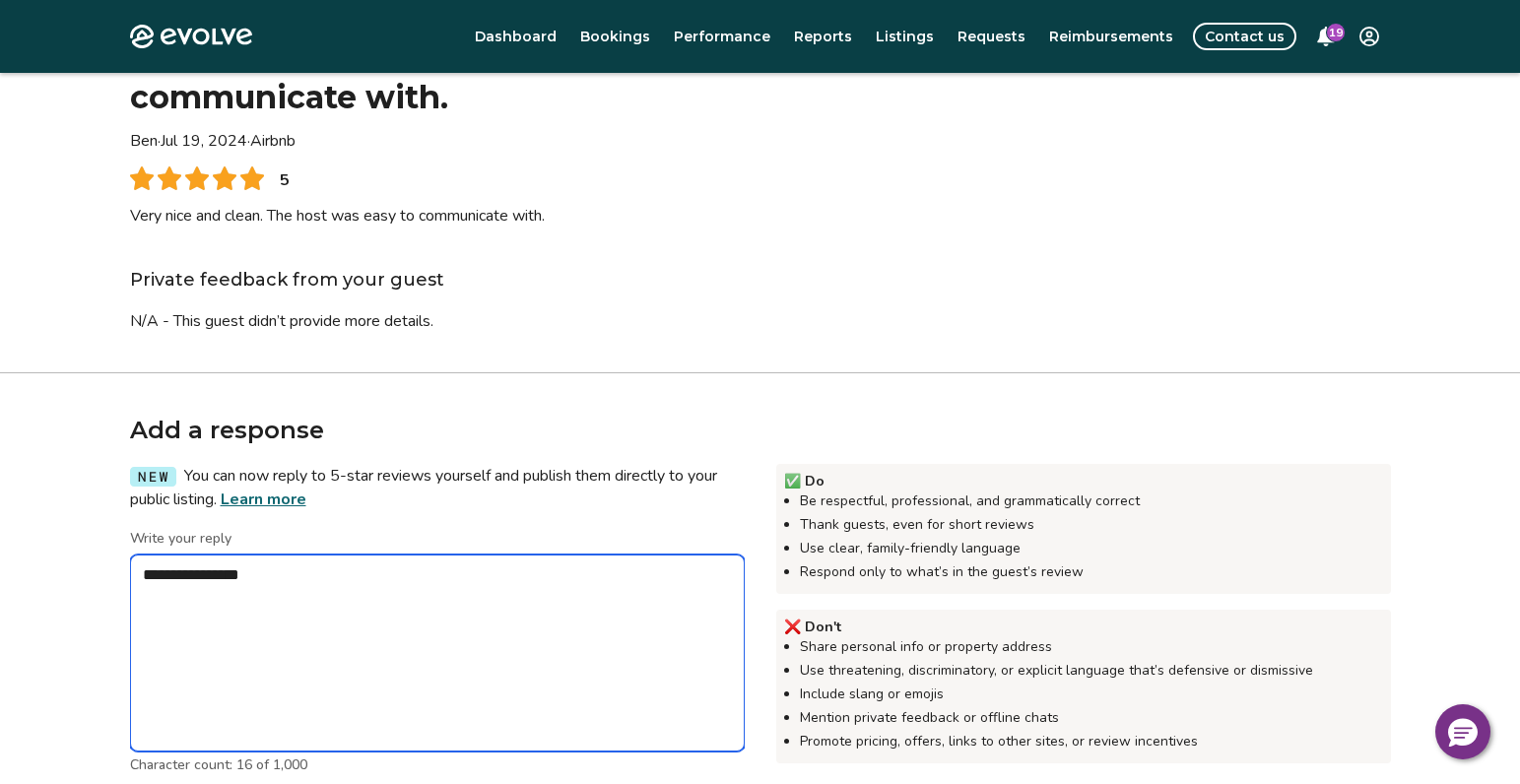 type on "*" 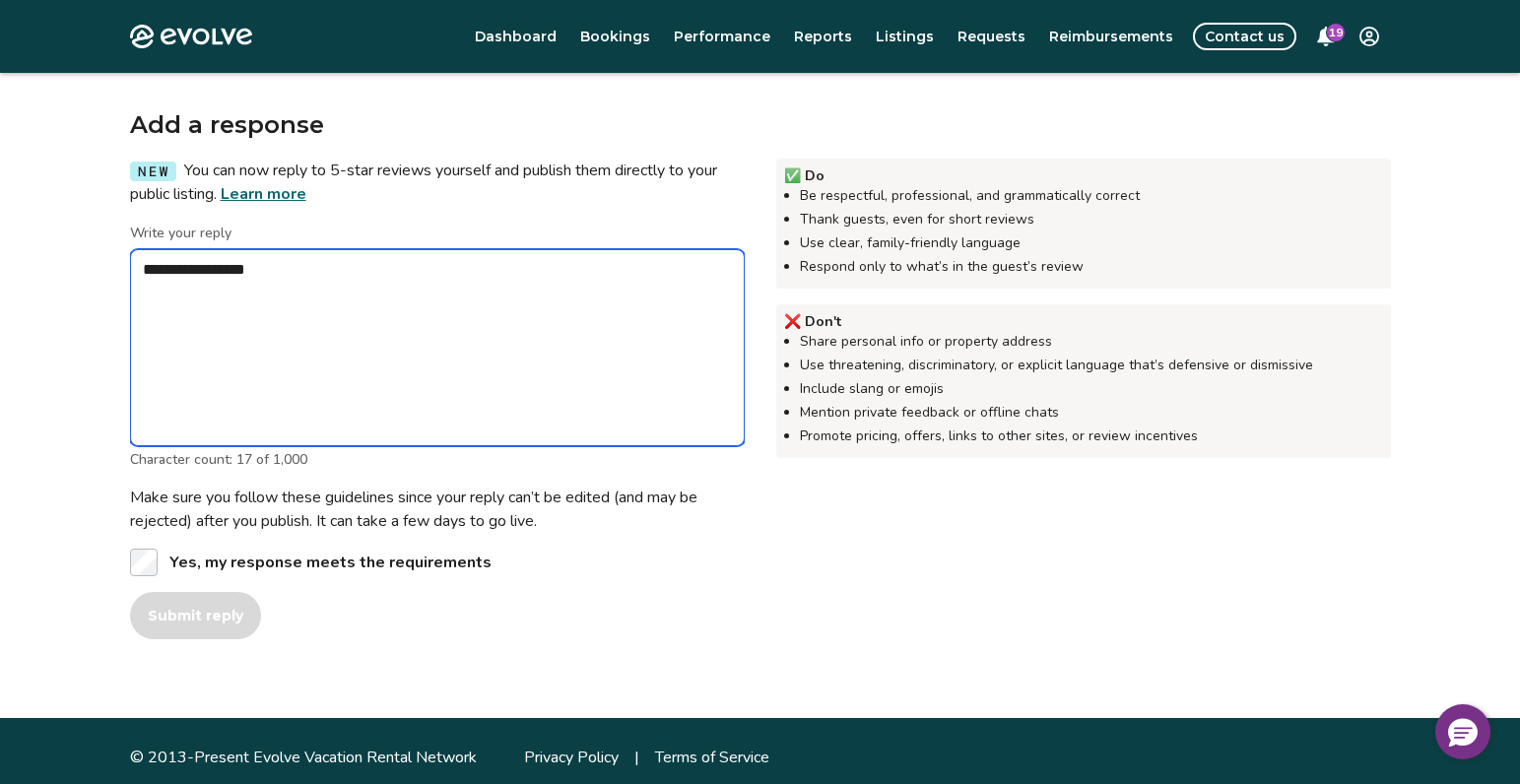 scroll, scrollTop: 451, scrollLeft: 0, axis: vertical 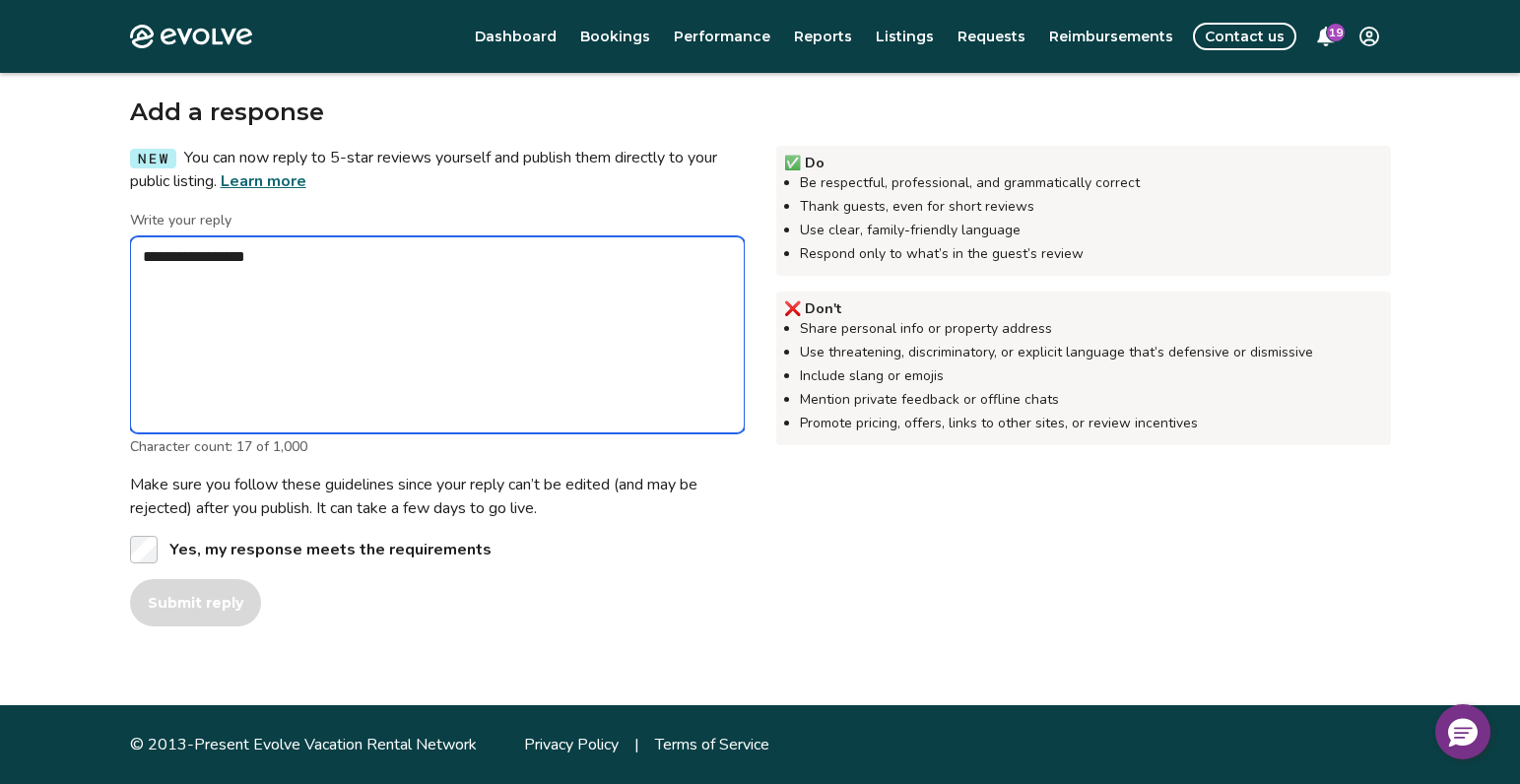 type on "**********" 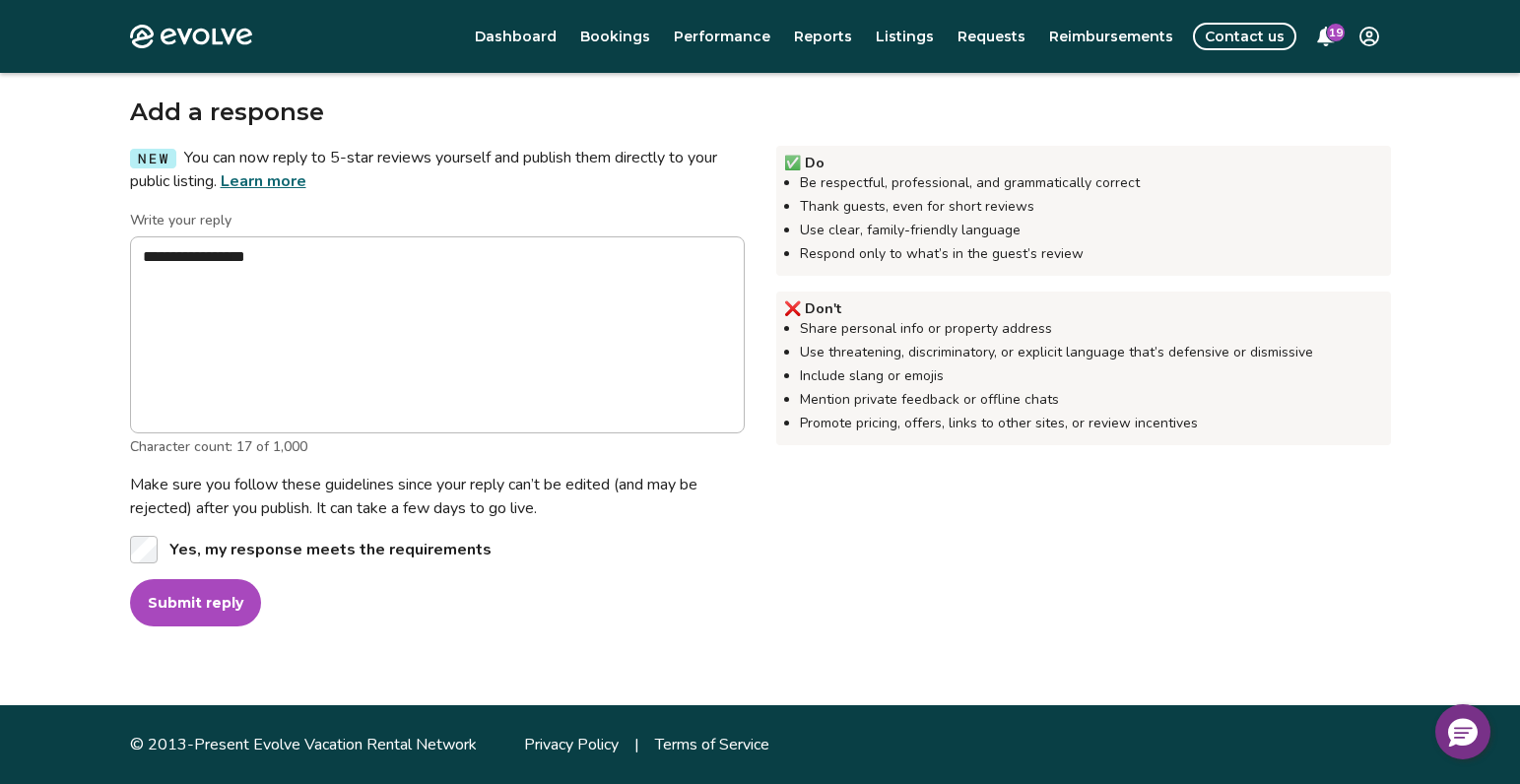 click on "Submit reply" at bounding box center [195, 603] 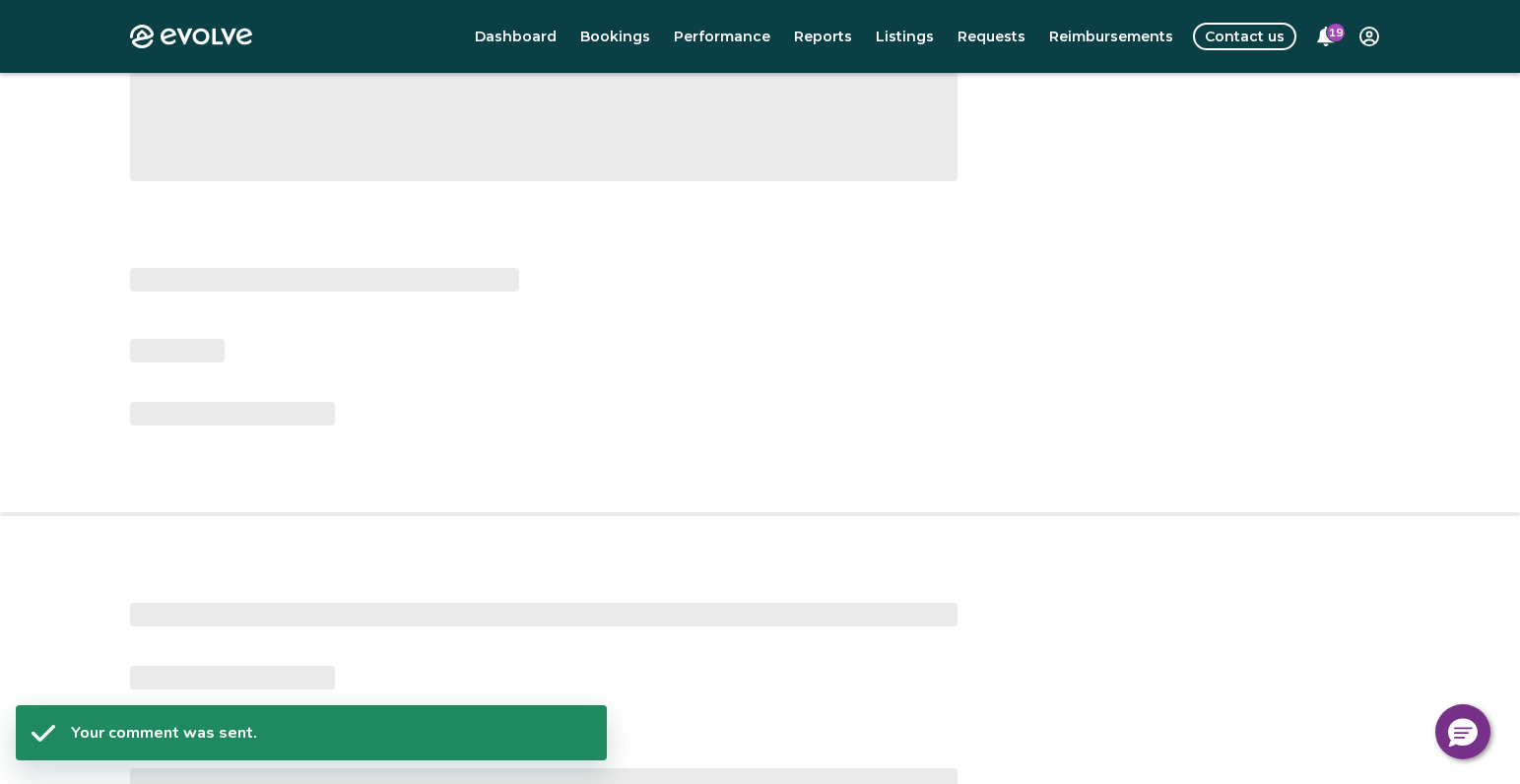 scroll, scrollTop: 234, scrollLeft: 0, axis: vertical 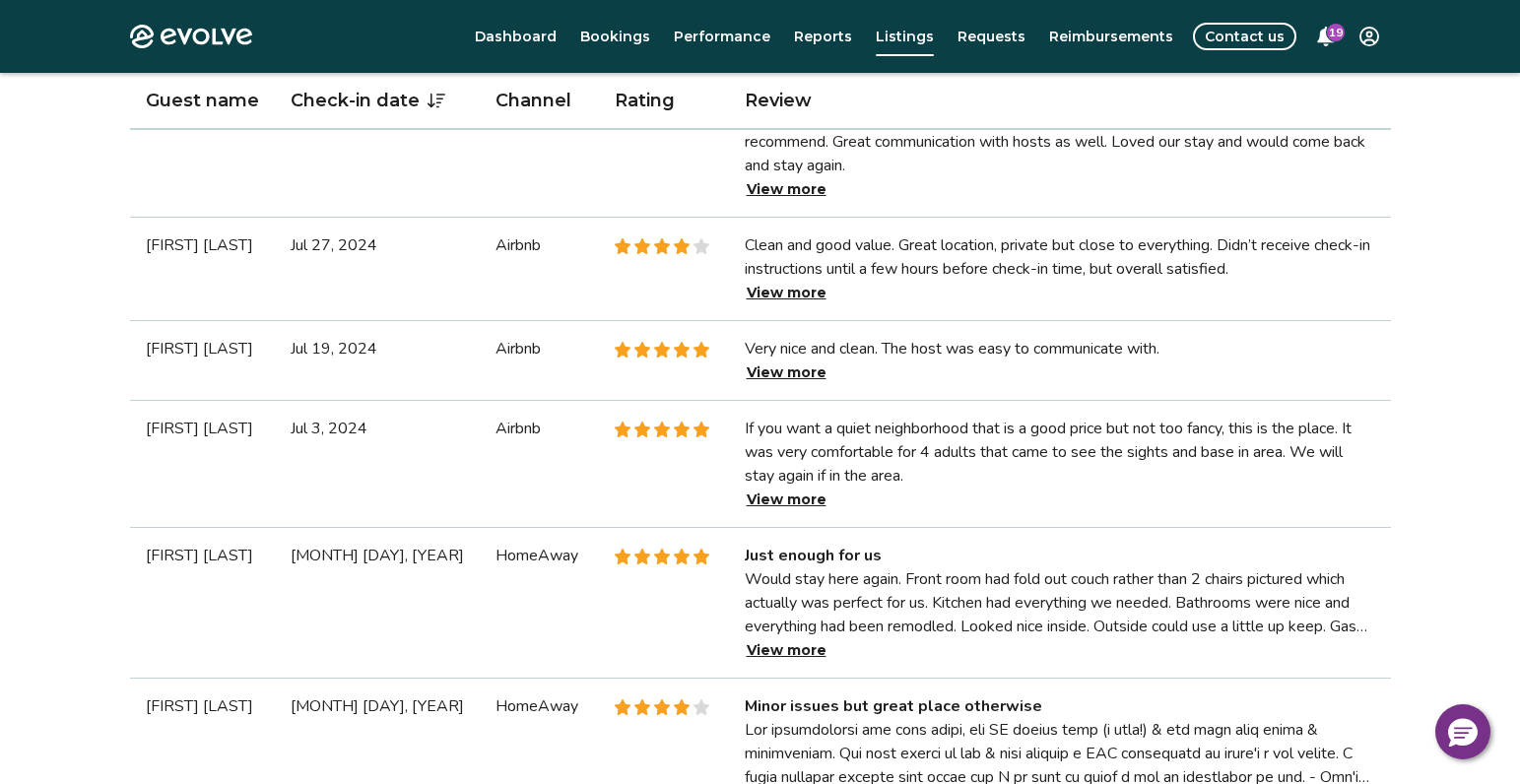 click at bounding box center [664, 464] 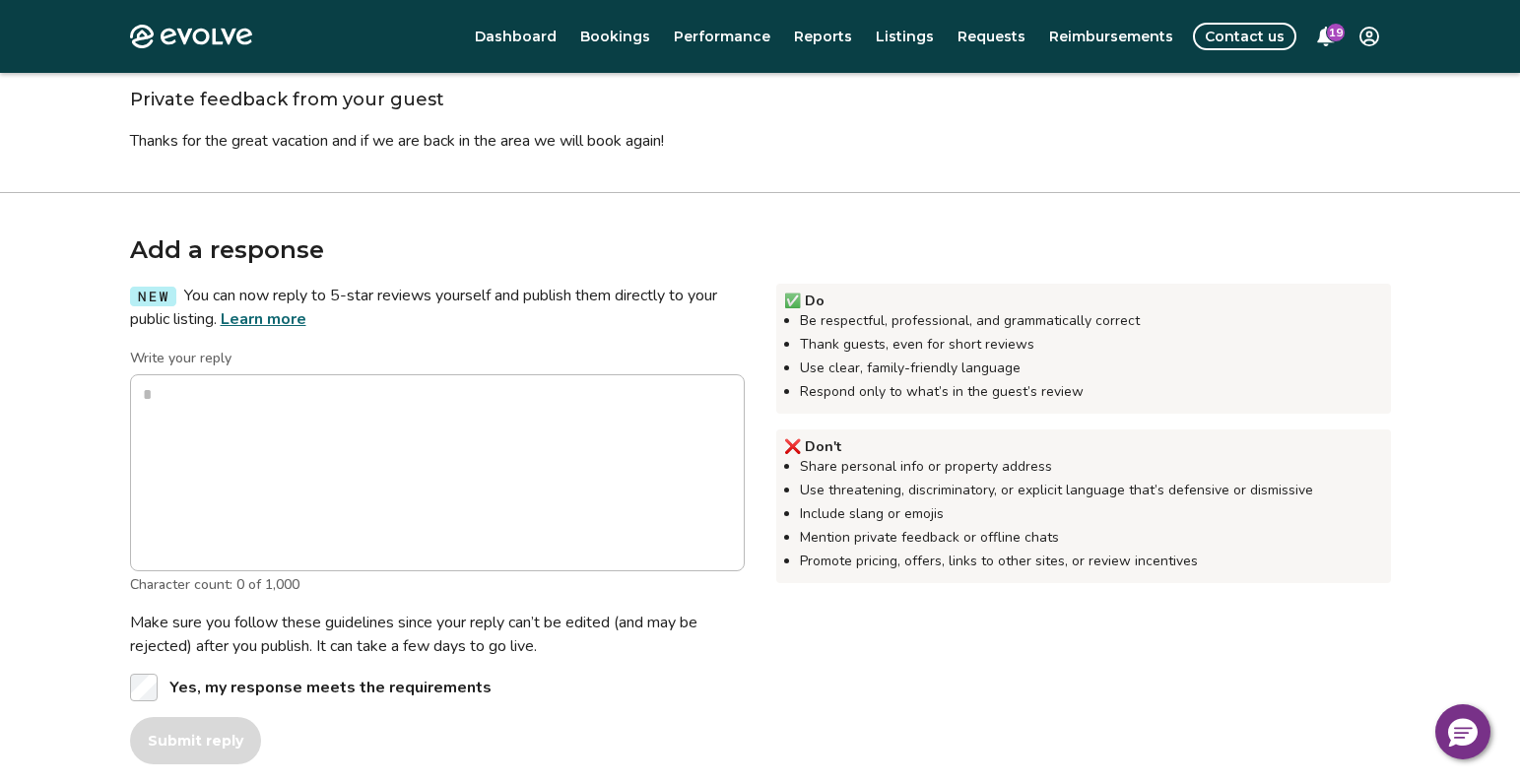 scroll, scrollTop: 344, scrollLeft: 0, axis: vertical 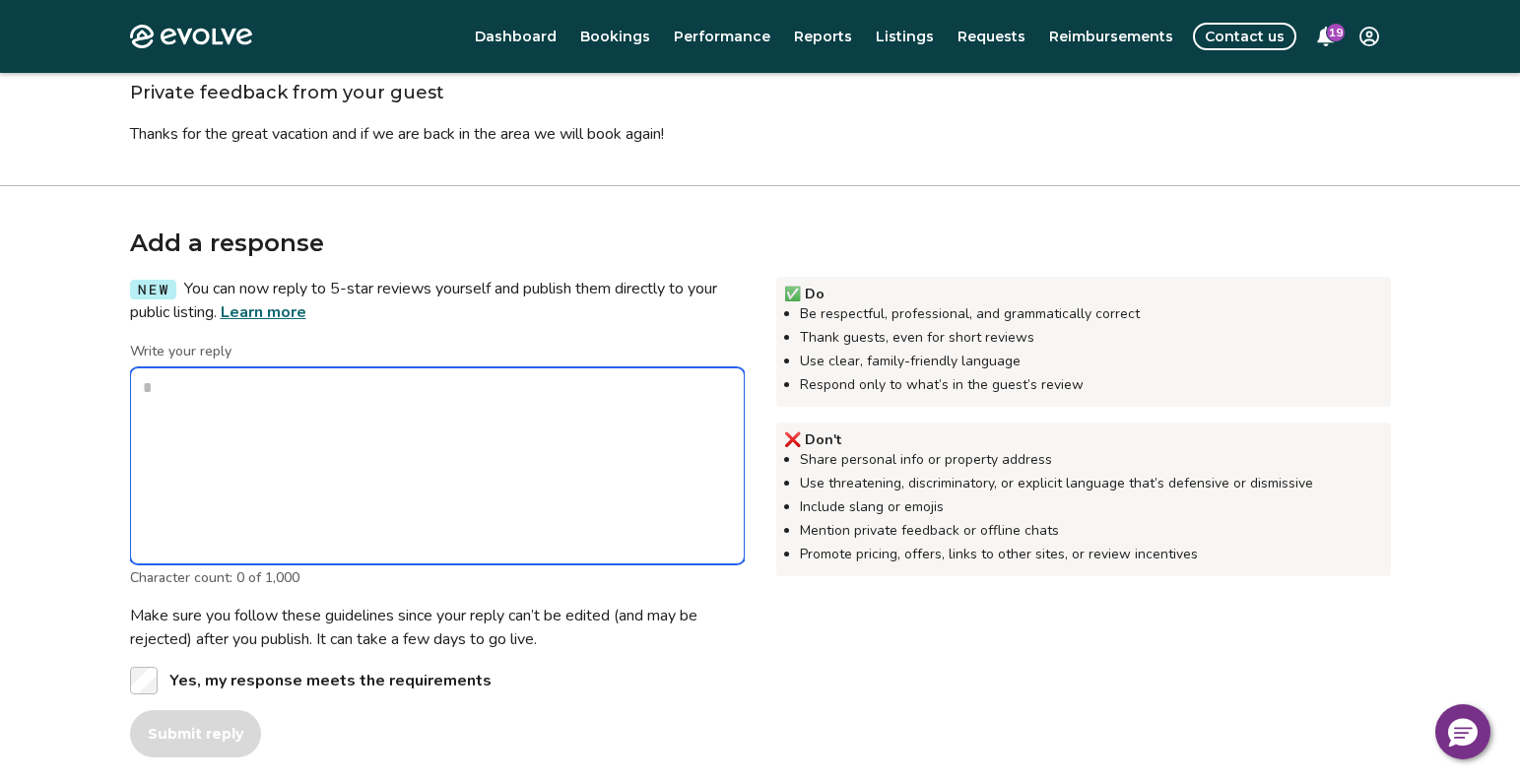click on "Write your reply" at bounding box center (437, 466) 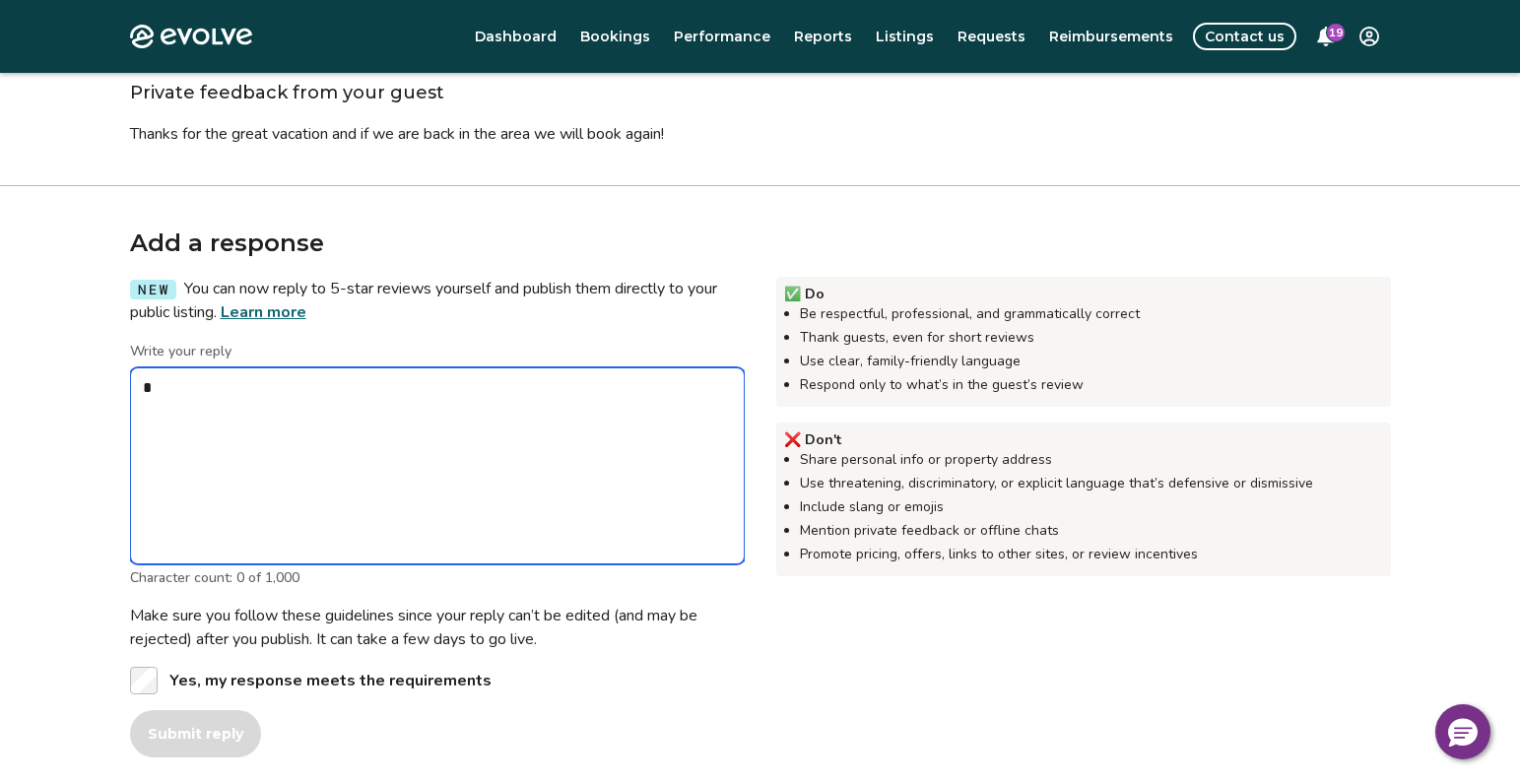 type on "*" 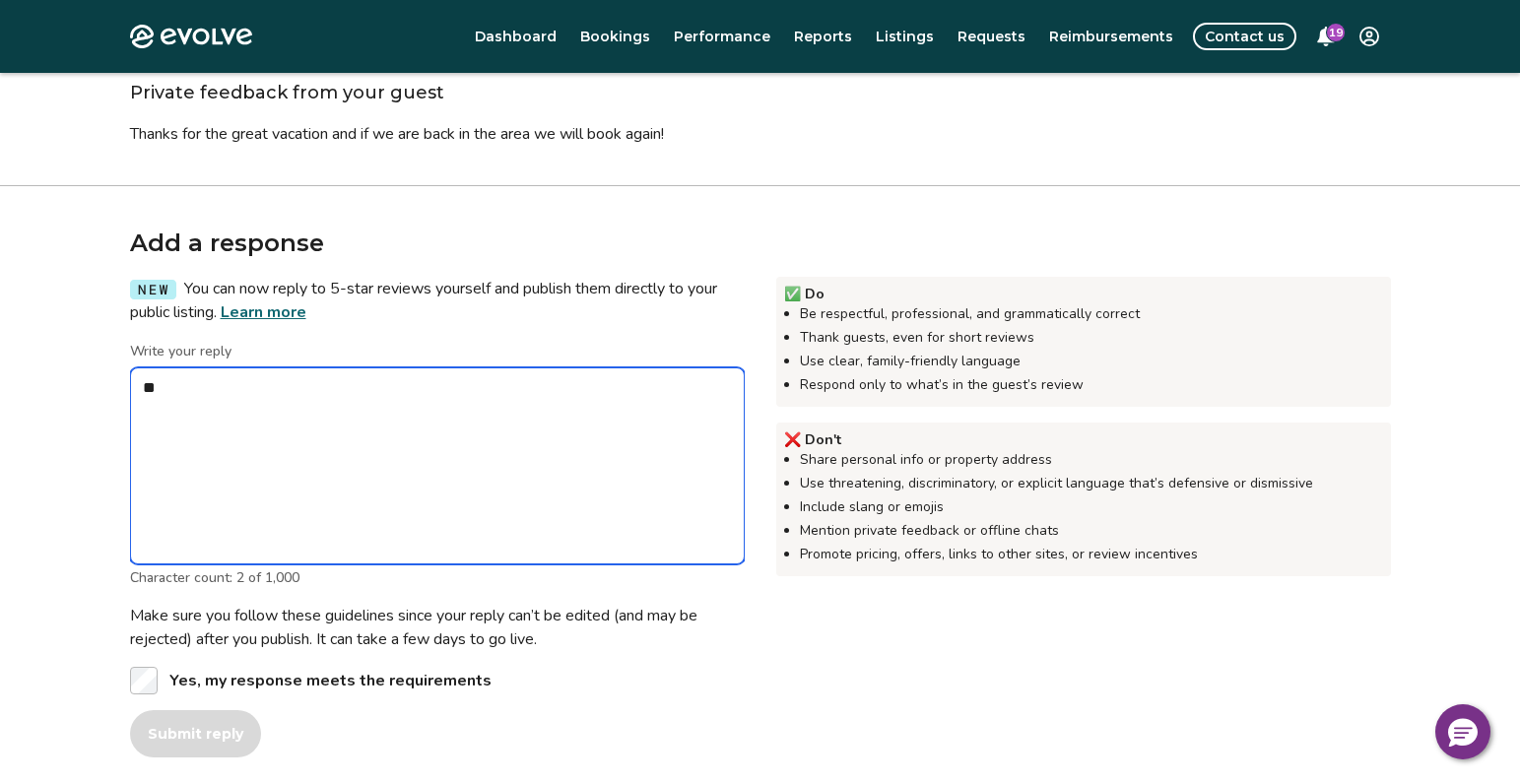 type on "*" 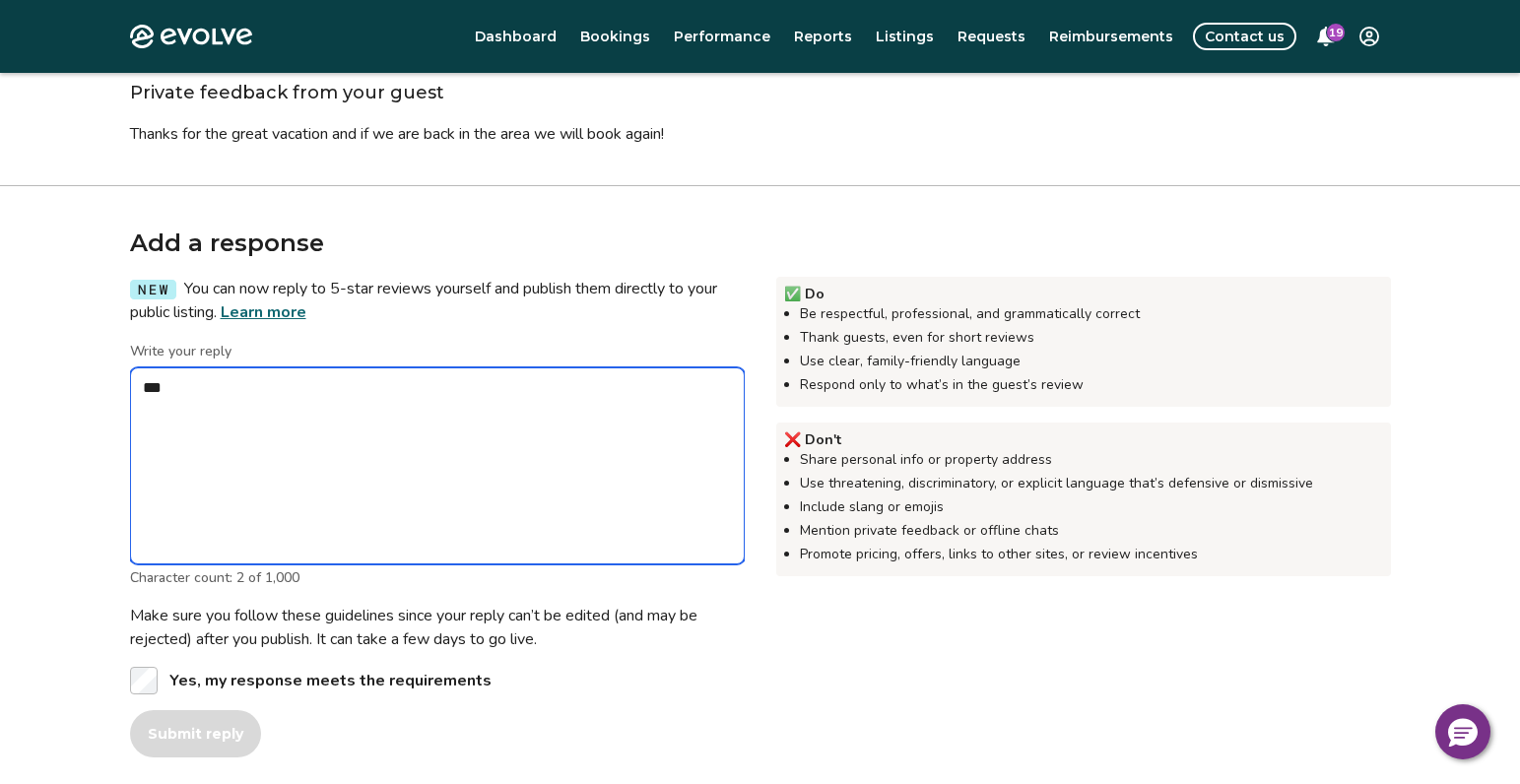 type on "*" 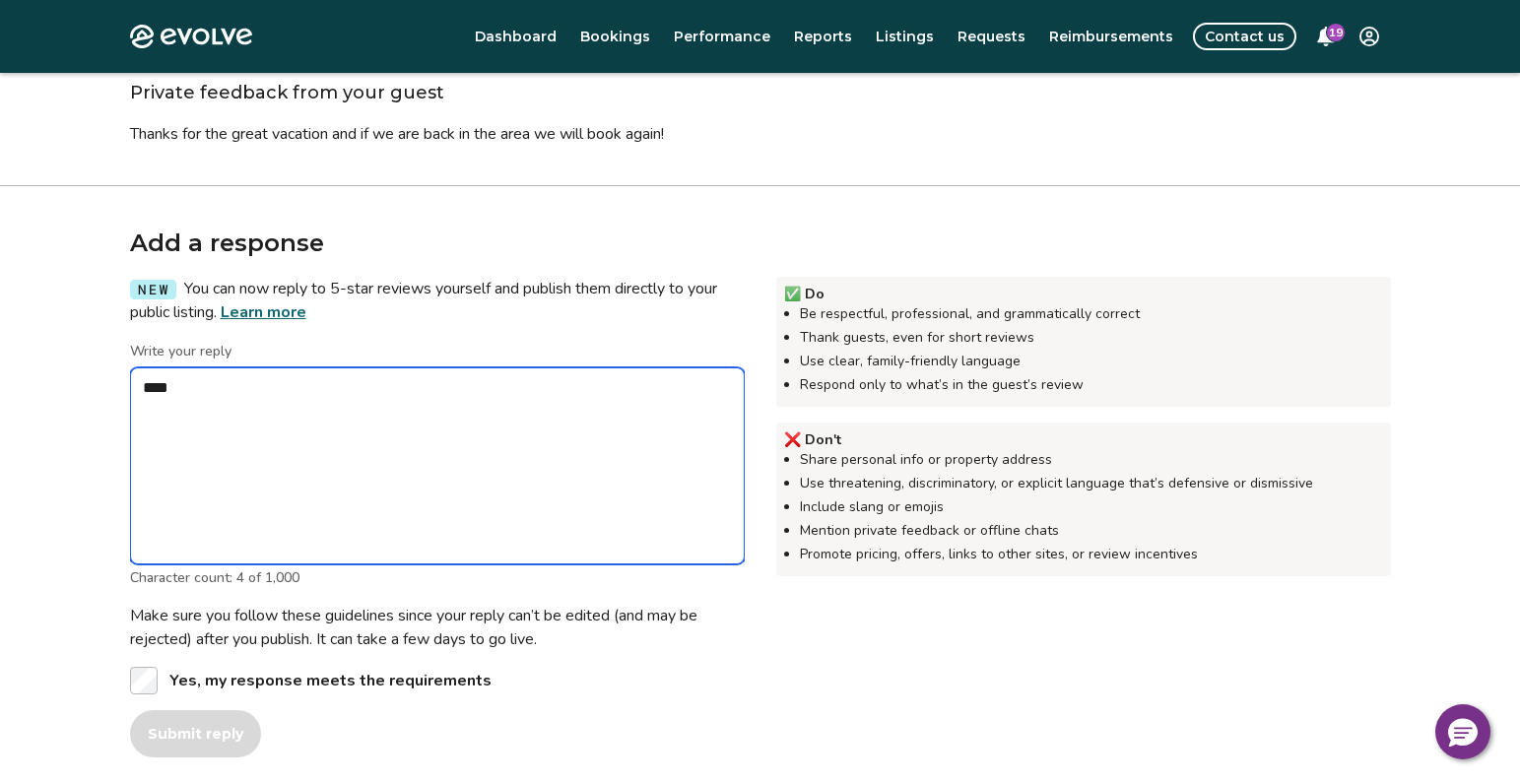 type on "*" 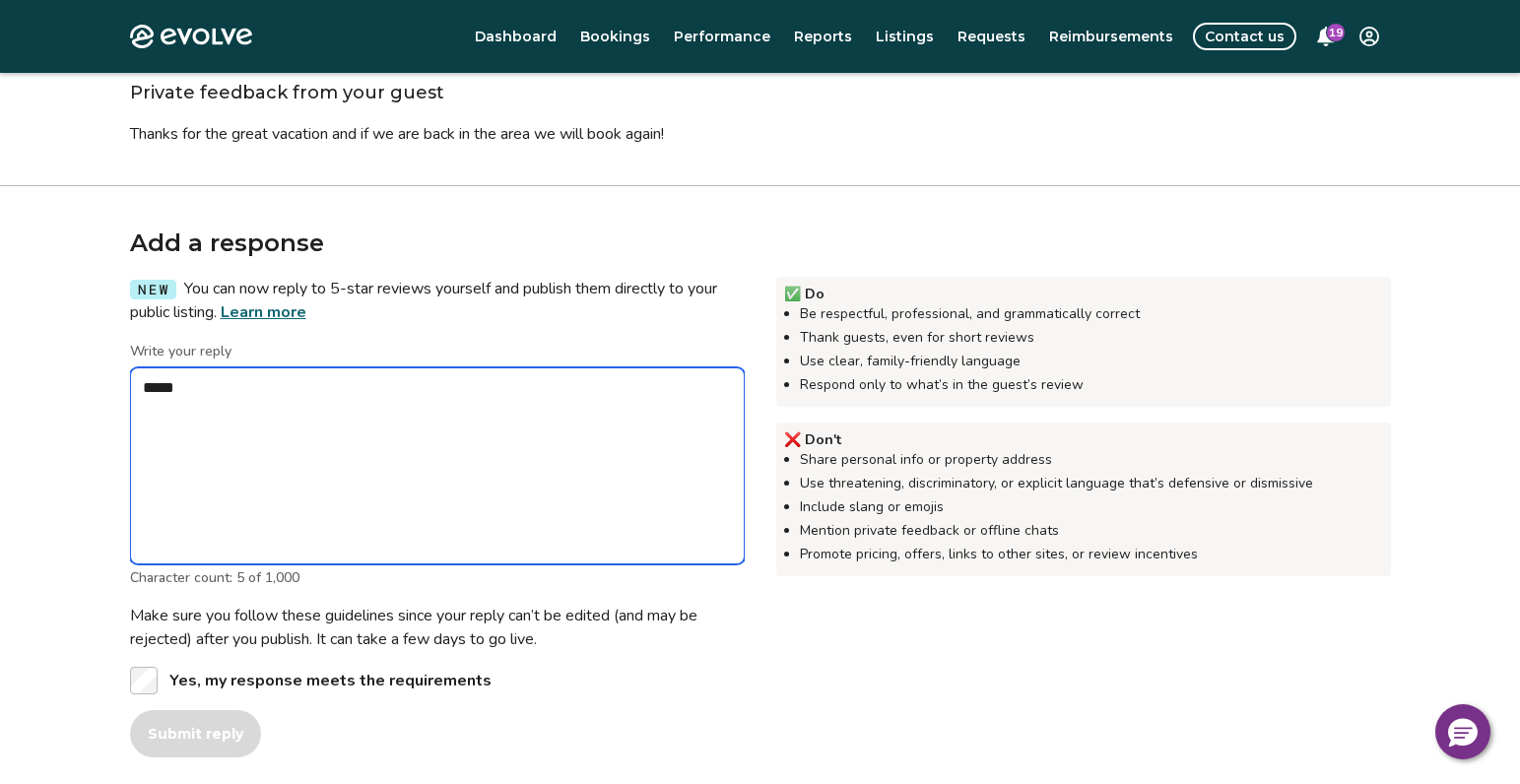 type on "*" 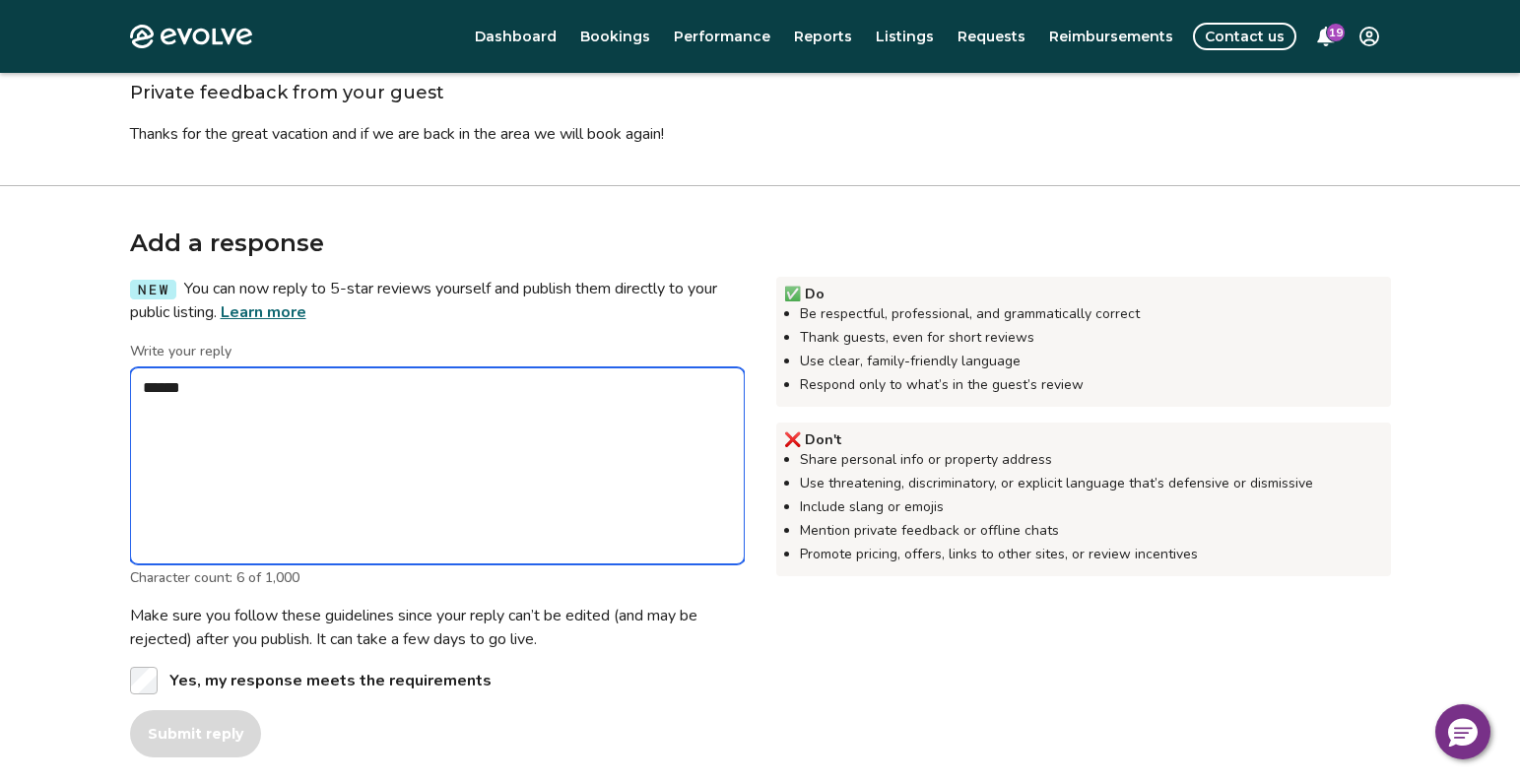 type on "*" 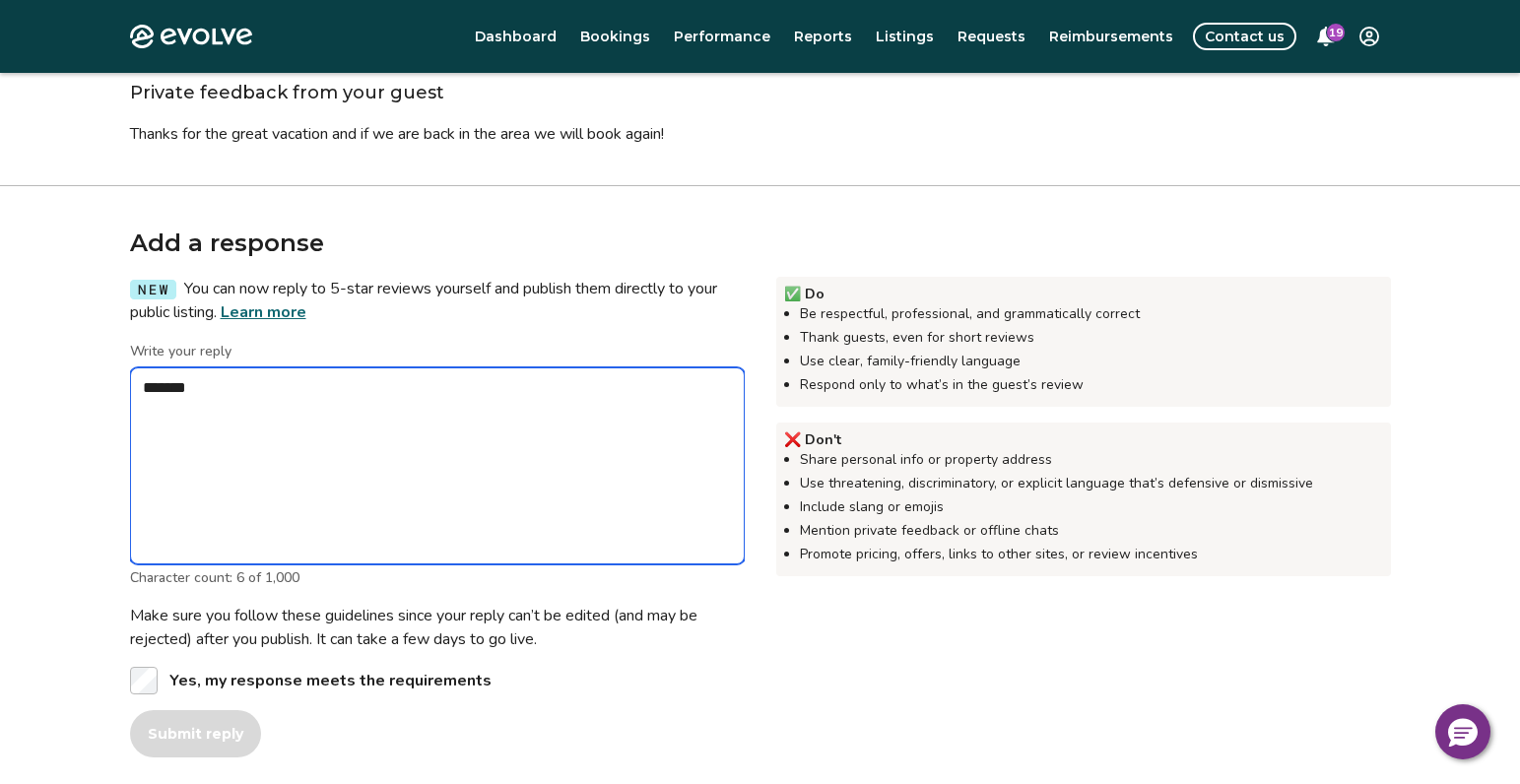 type on "*" 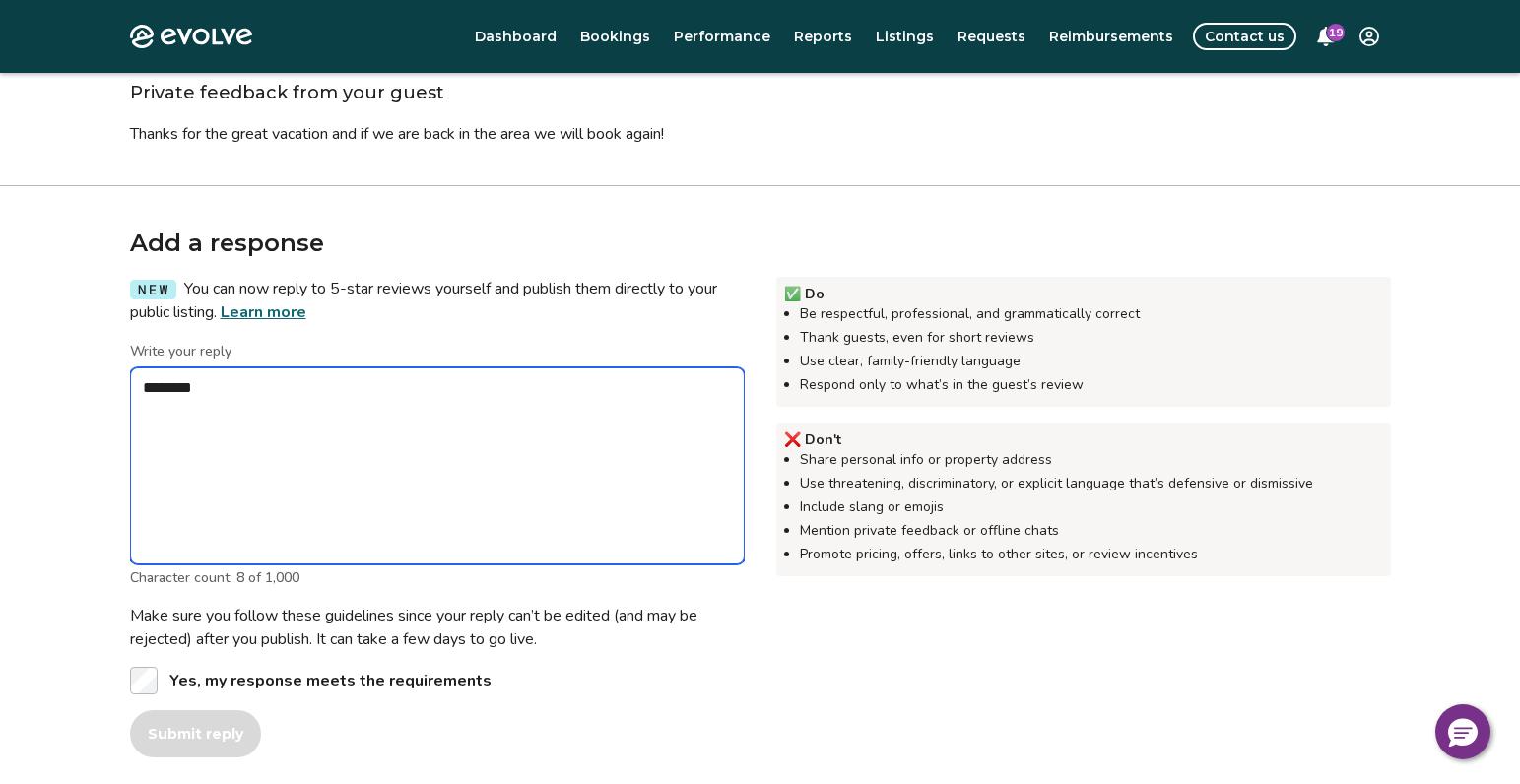 type on "*" 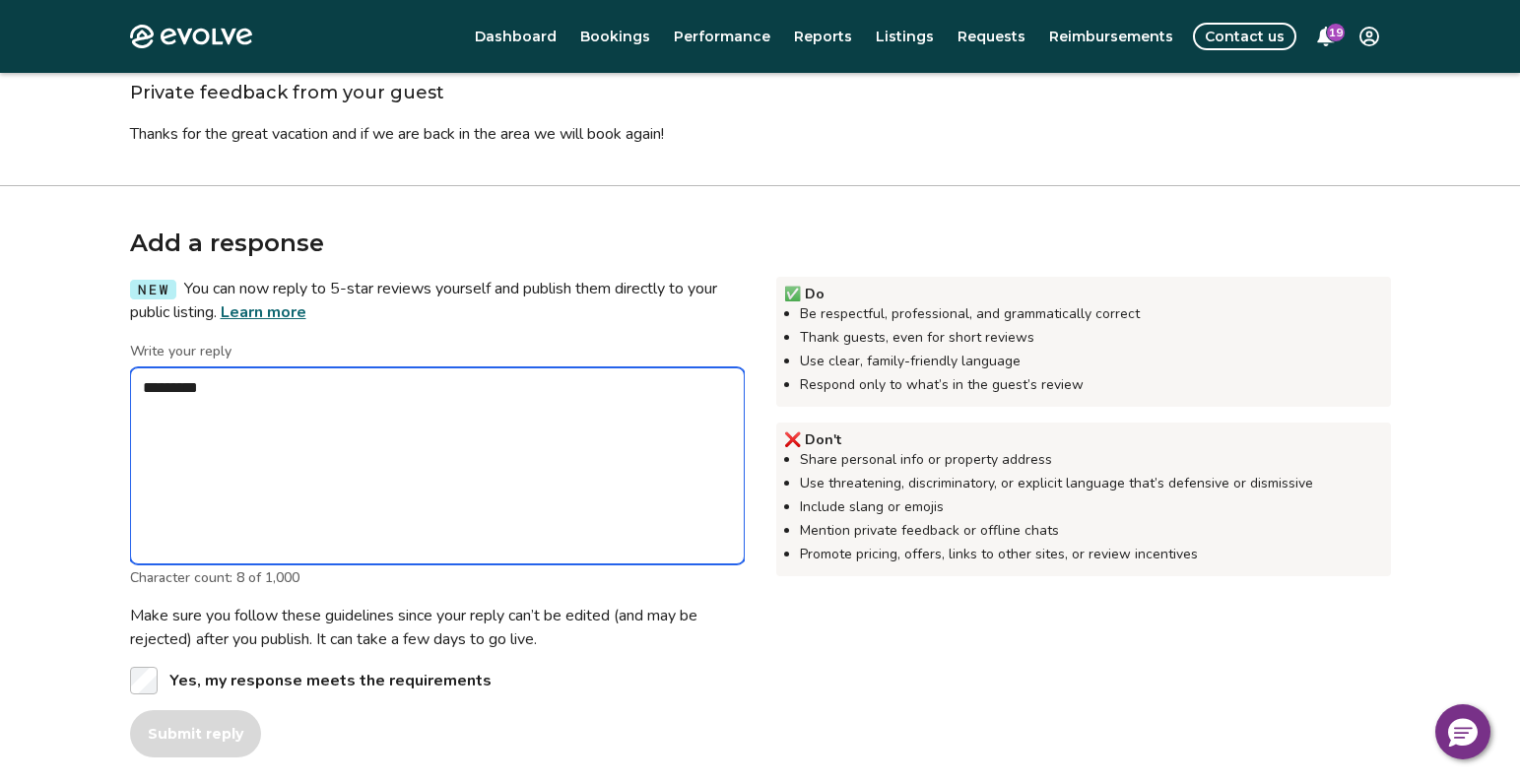 type on "*" 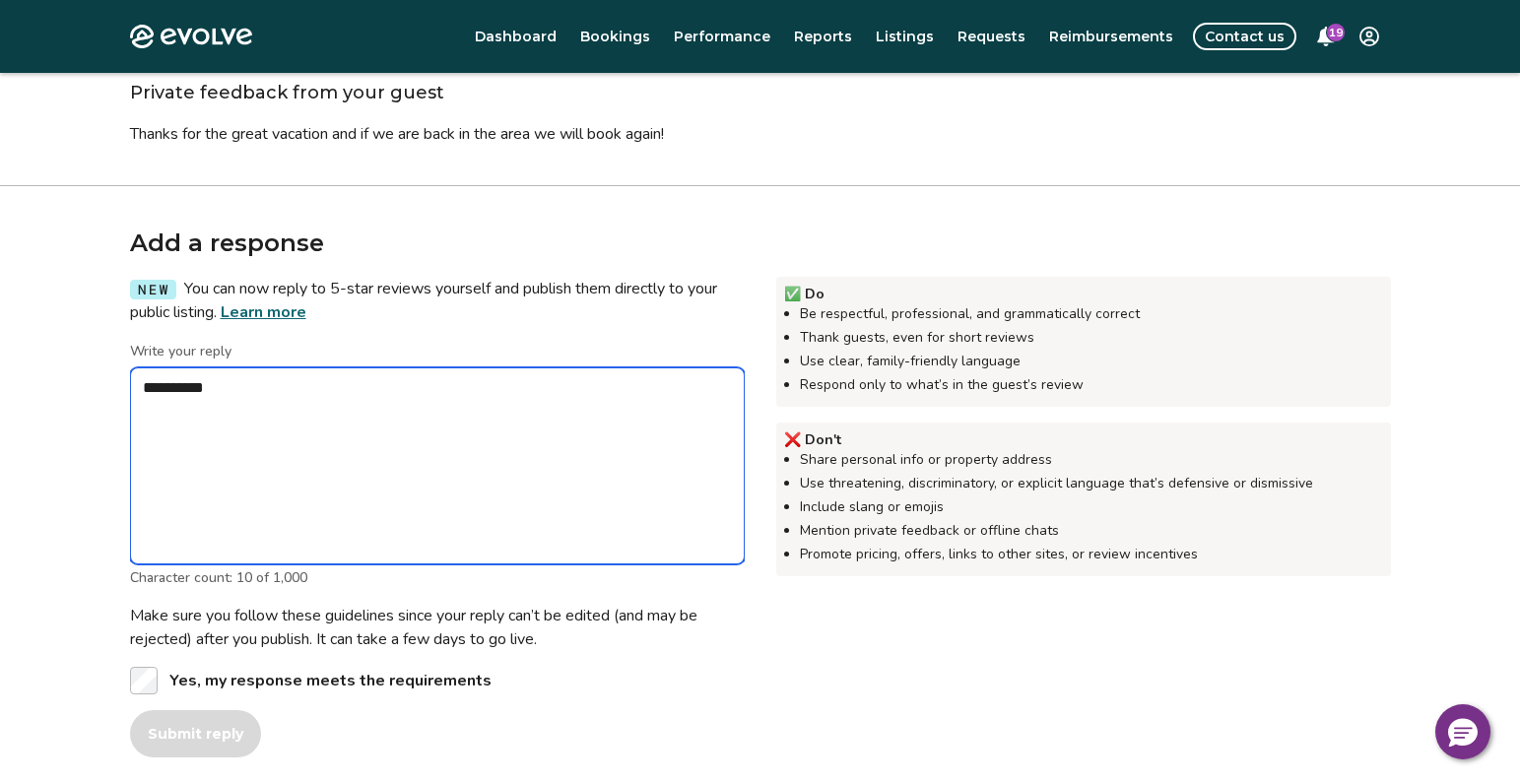 type on "*" 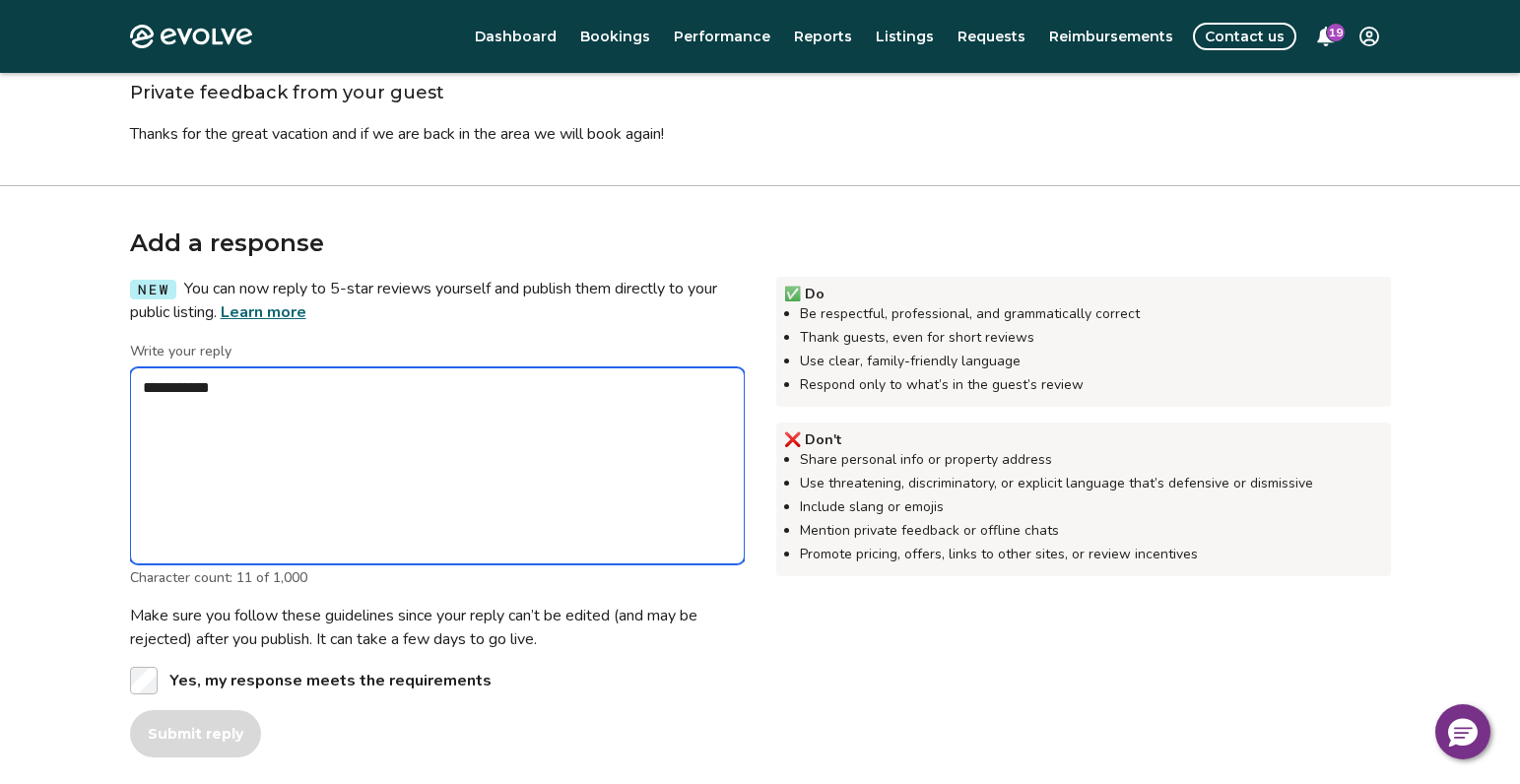 type on "*" 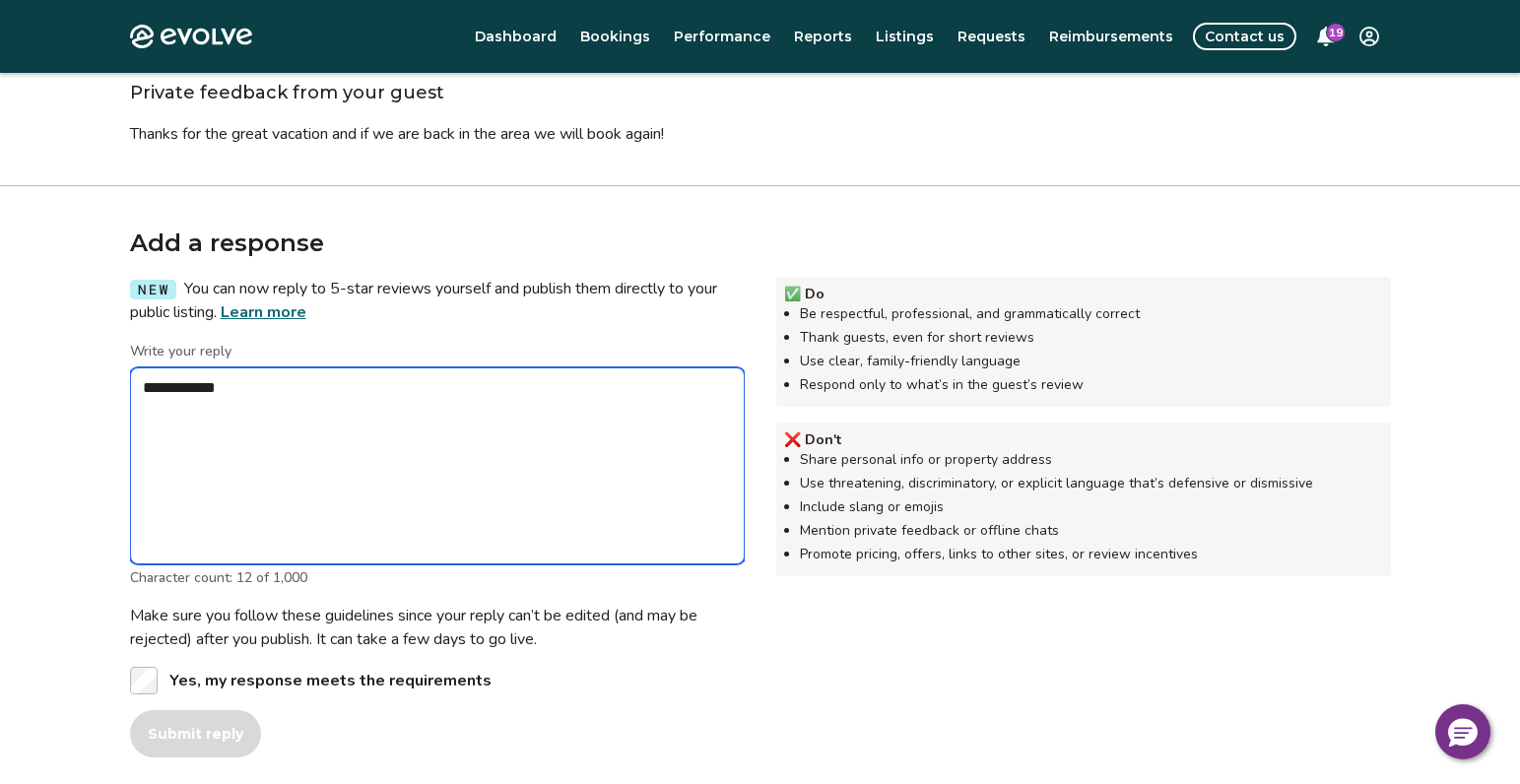 type on "*" 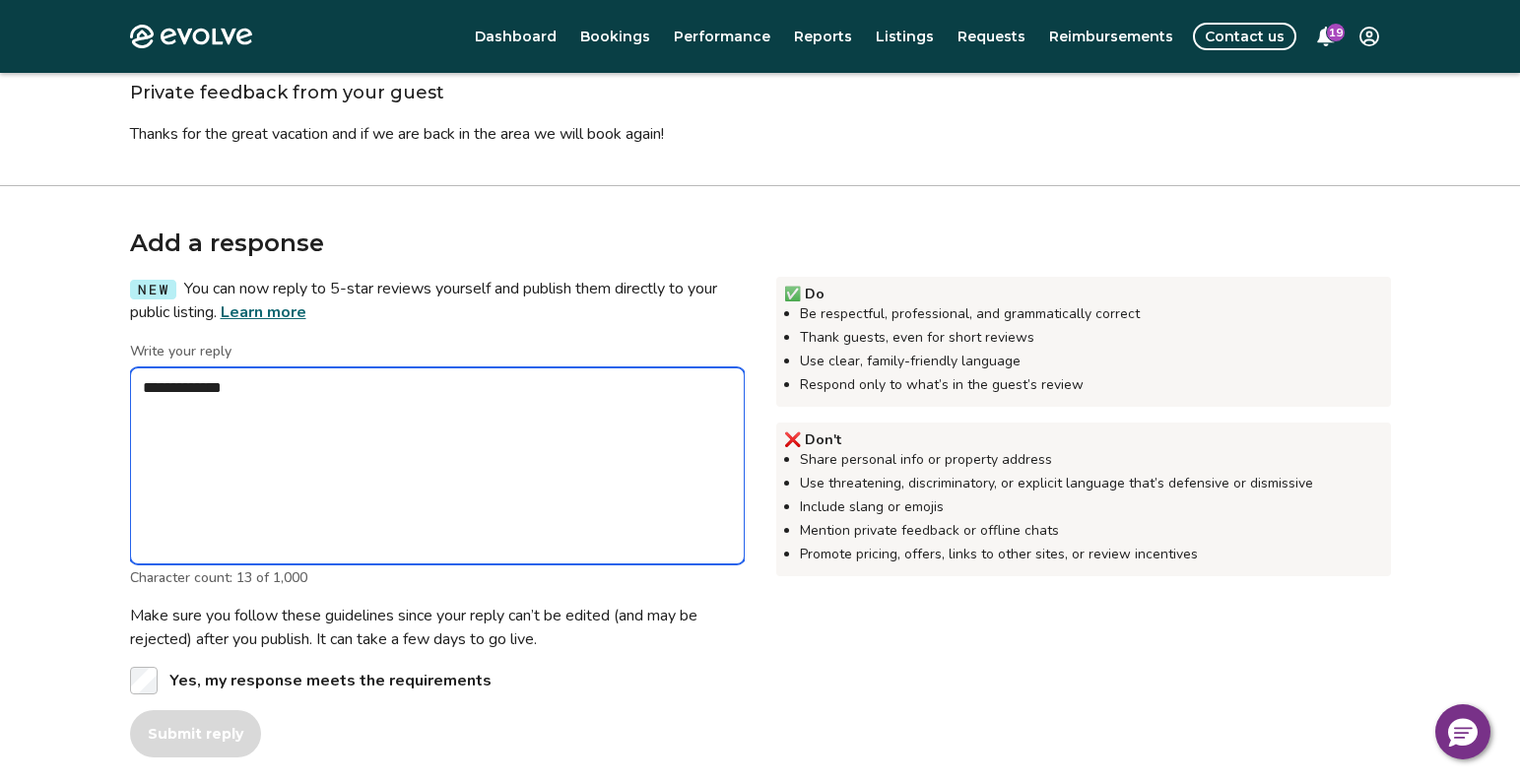 type on "*" 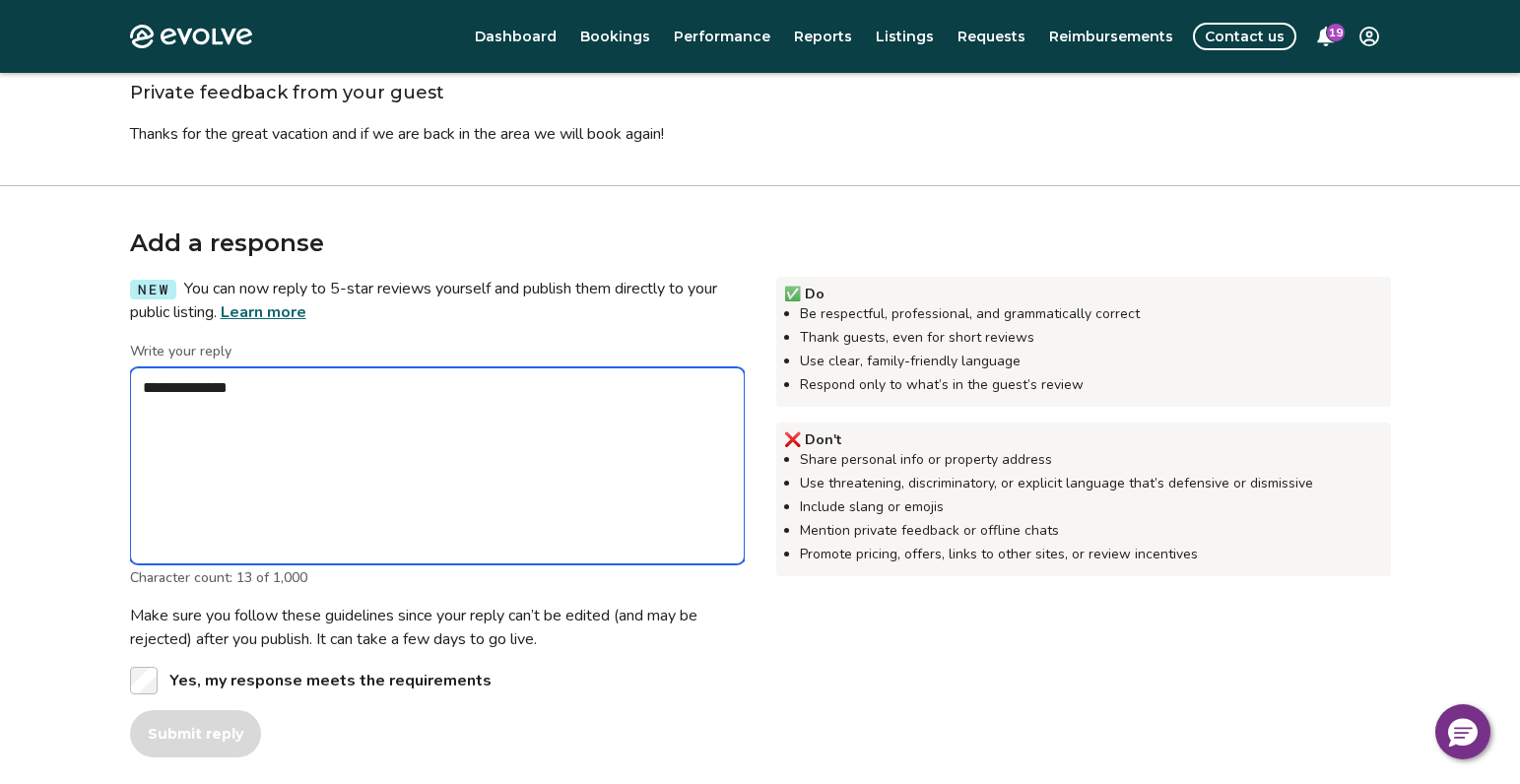 type on "*" 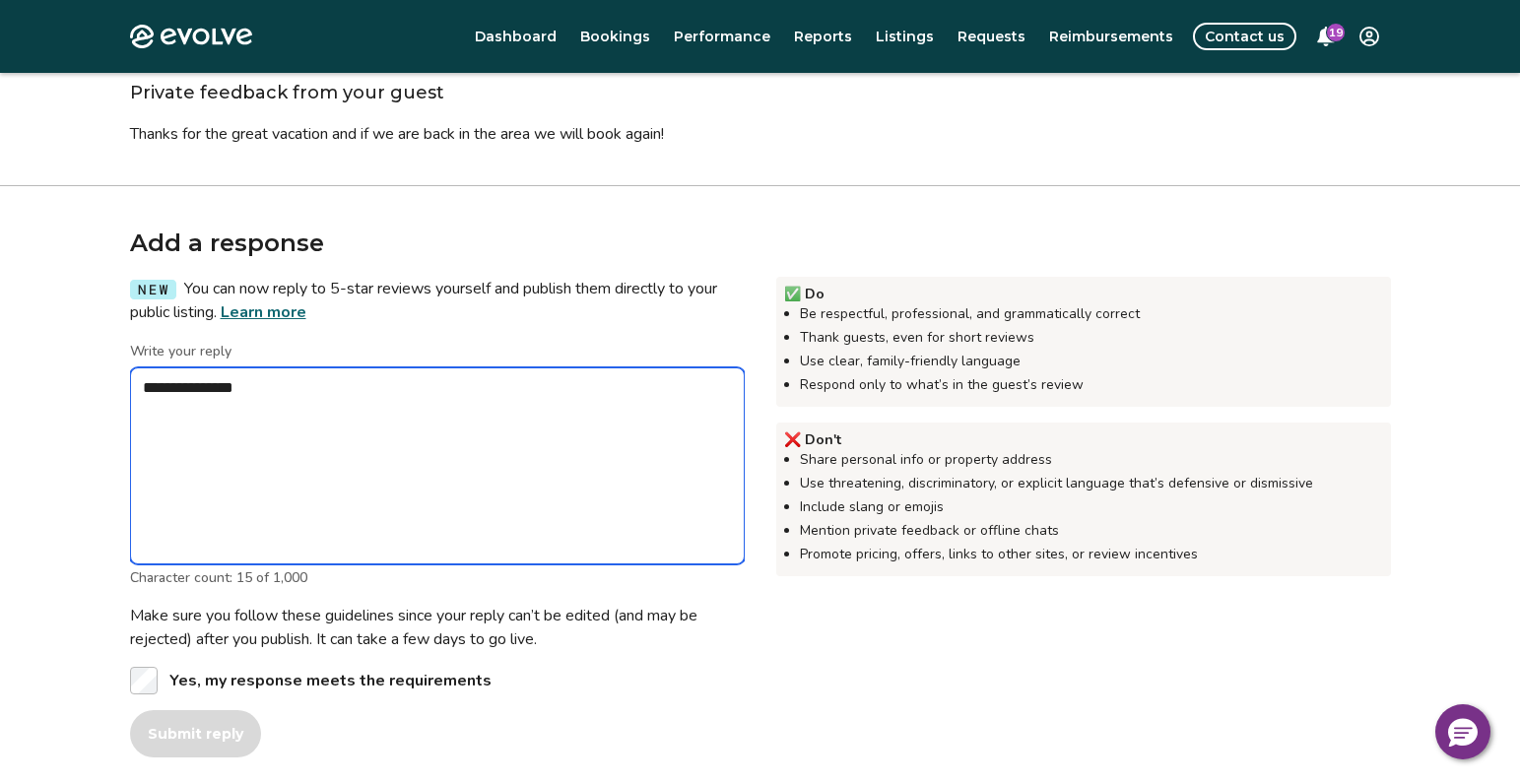 type on "**********" 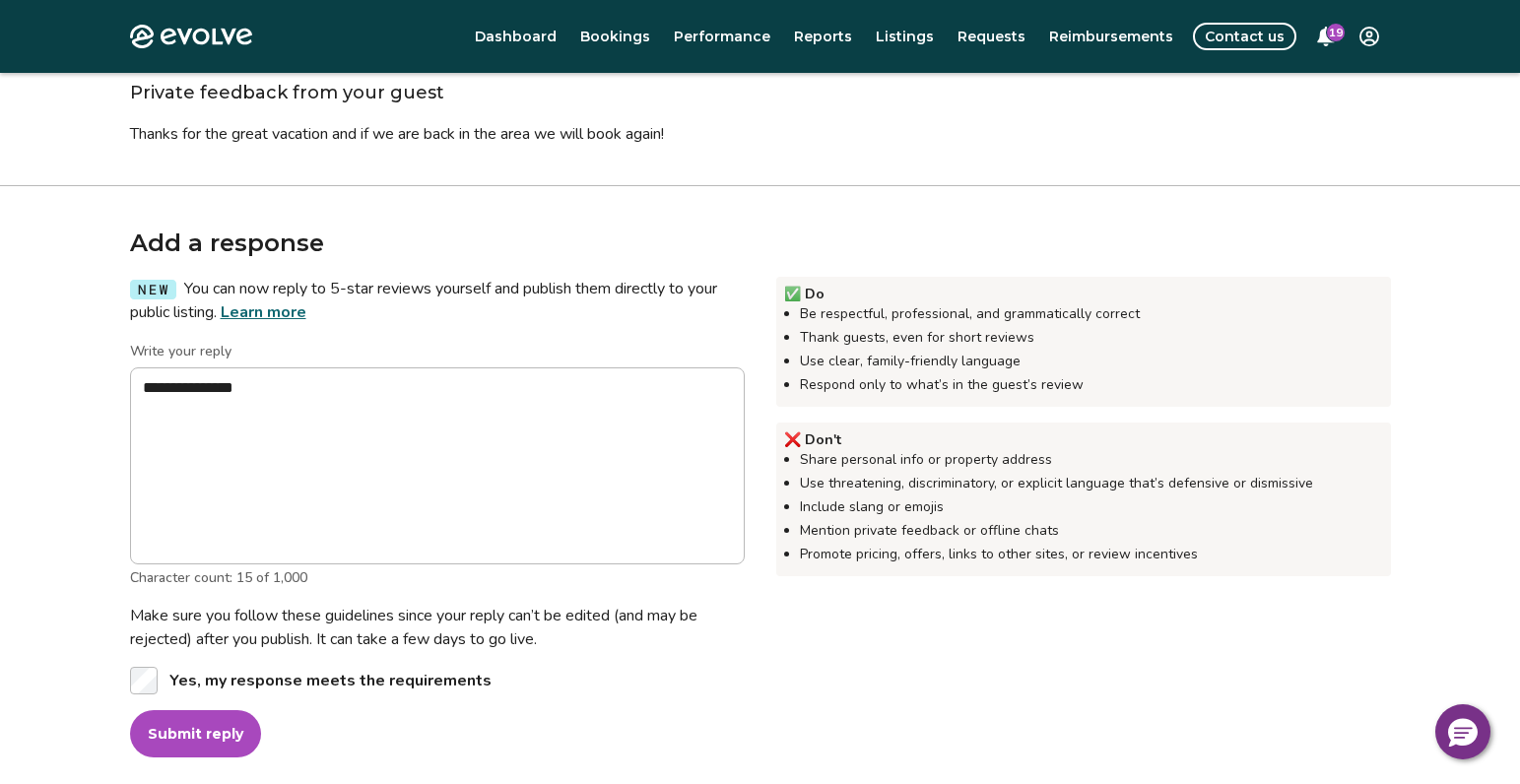 click on "Submit reply" at bounding box center [195, 734] 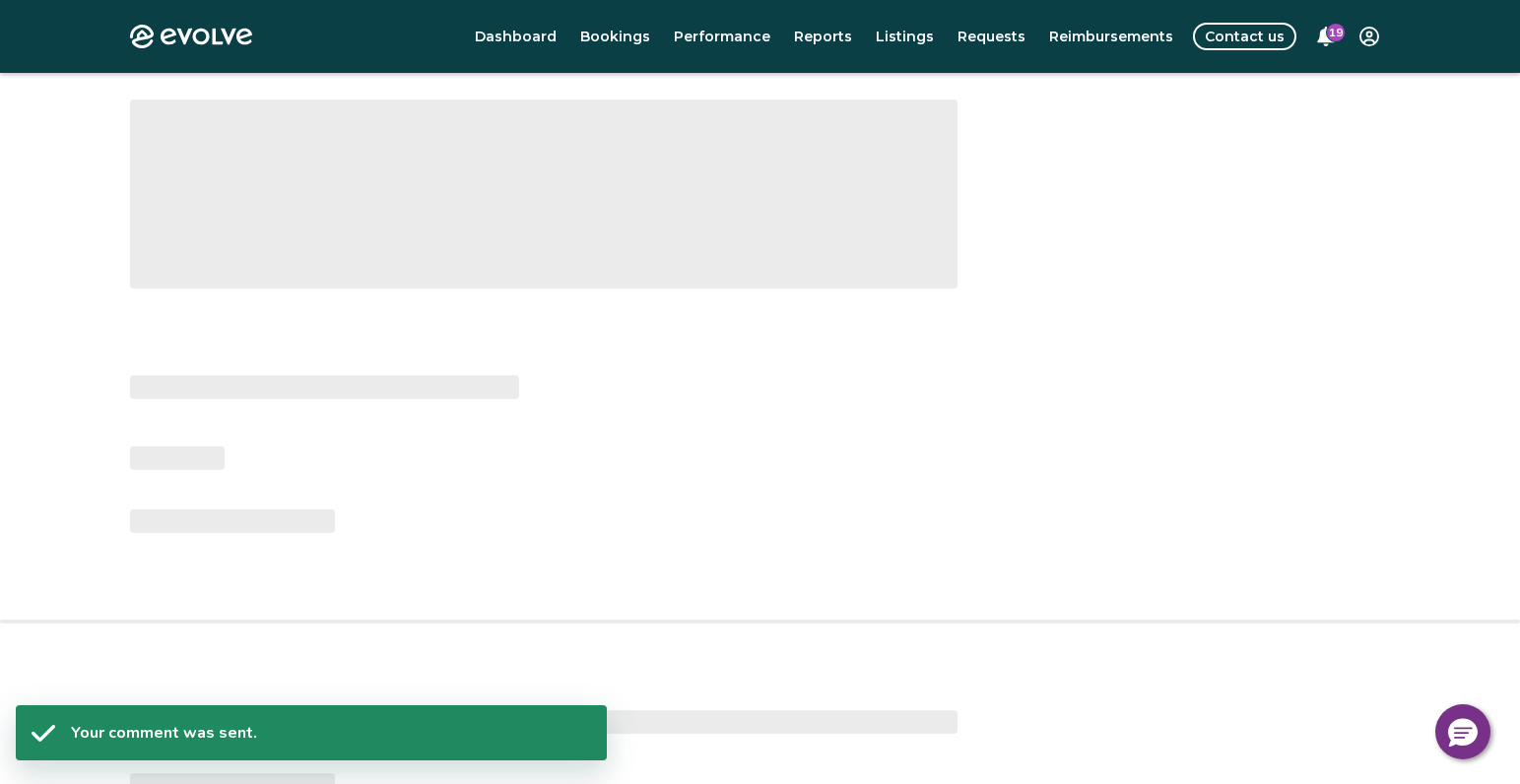 scroll, scrollTop: 234, scrollLeft: 0, axis: vertical 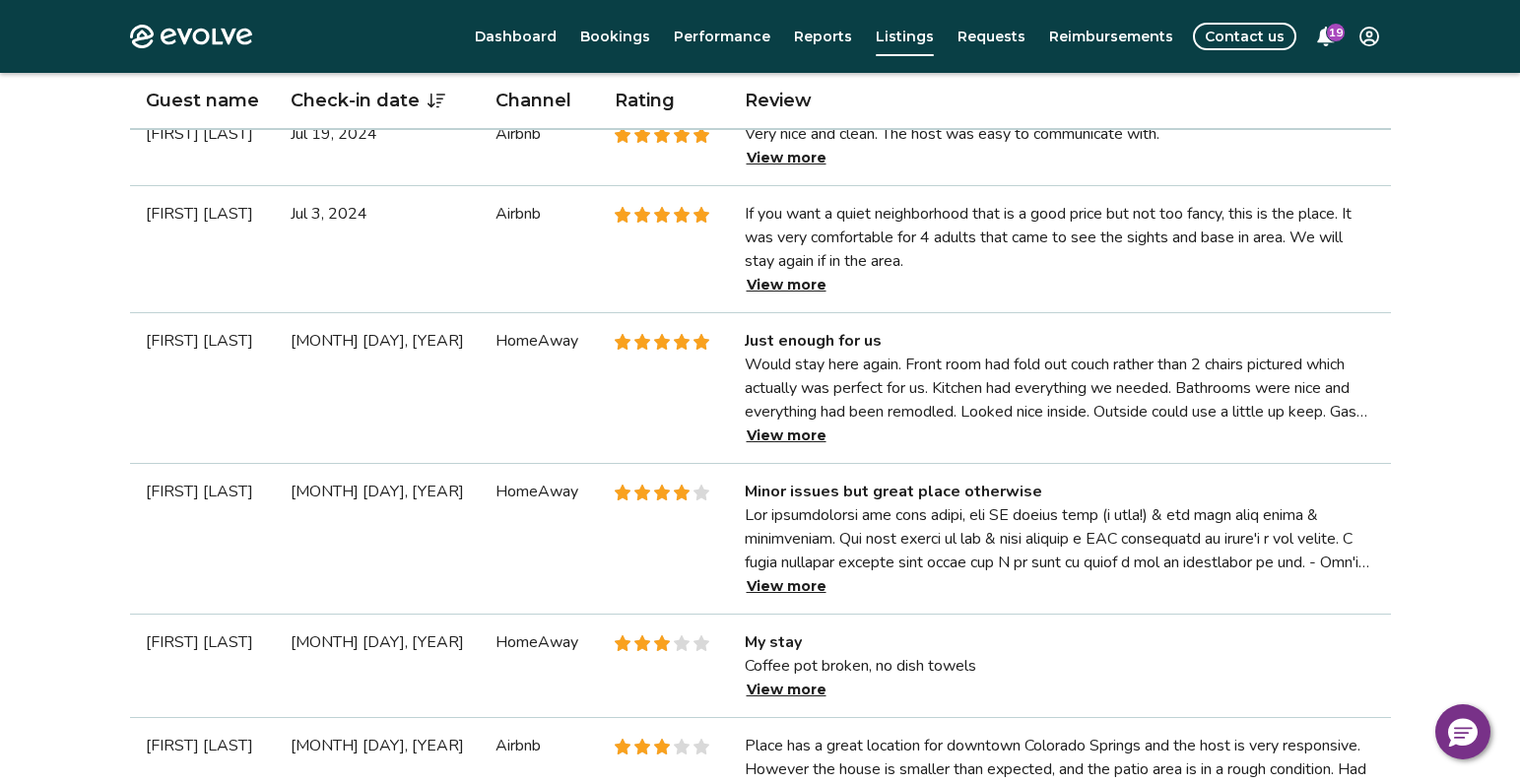 click at bounding box center [664, 388] 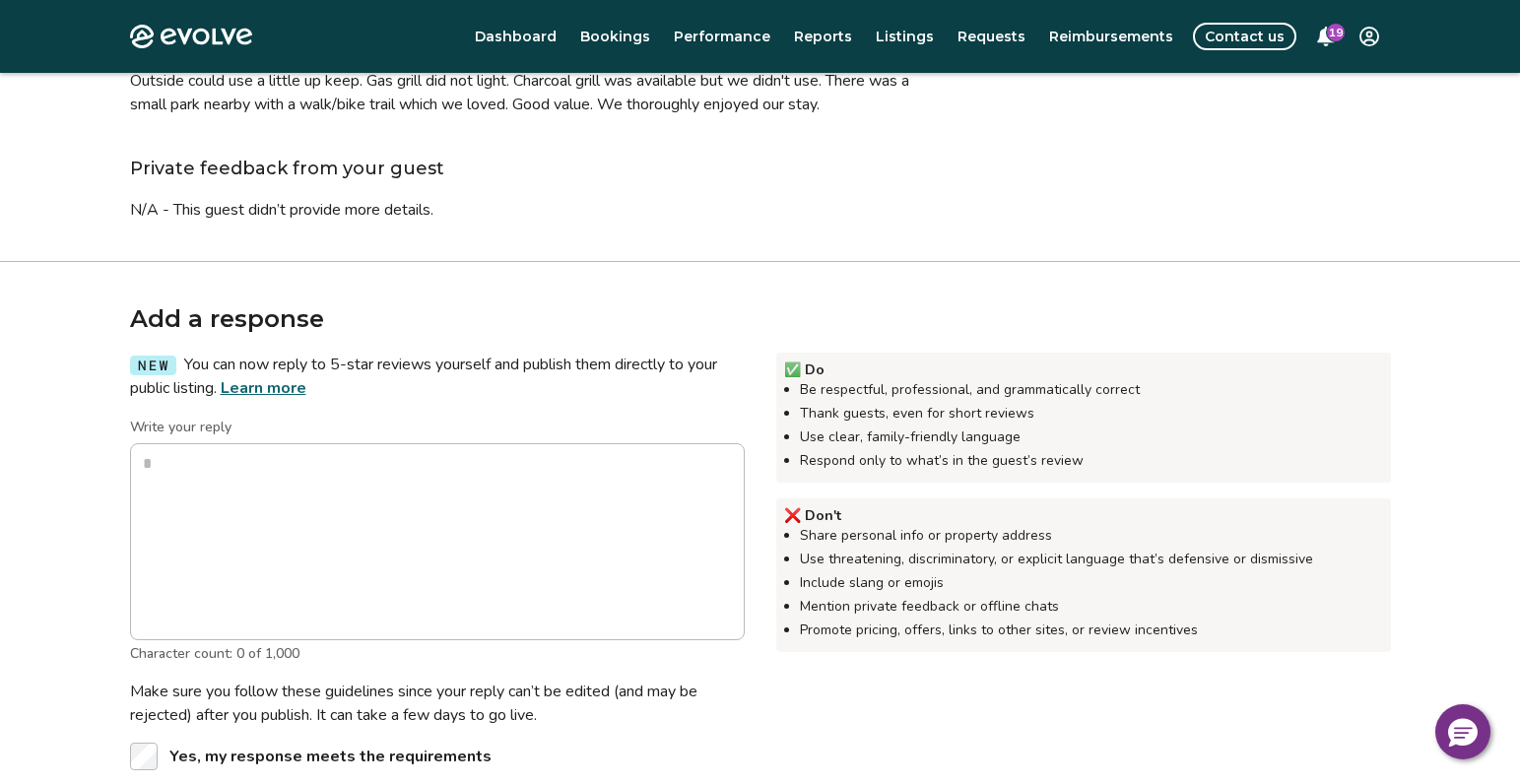 scroll, scrollTop: 270, scrollLeft: 0, axis: vertical 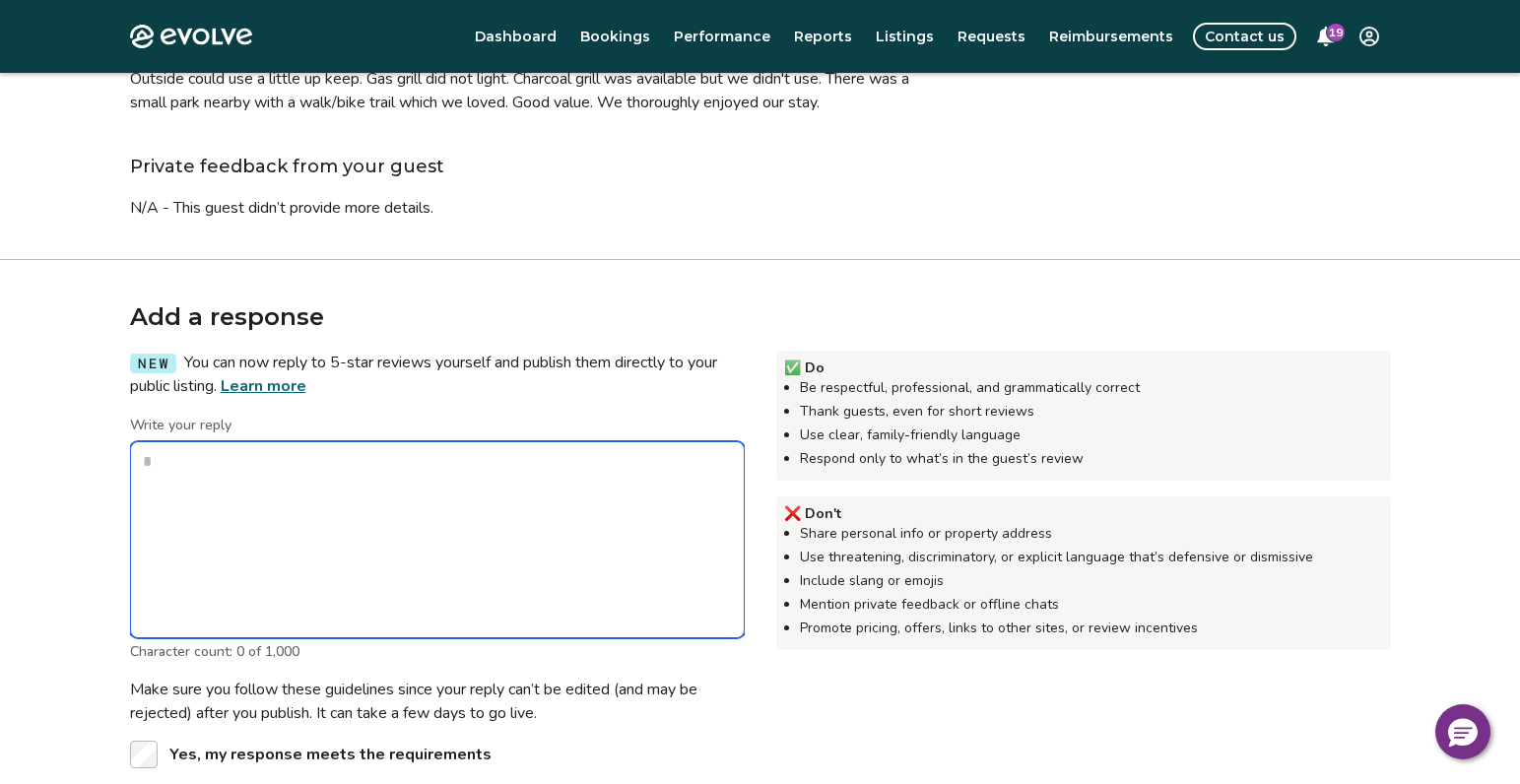 click on "Write your reply" at bounding box center (437, 540) 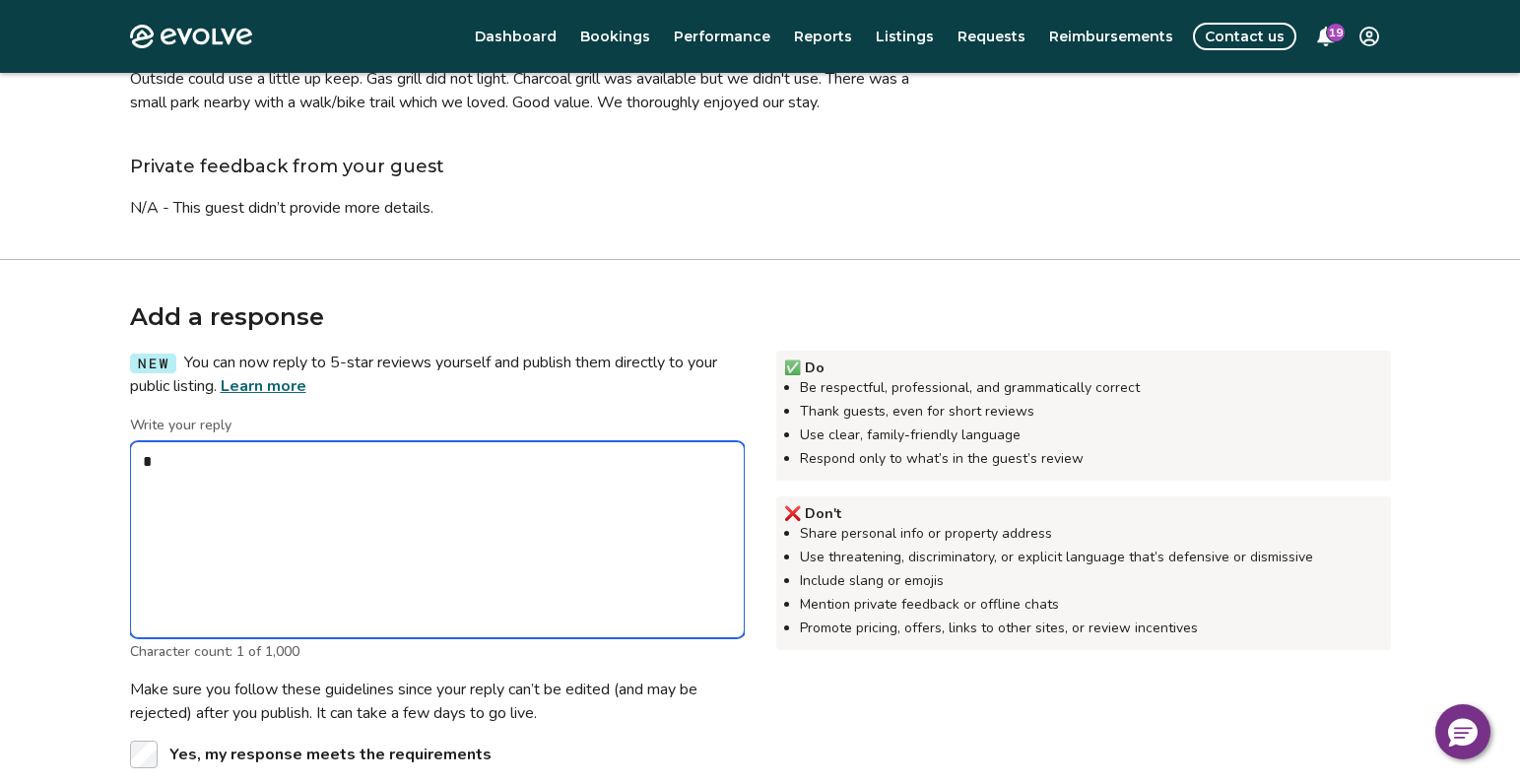type on "*" 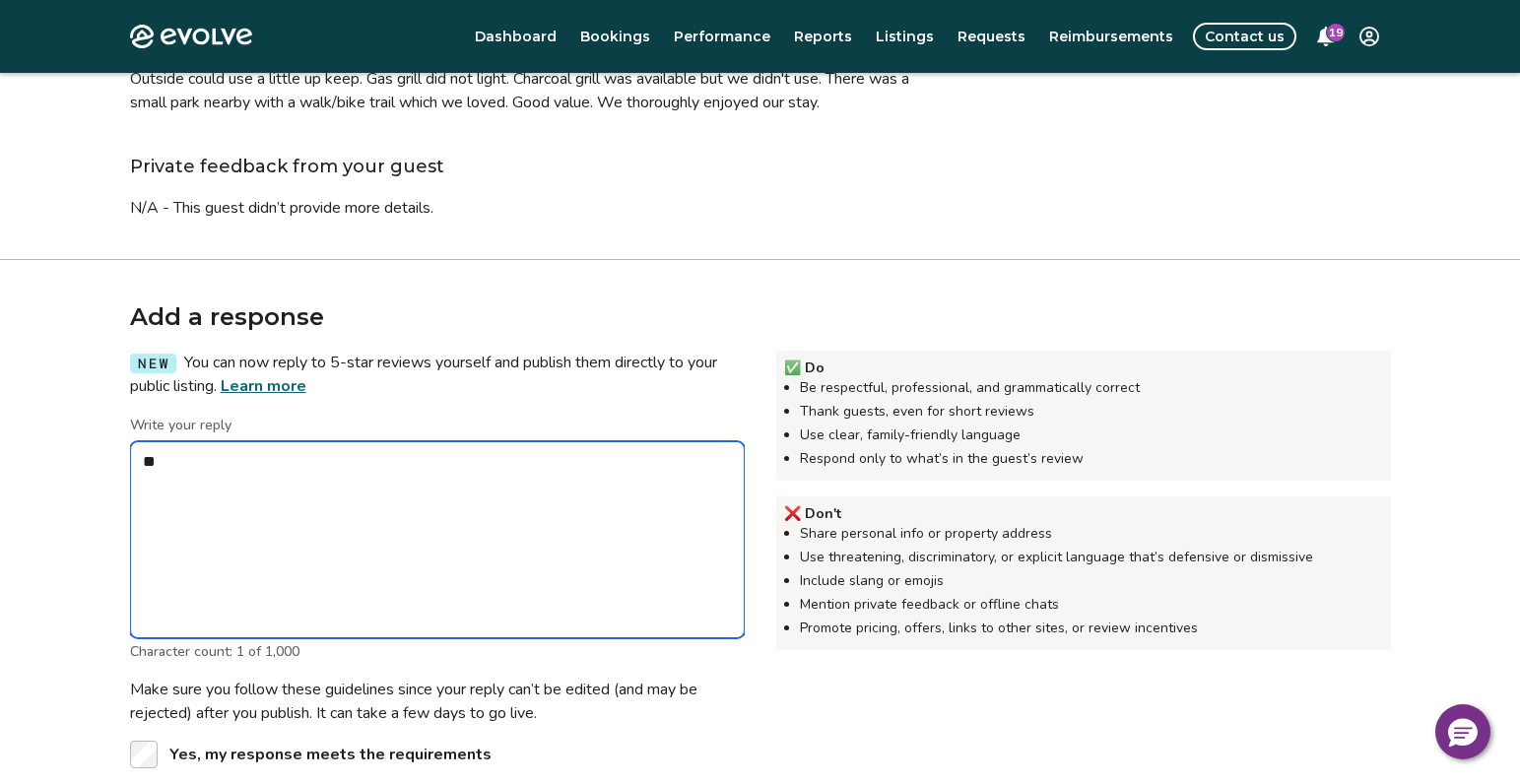 type on "*" 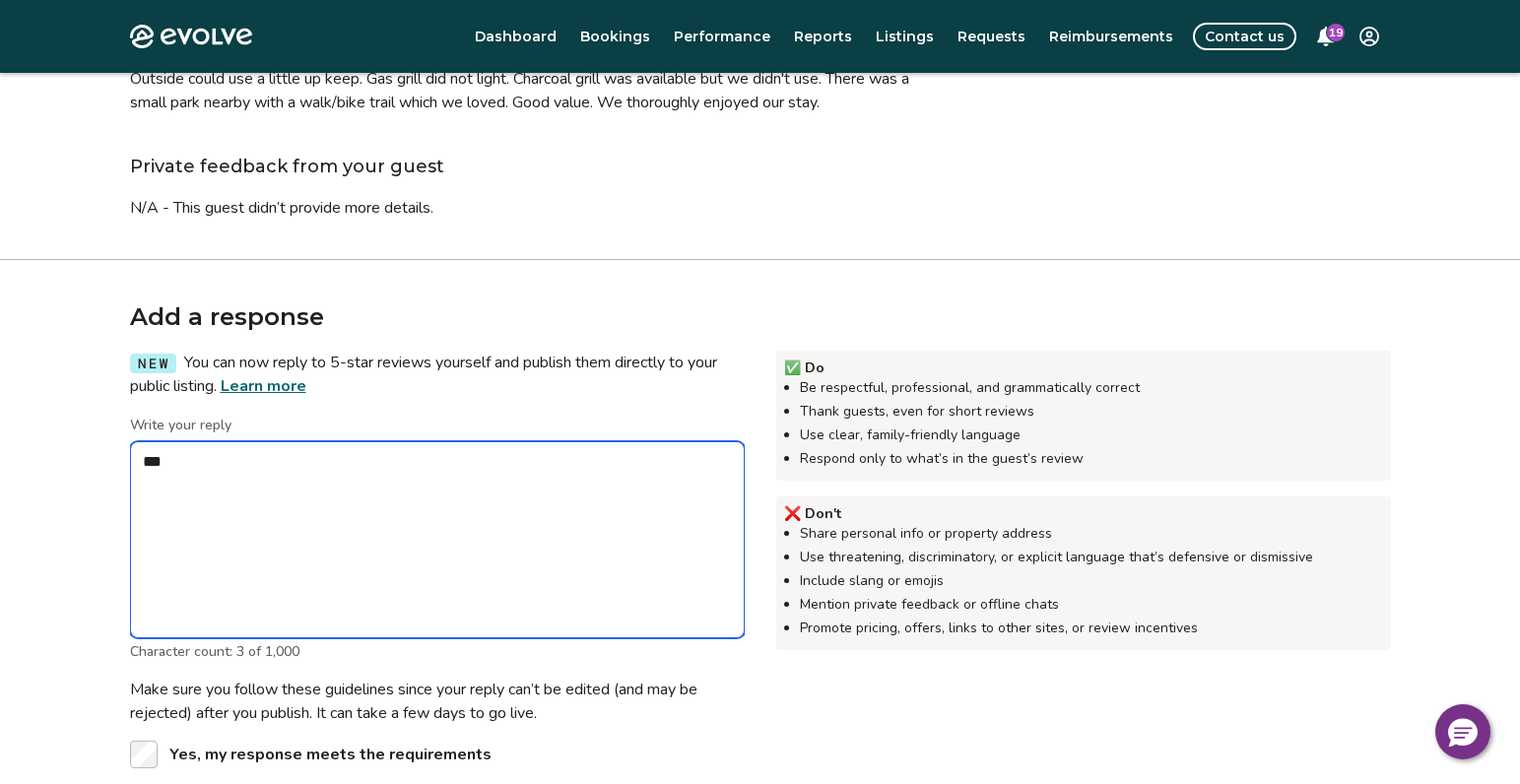 type on "*" 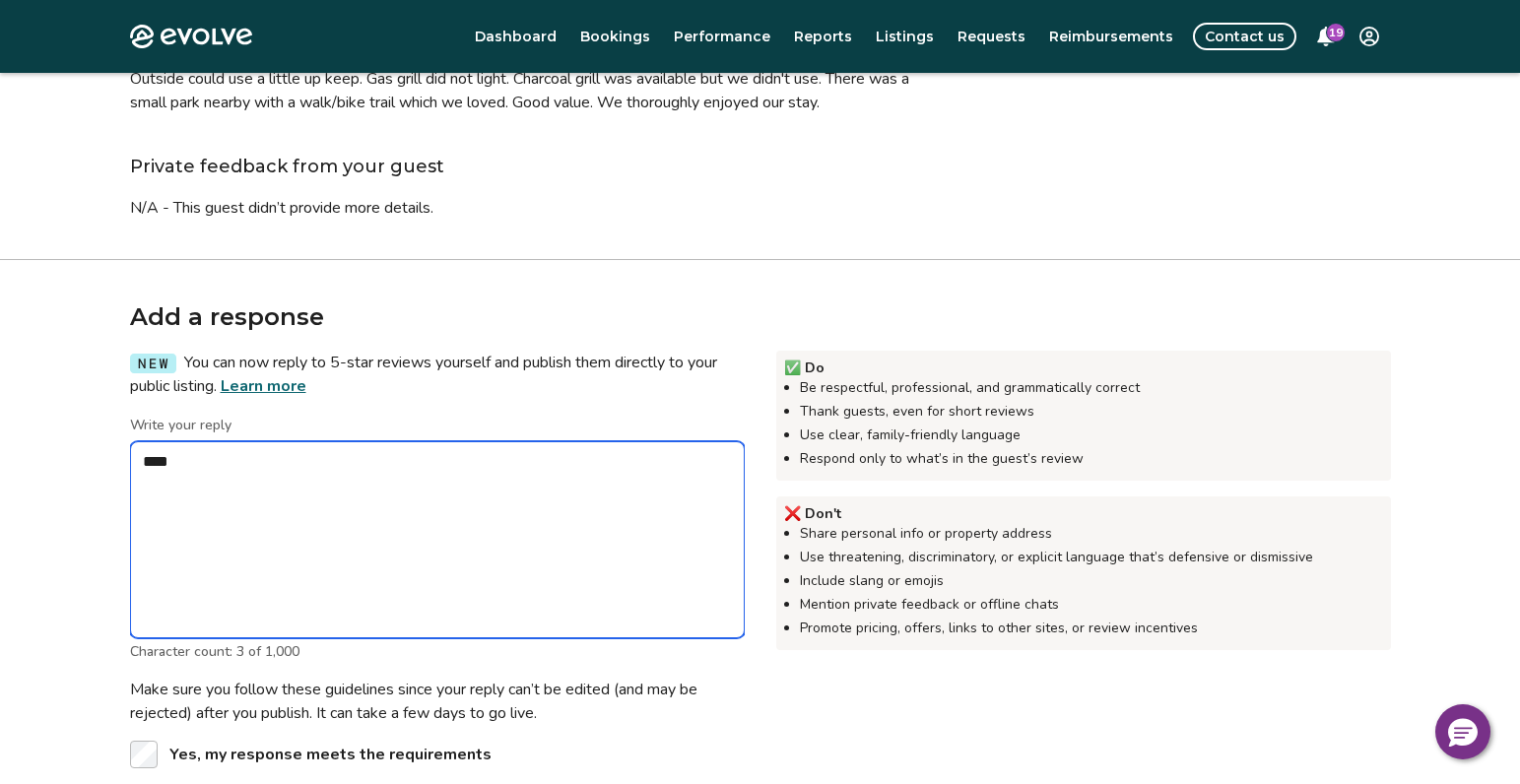 type on "*" 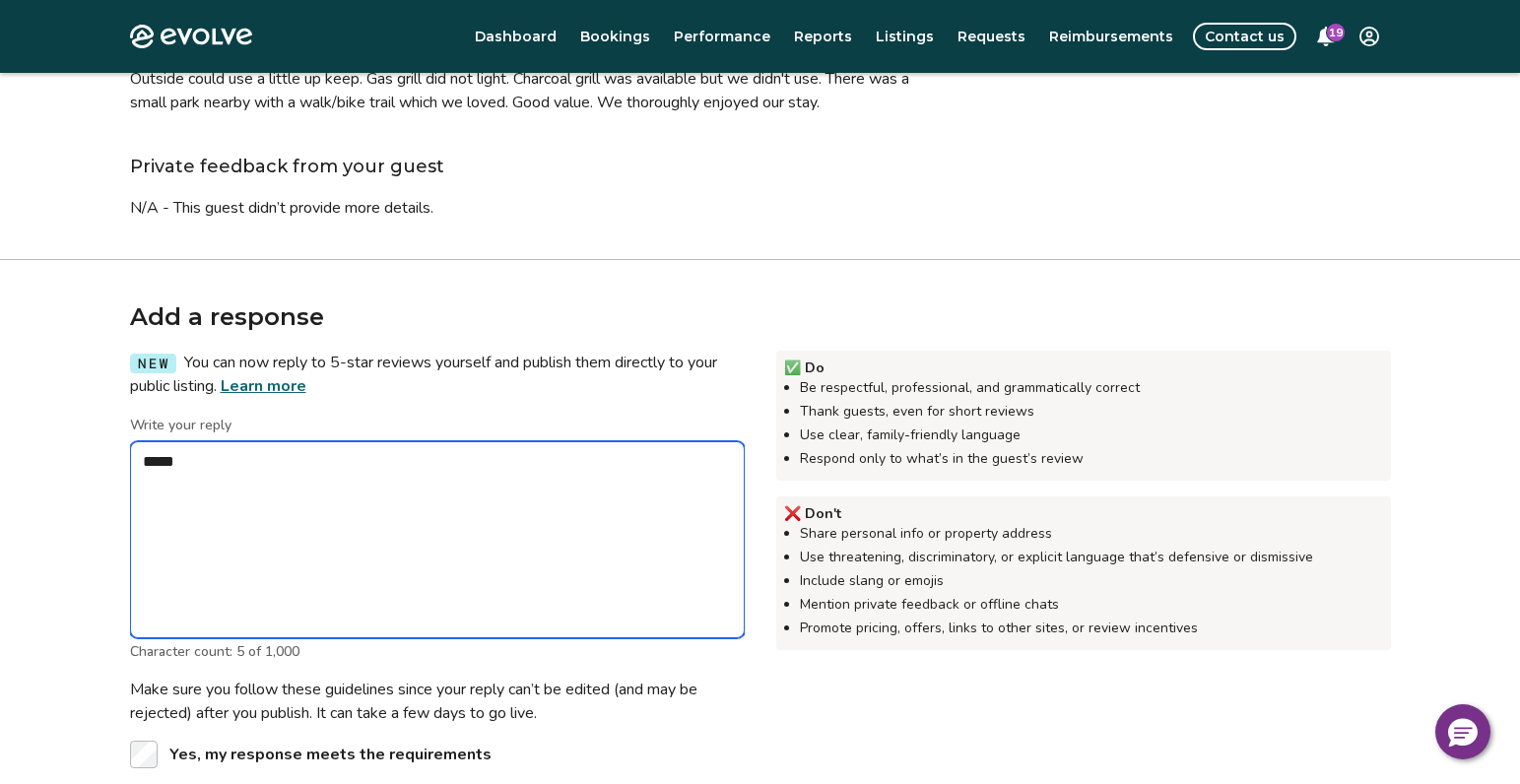 type on "*" 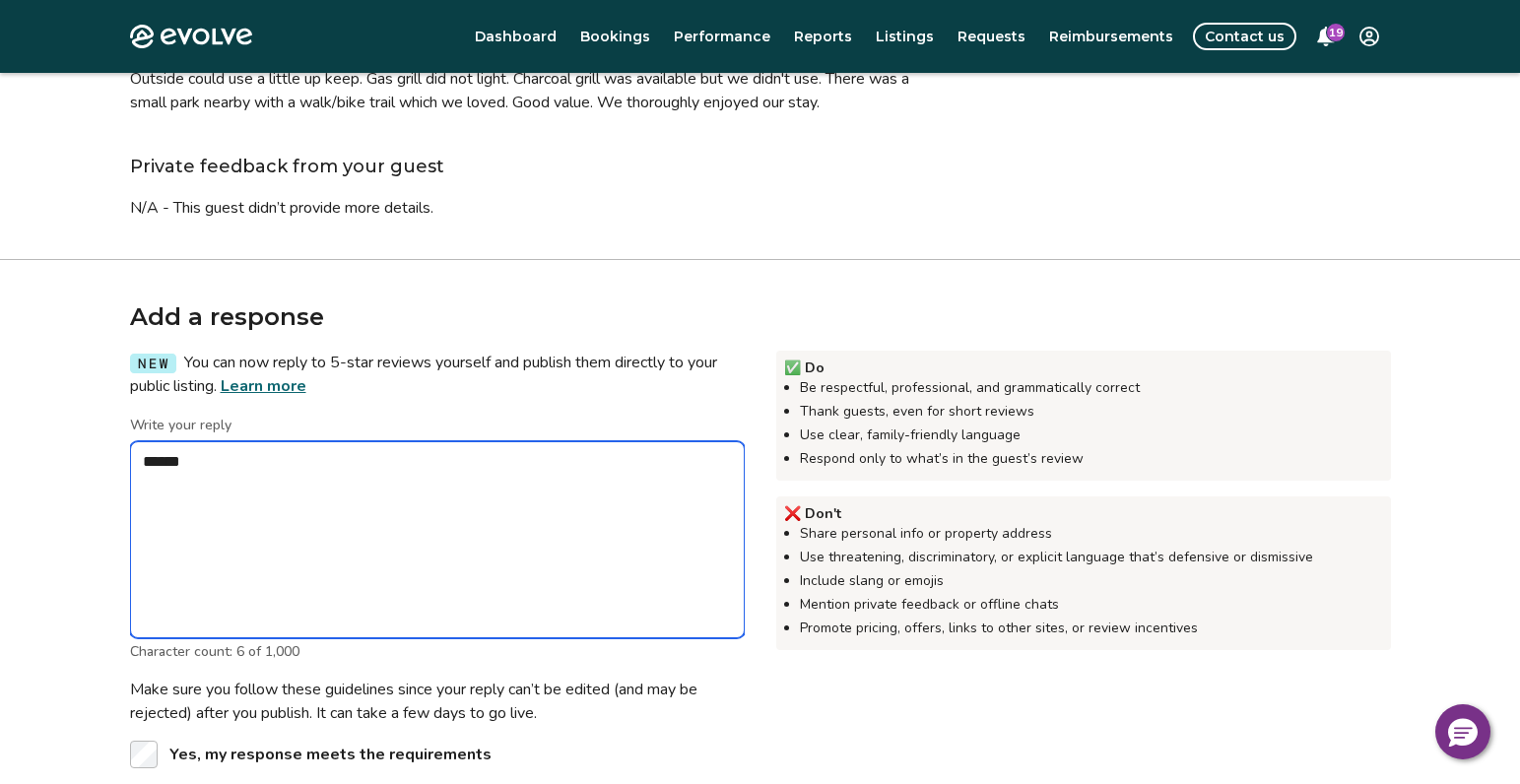 type on "*" 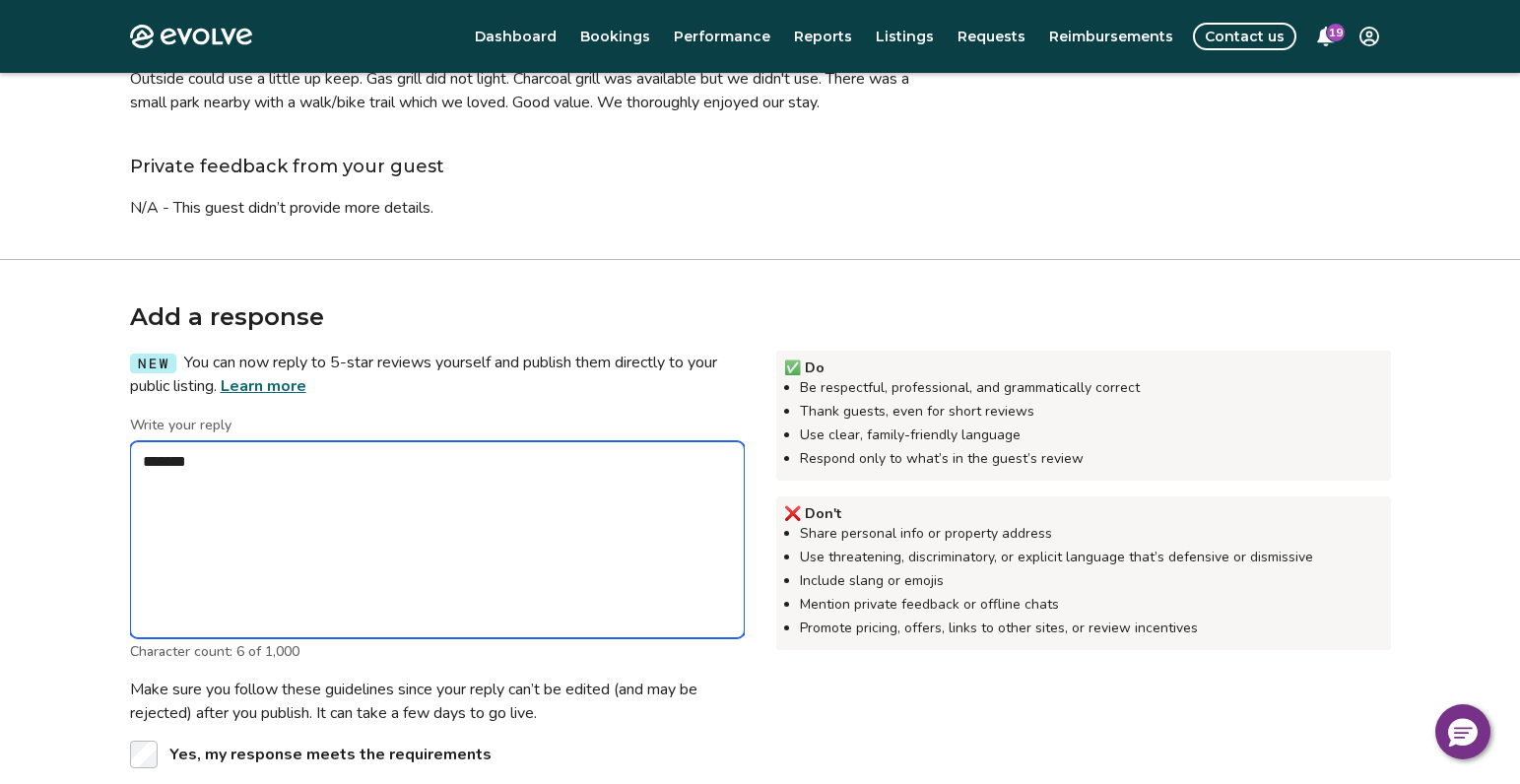 type on "*" 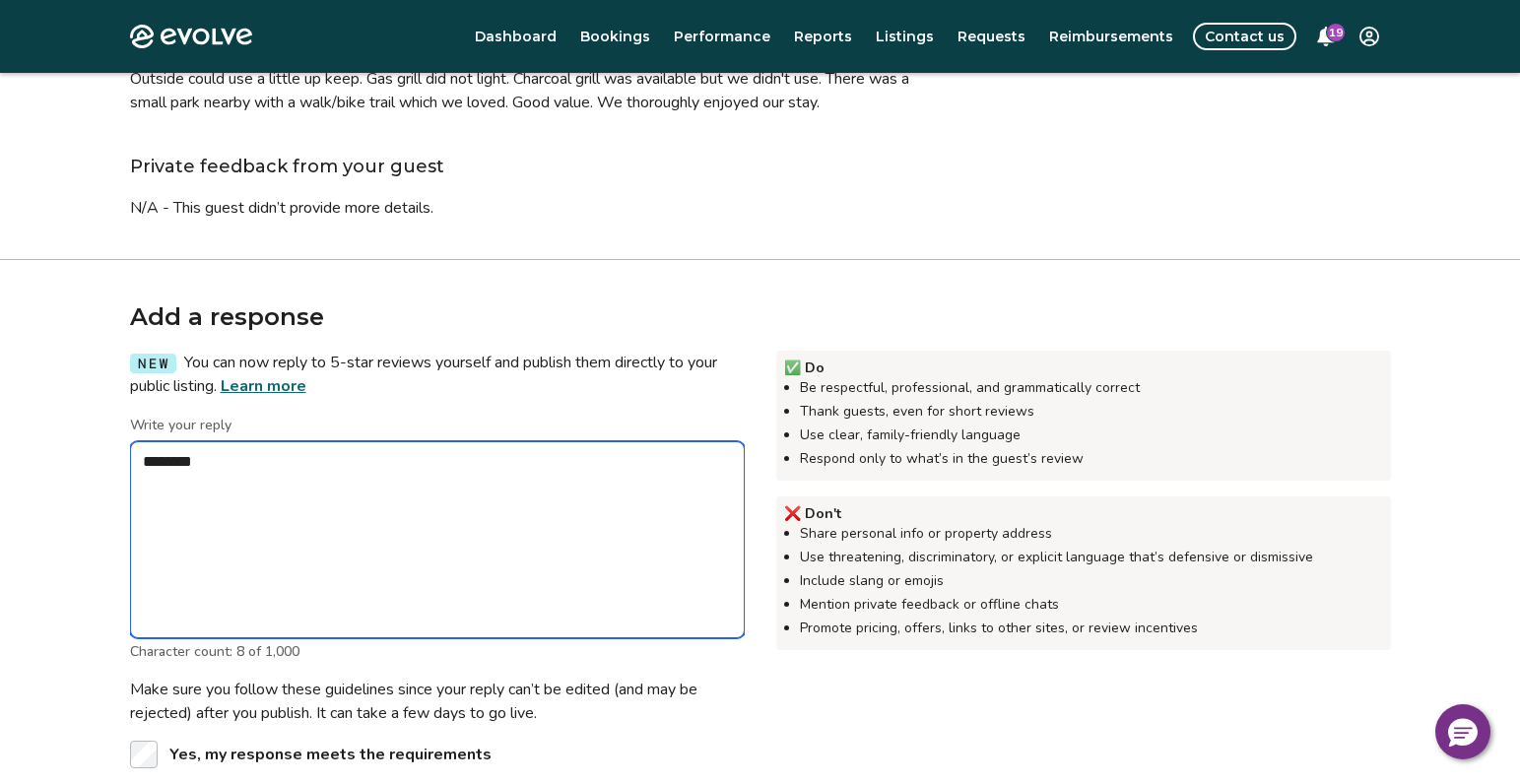 type on "*" 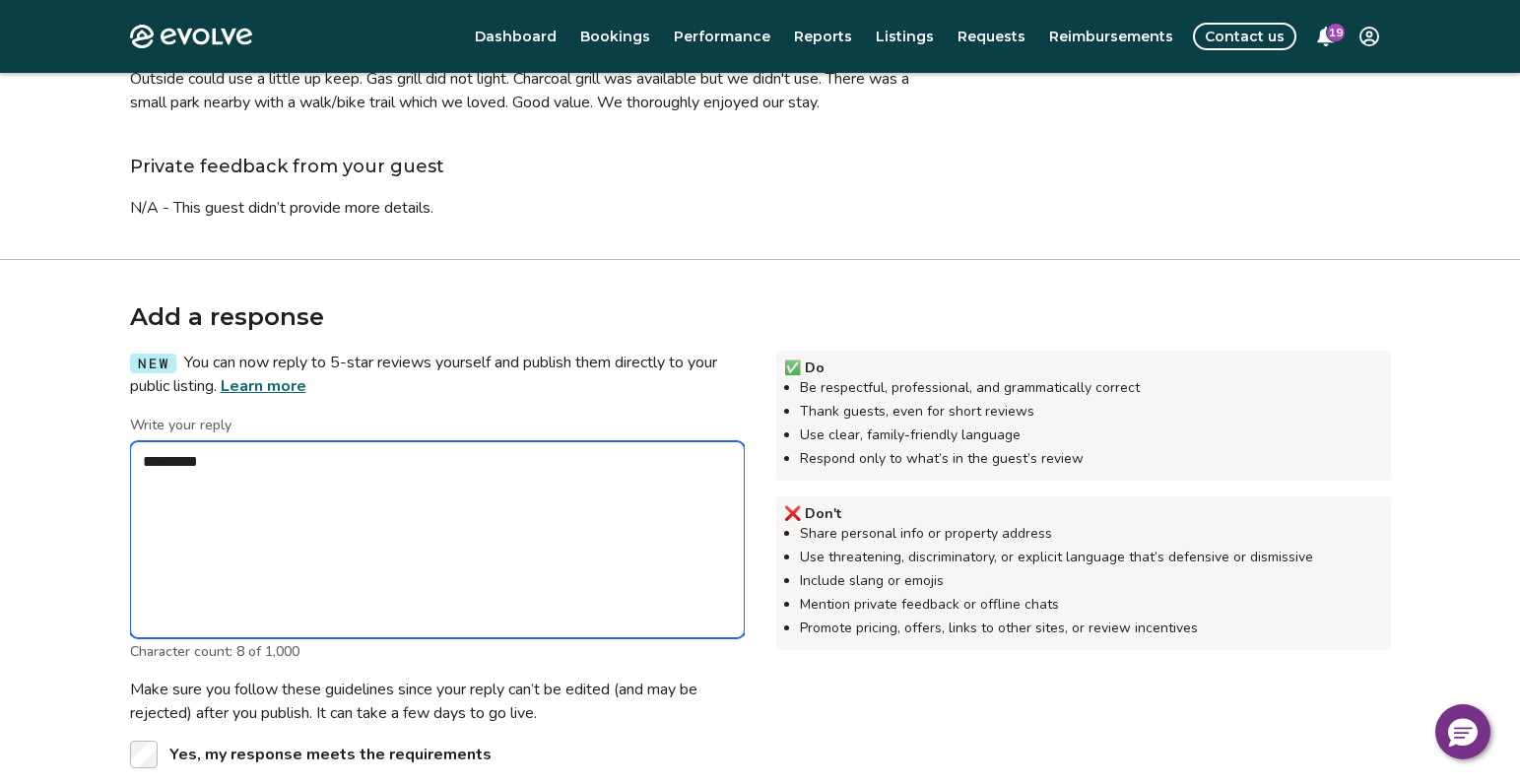 type on "*" 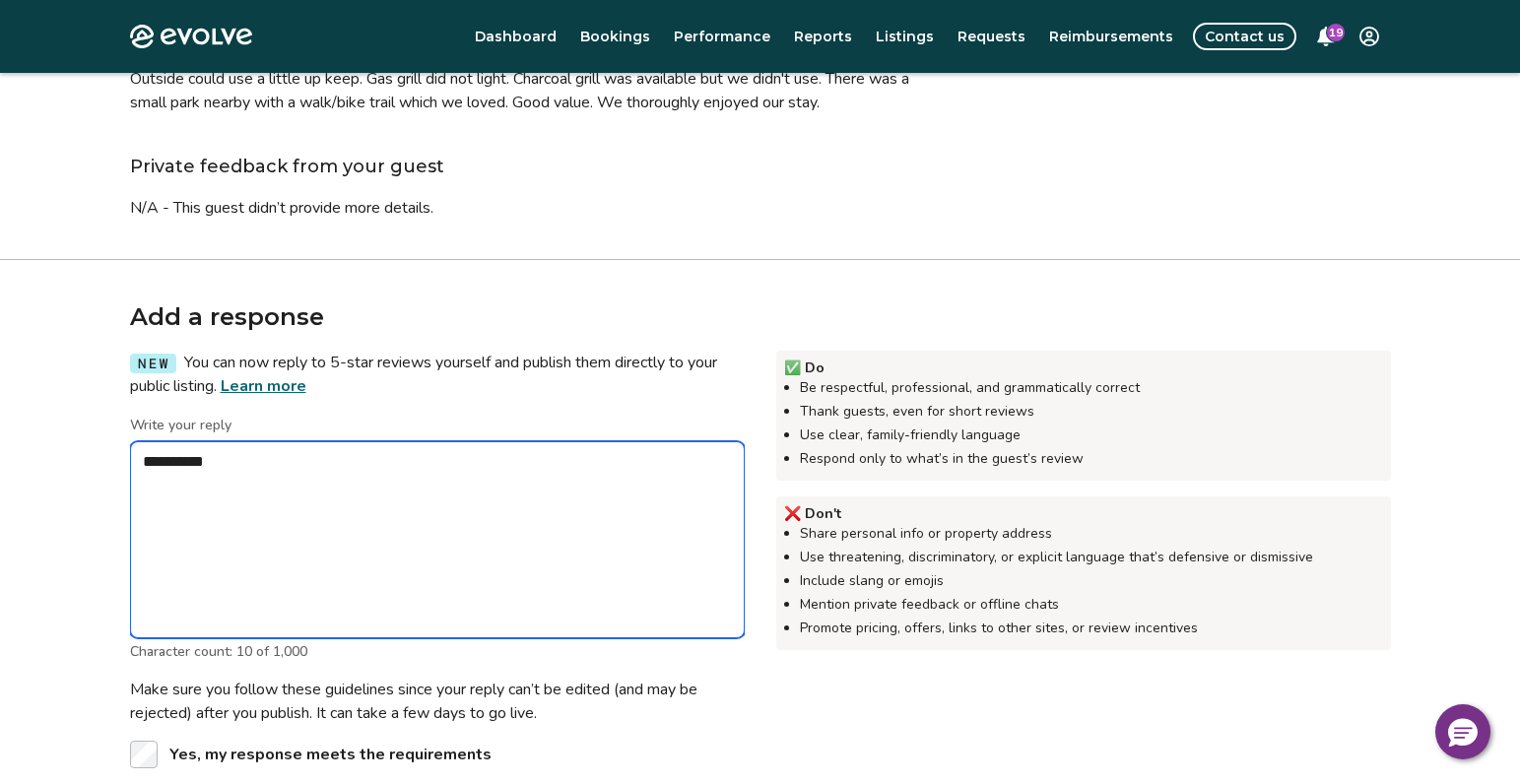 type on "*" 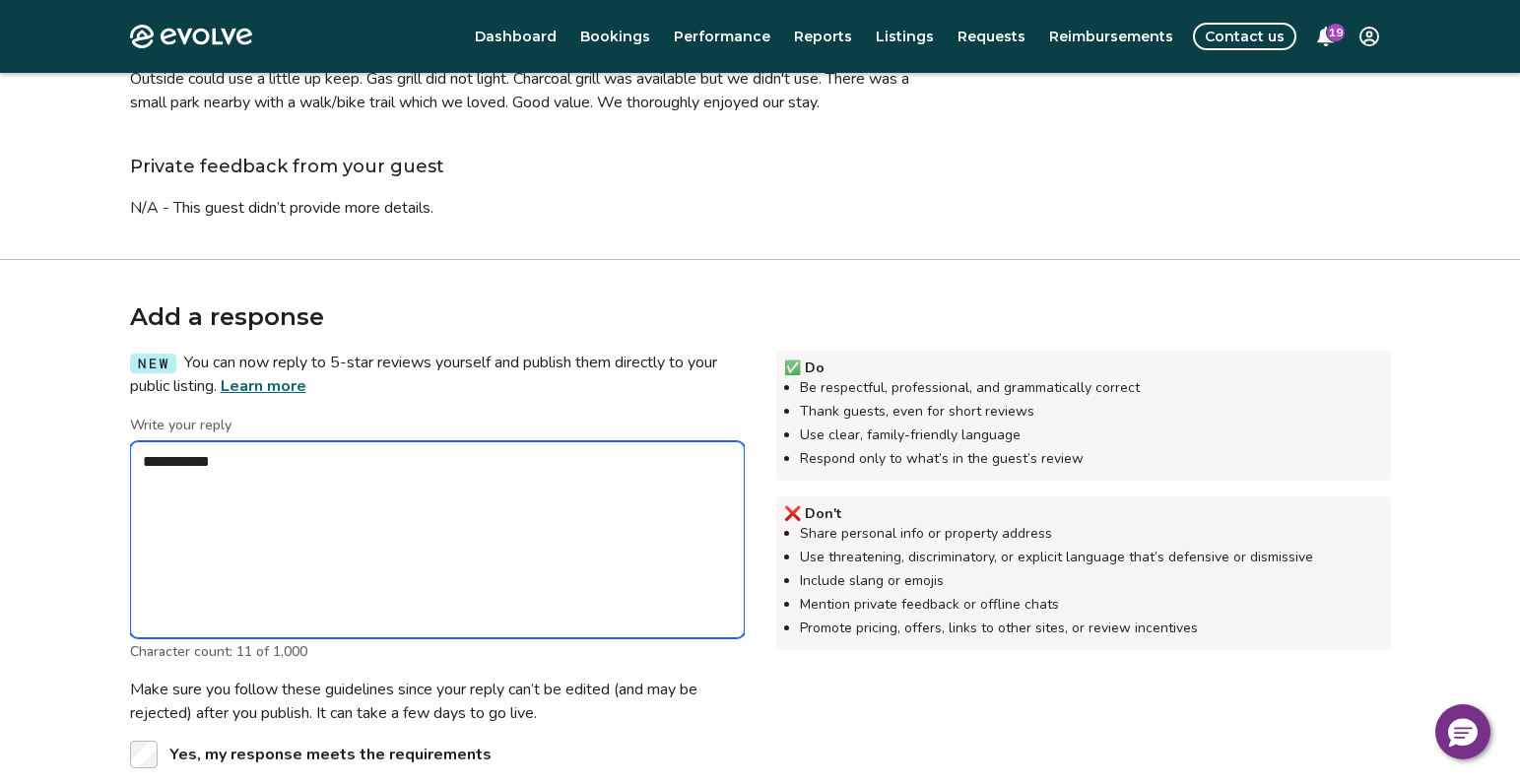 type on "*" 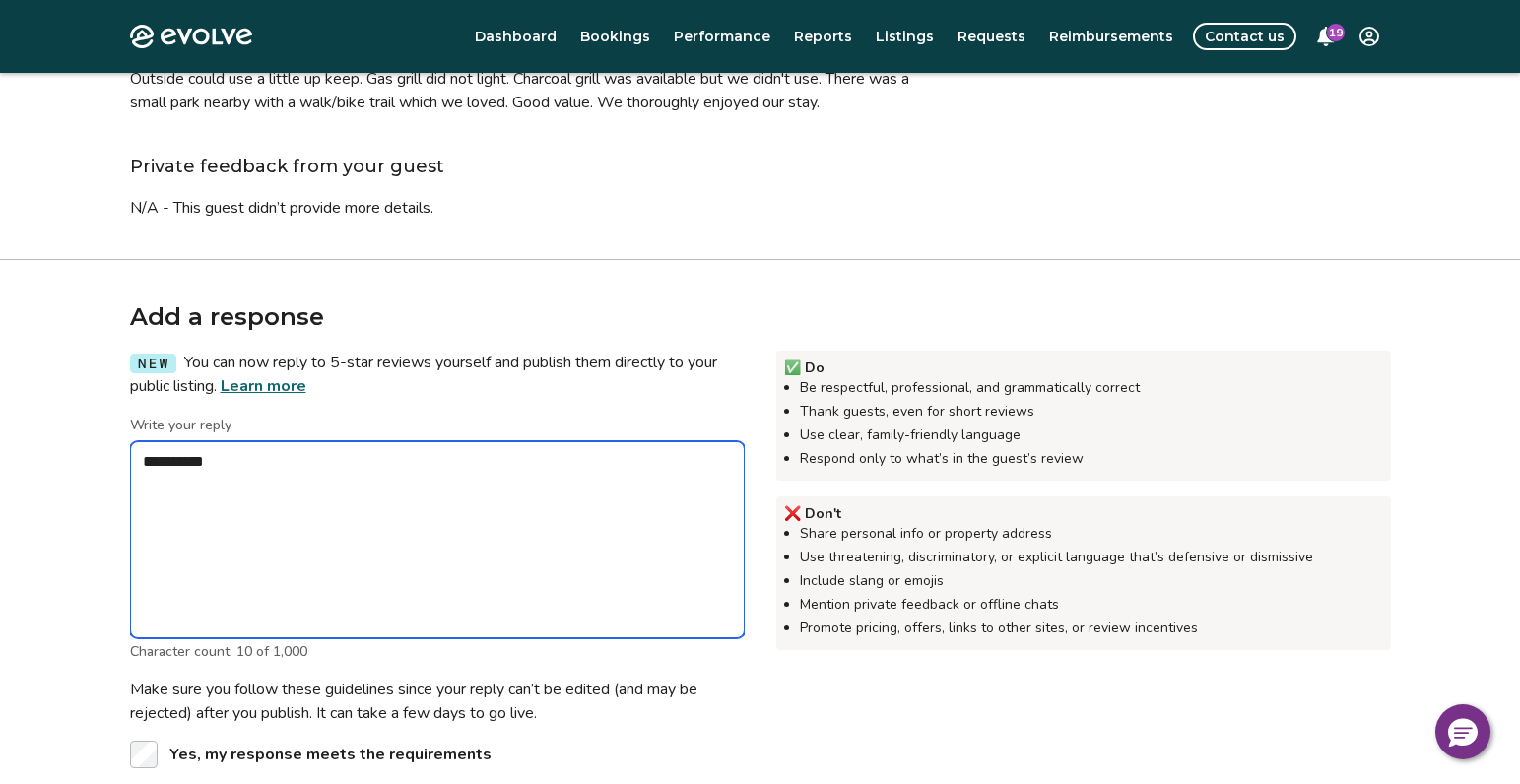 type on "*" 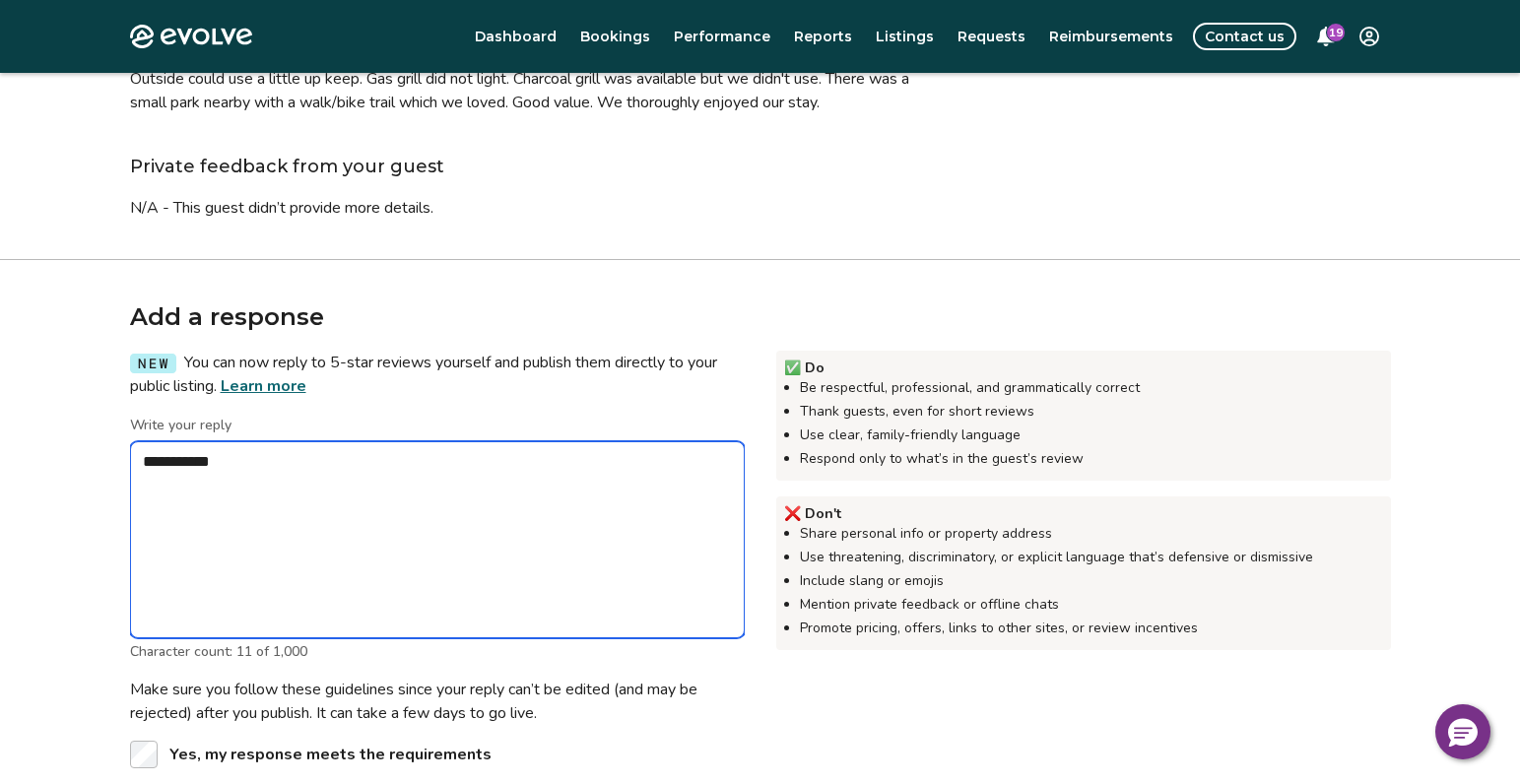 type on "*" 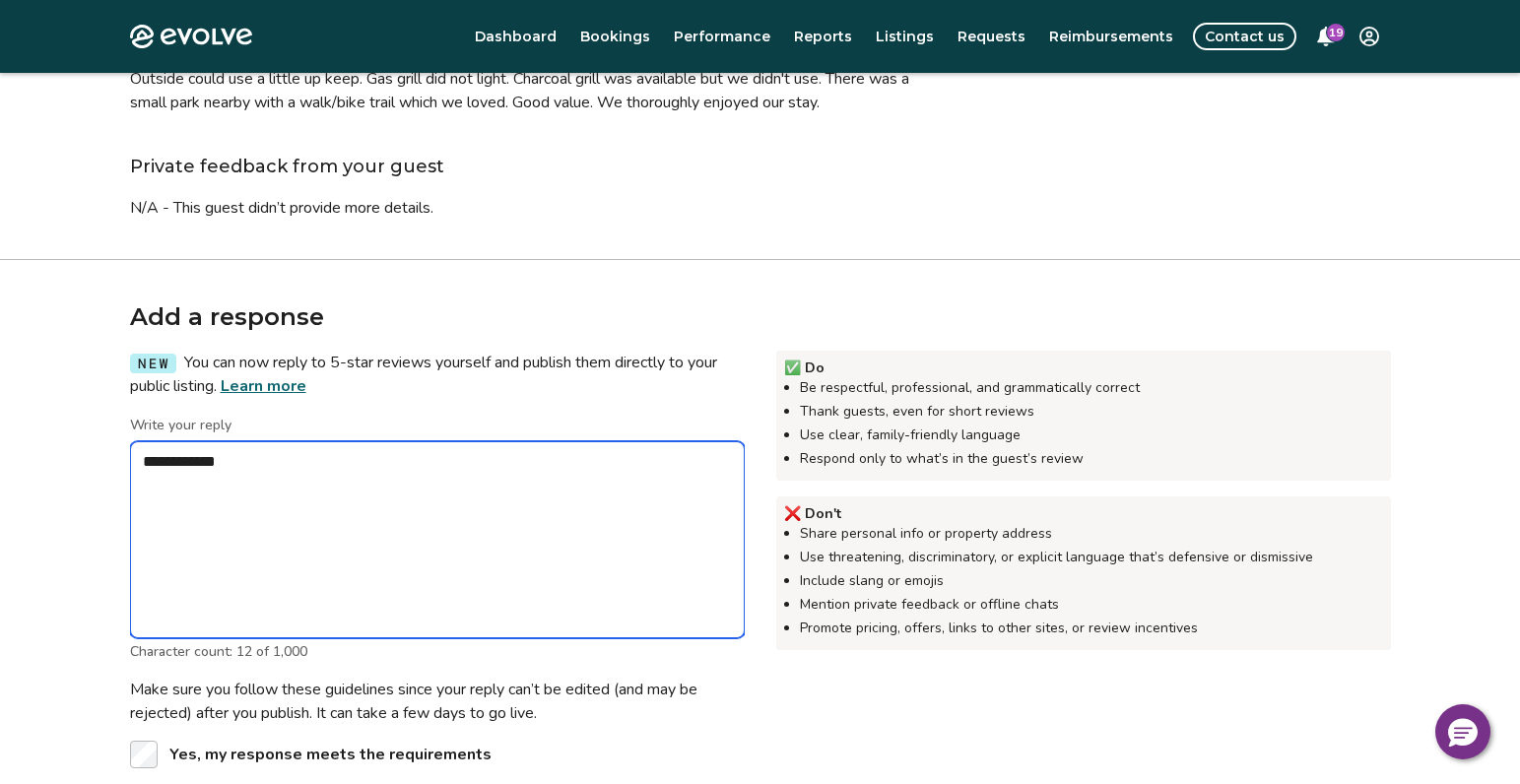 type on "*" 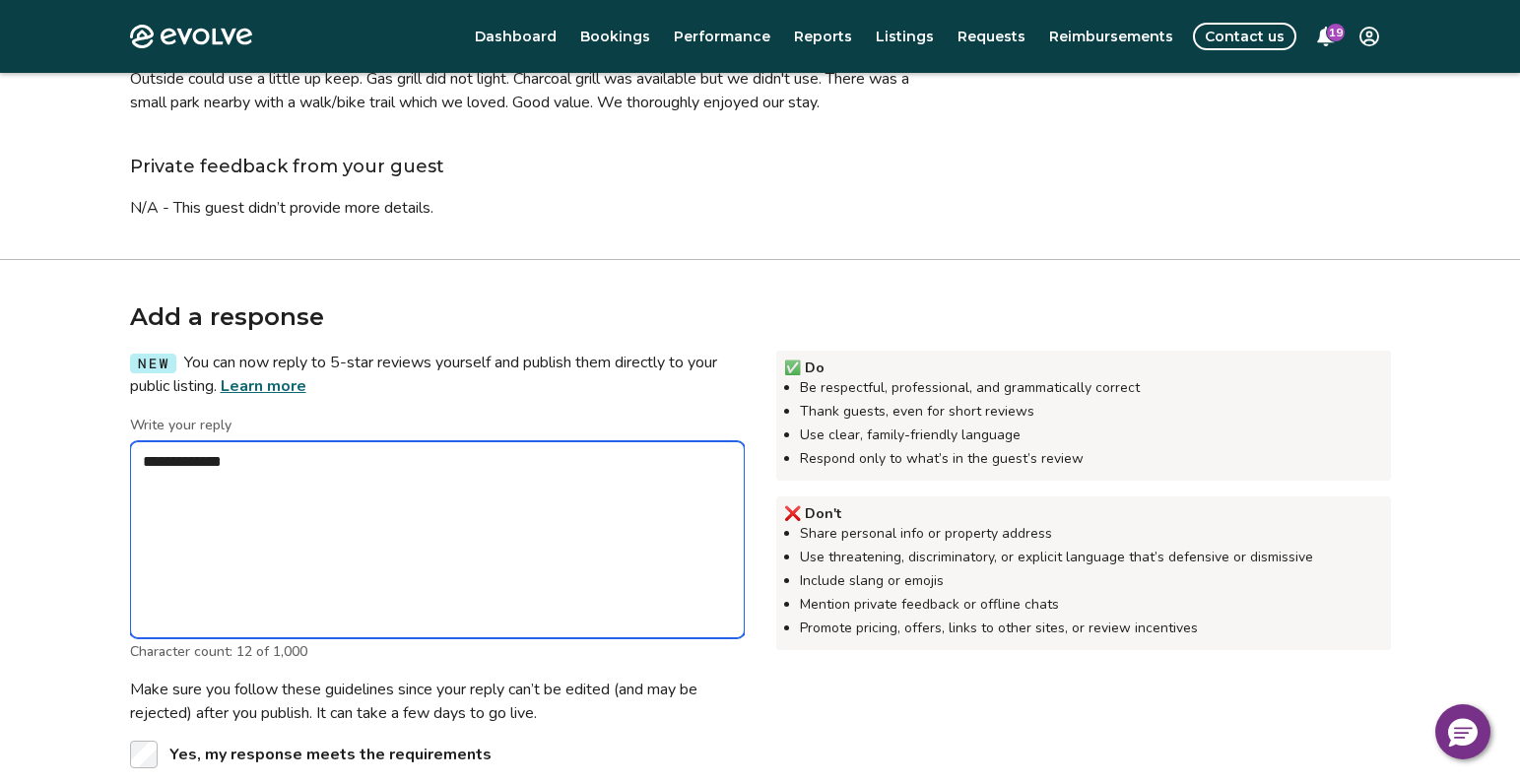 type on "*" 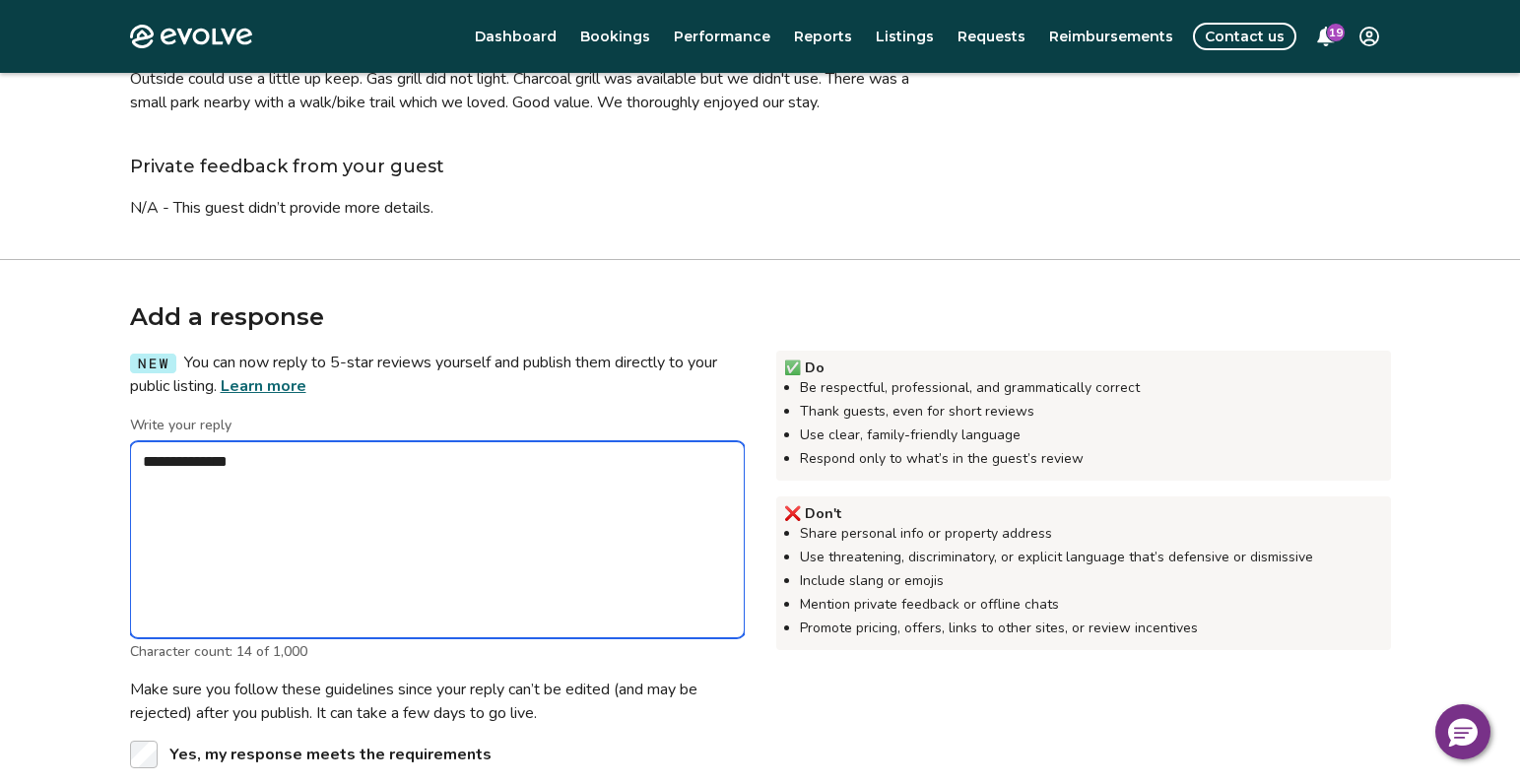 type on "*" 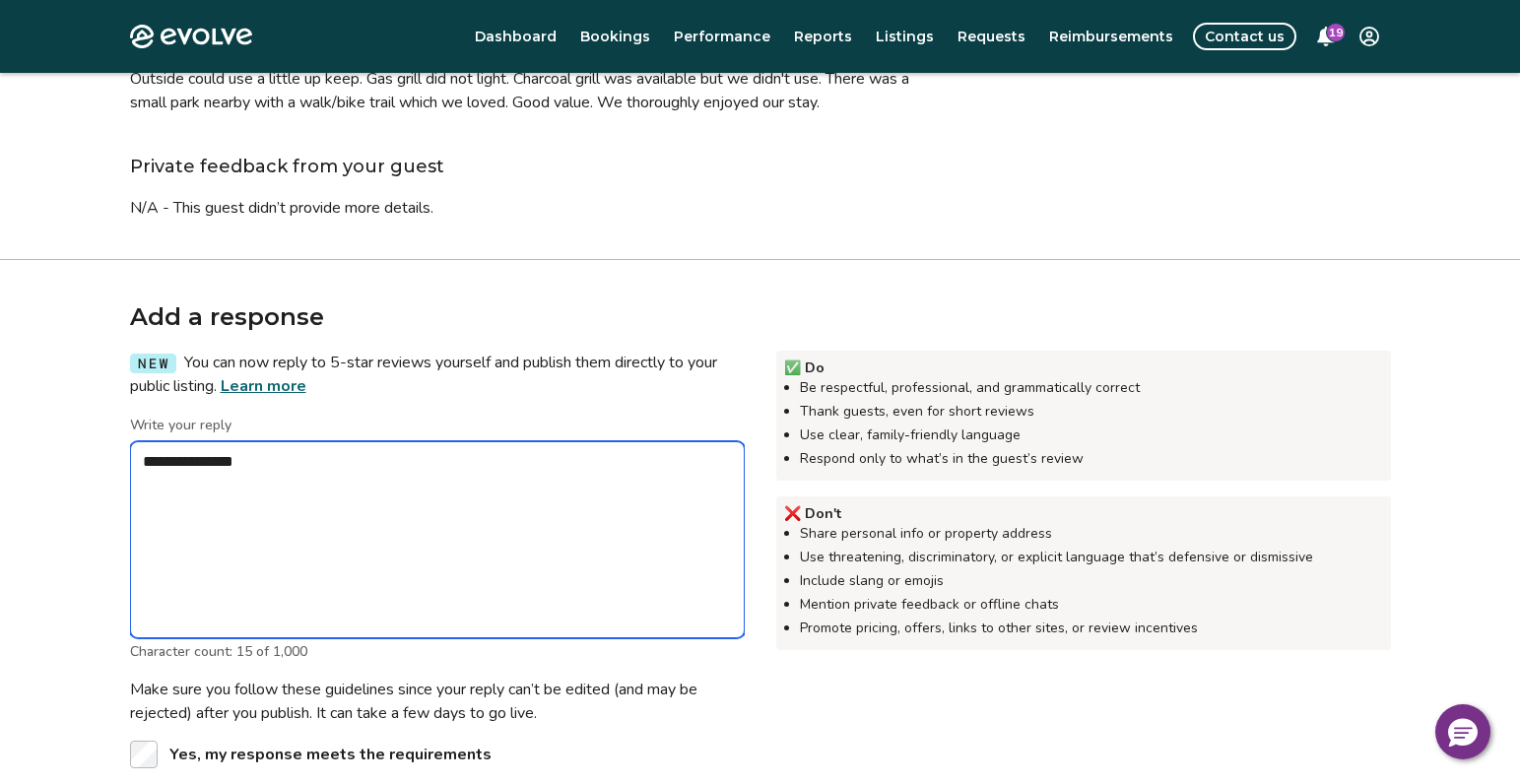 type on "*" 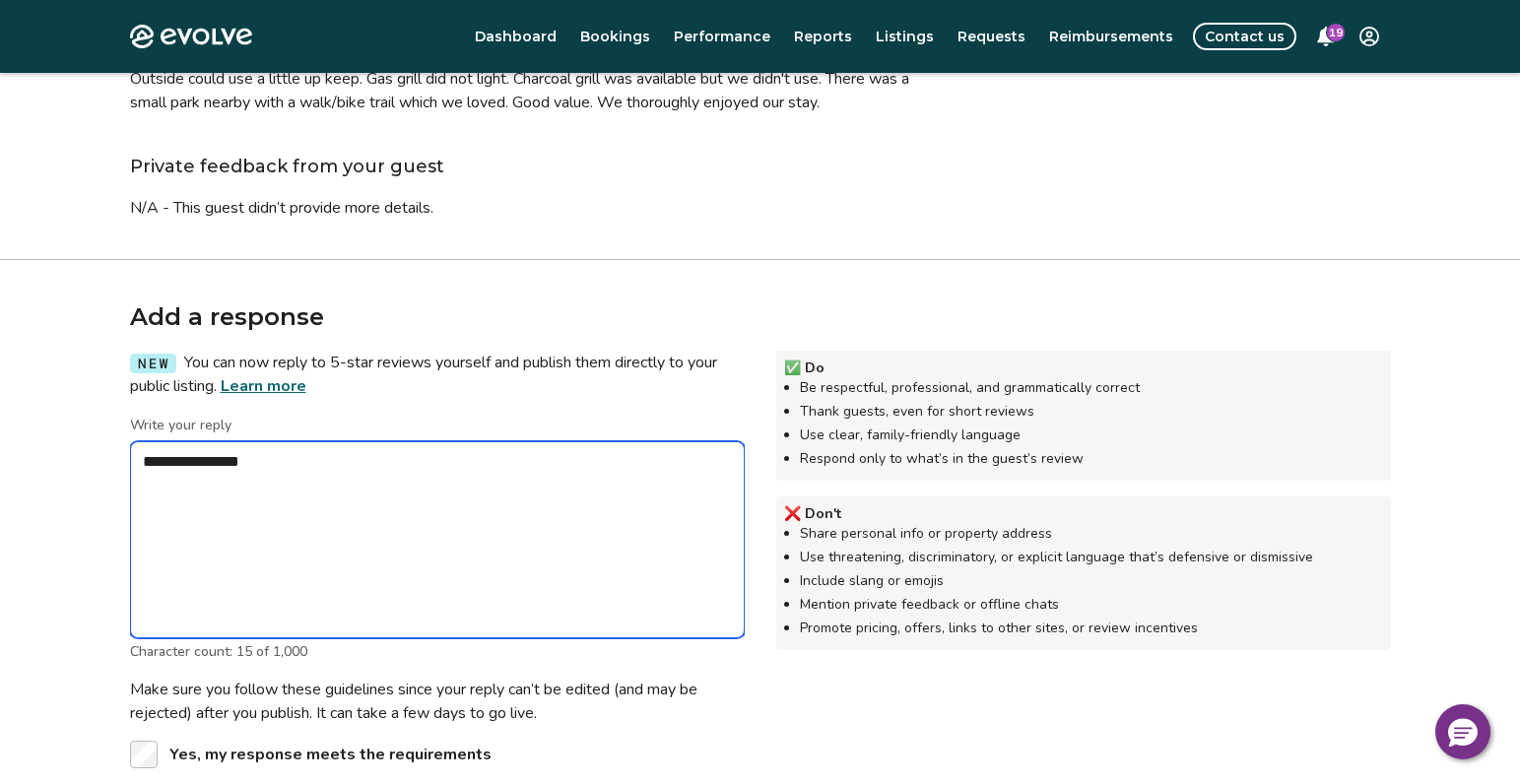 type on "*" 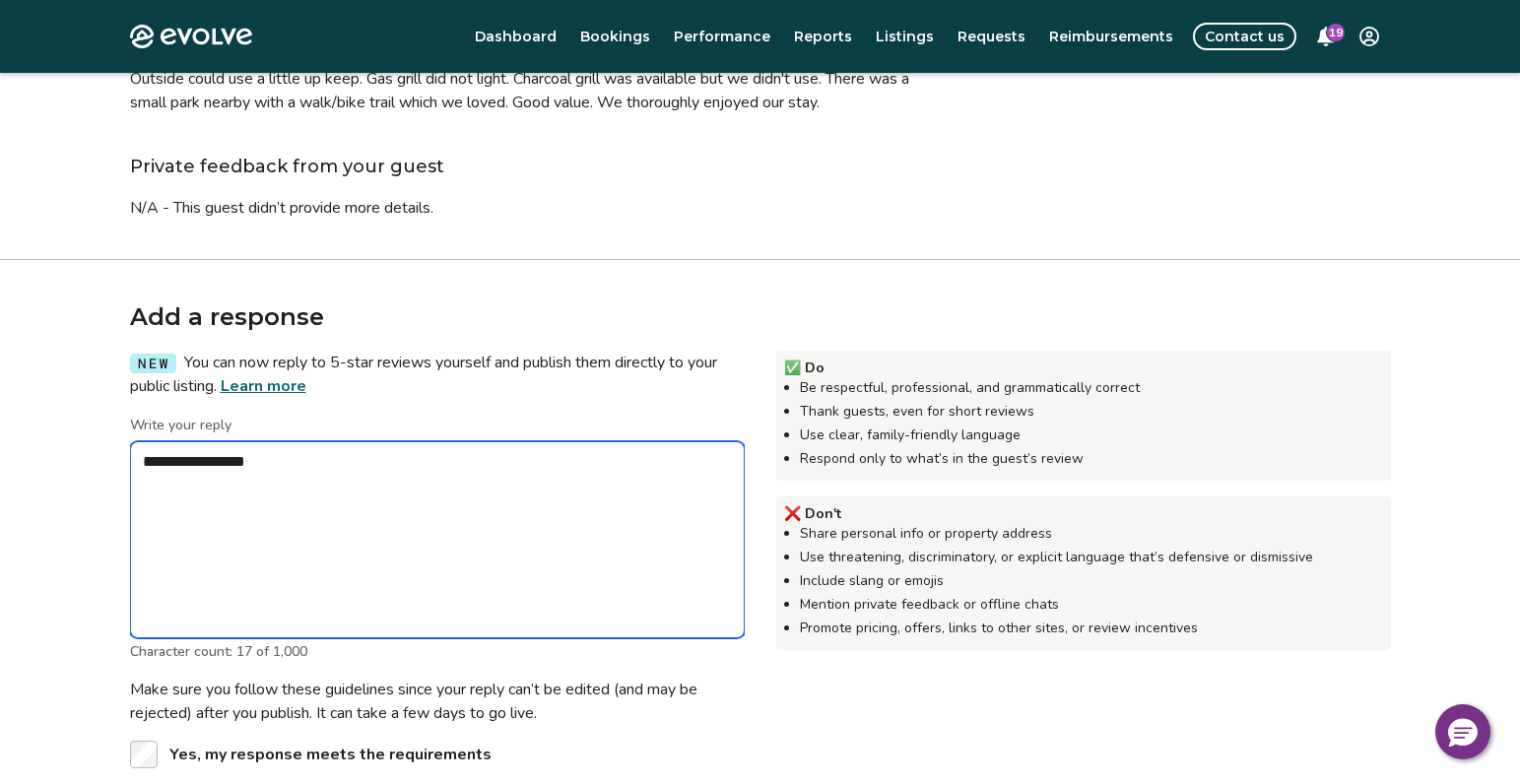 type on "*" 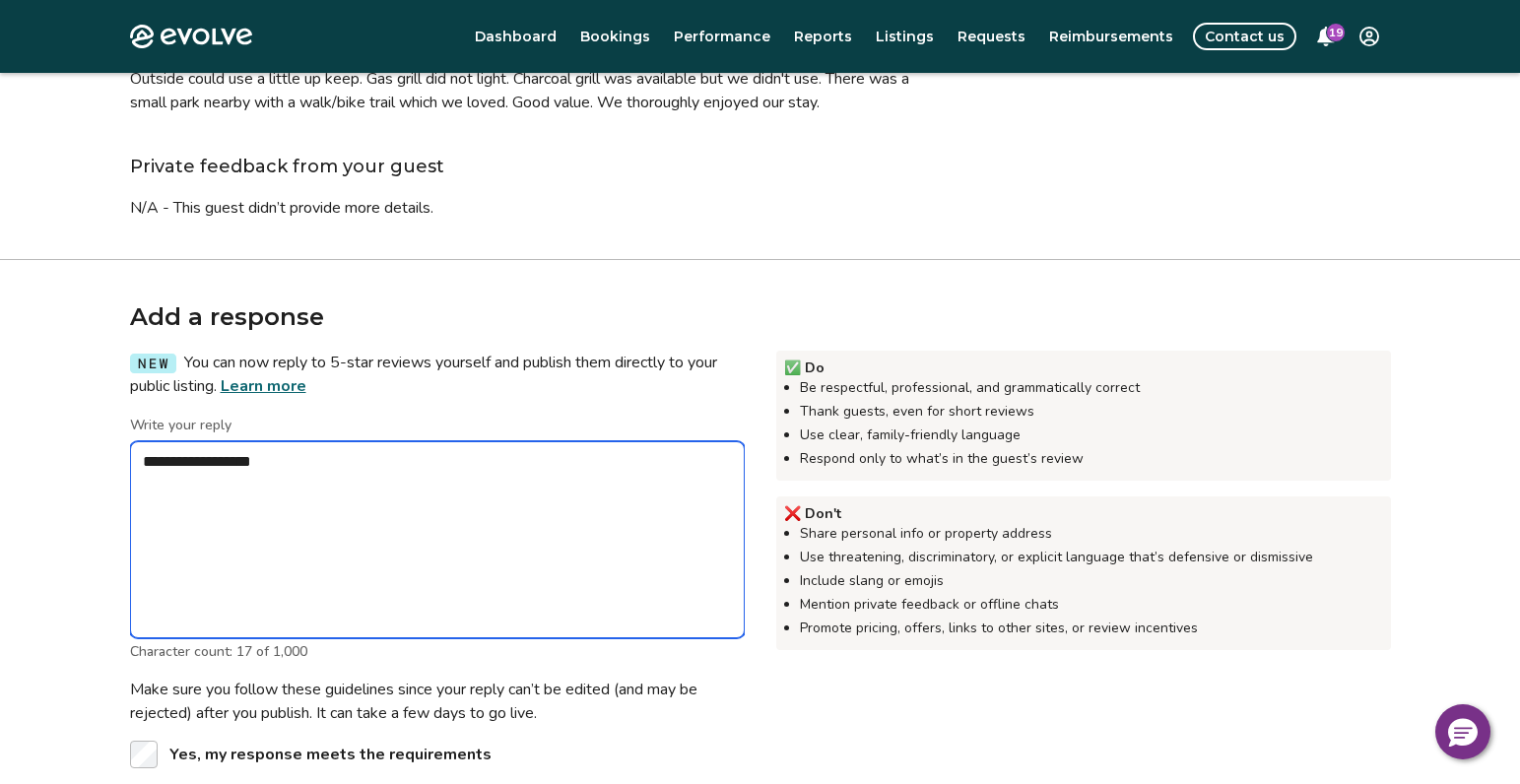 type on "*" 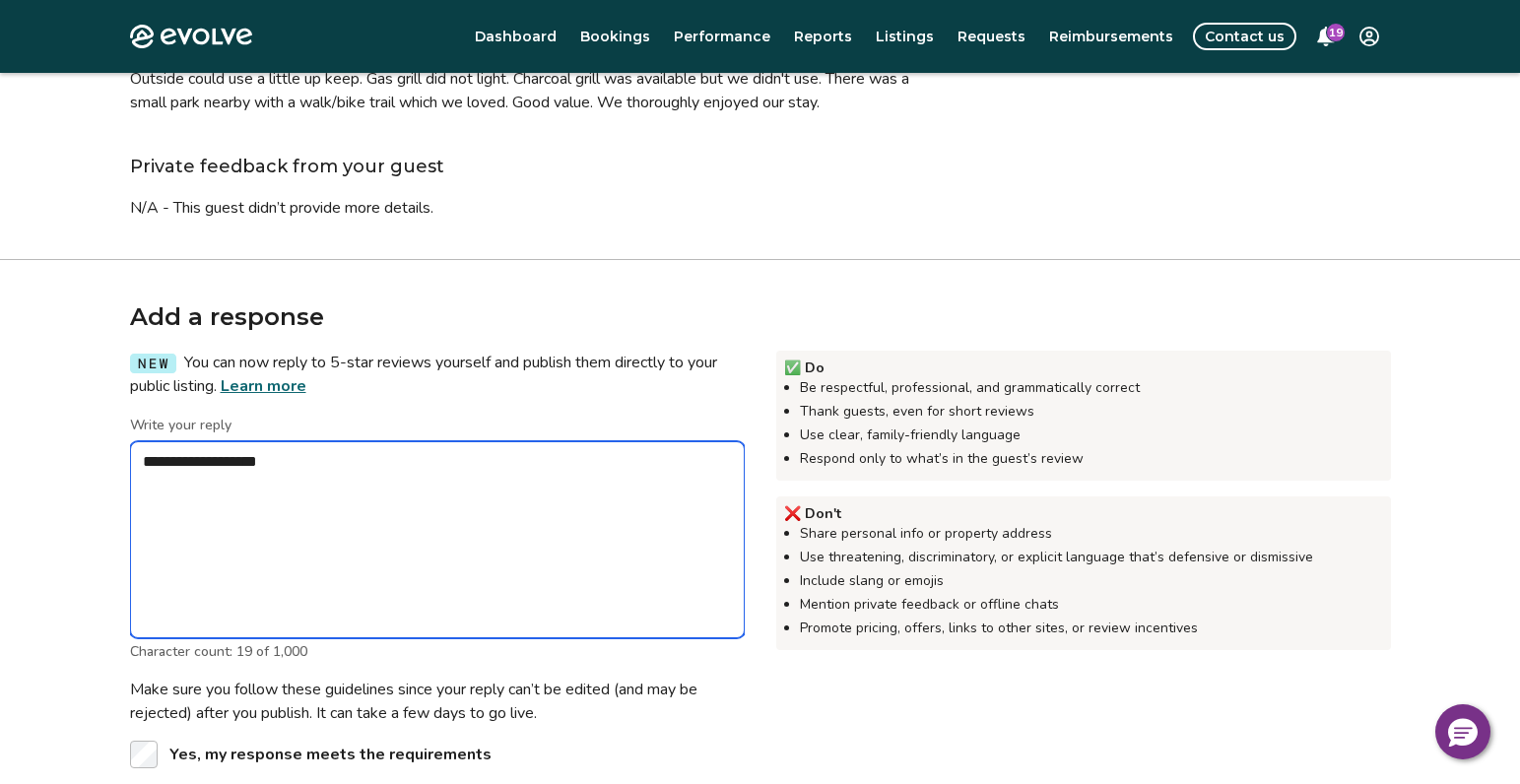 type on "*" 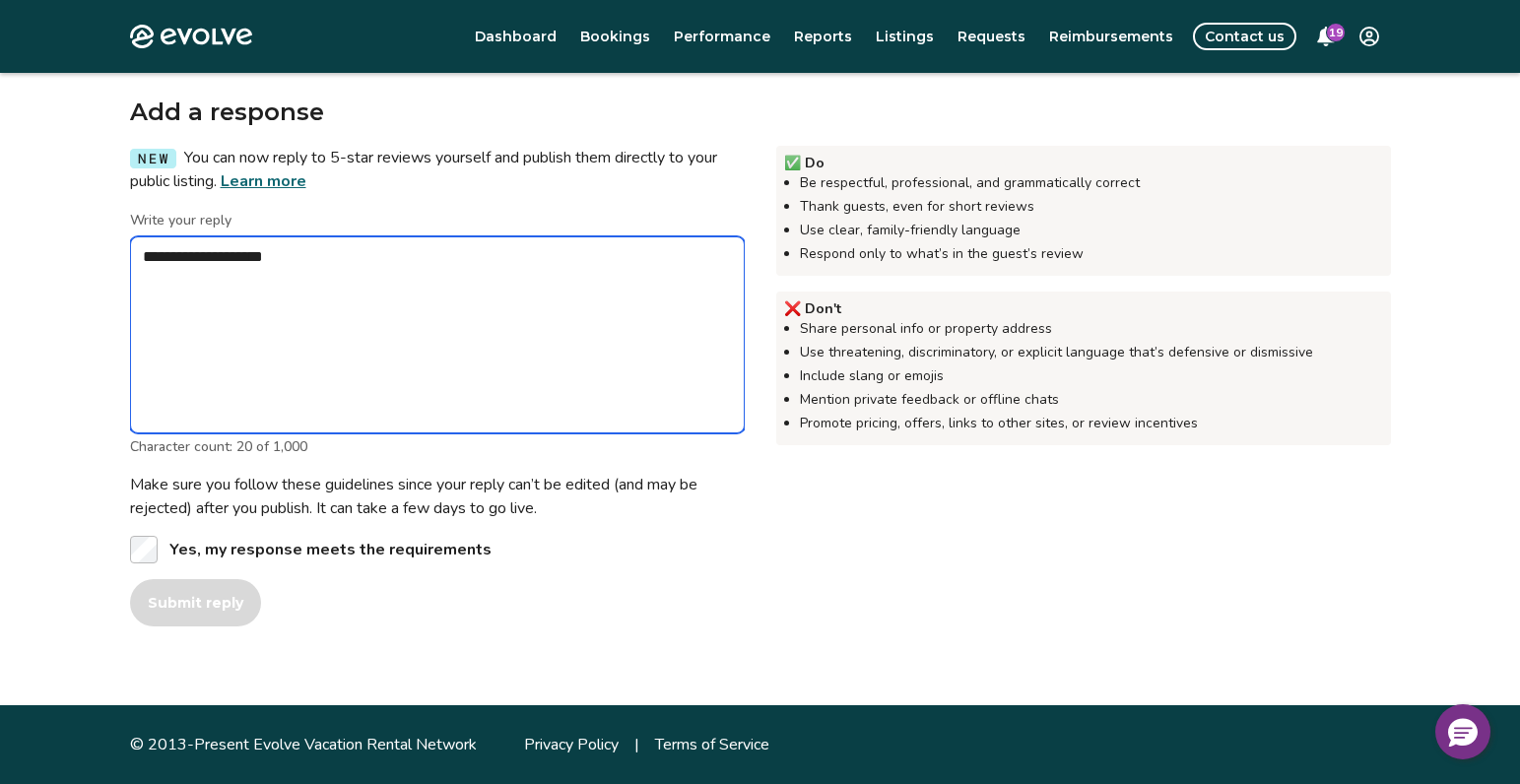 scroll, scrollTop: 487, scrollLeft: 0, axis: vertical 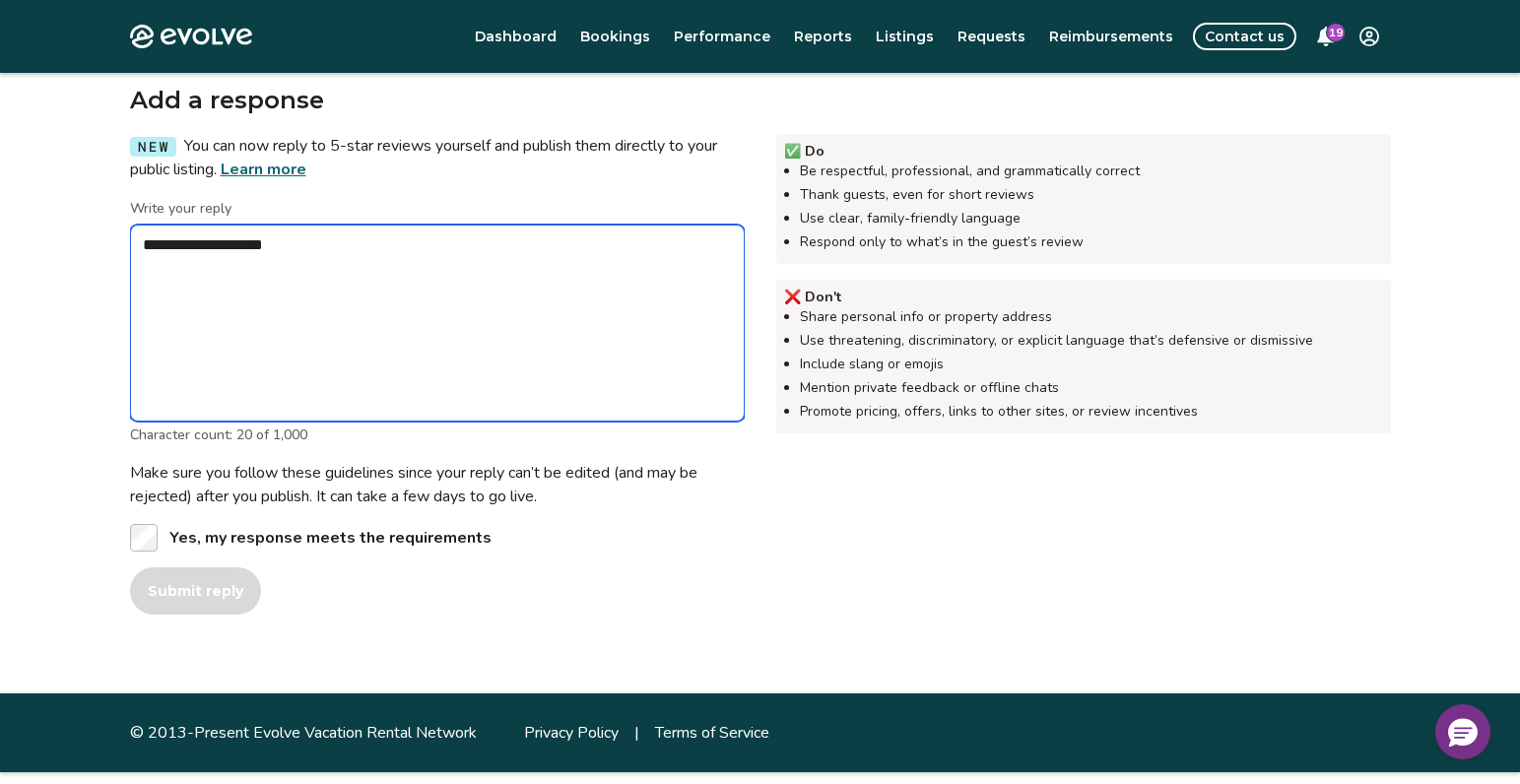 type on "**********" 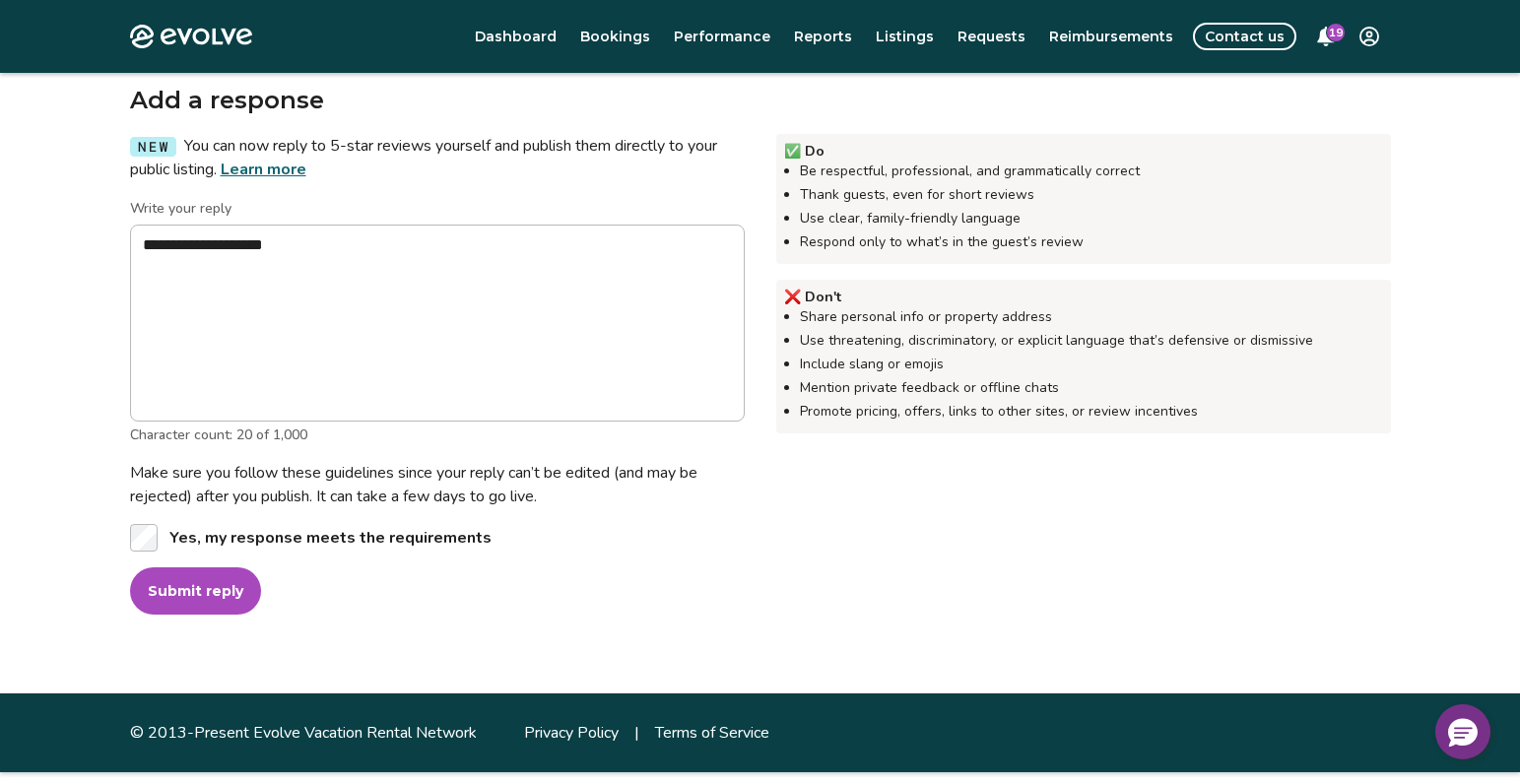 click on "Submit reply" at bounding box center (195, 591) 